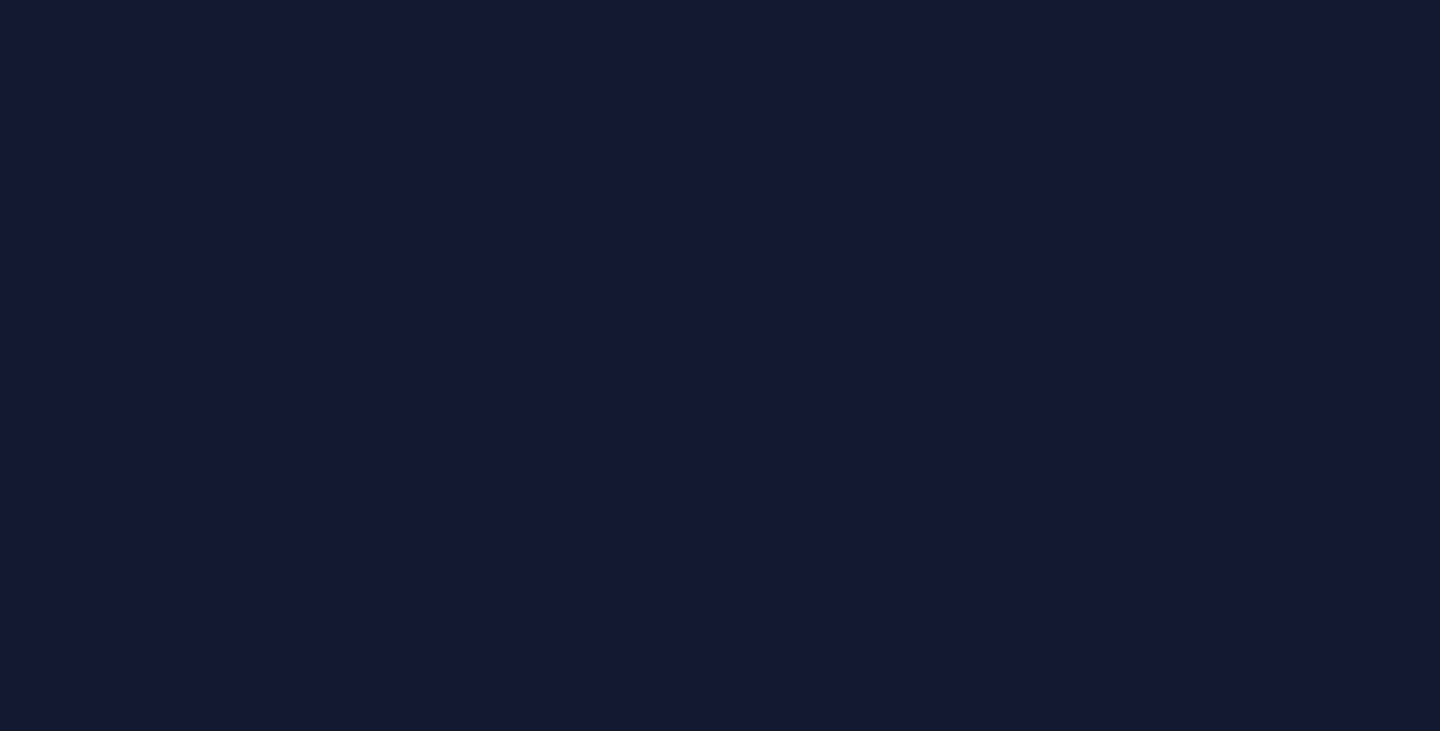 scroll, scrollTop: 0, scrollLeft: 0, axis: both 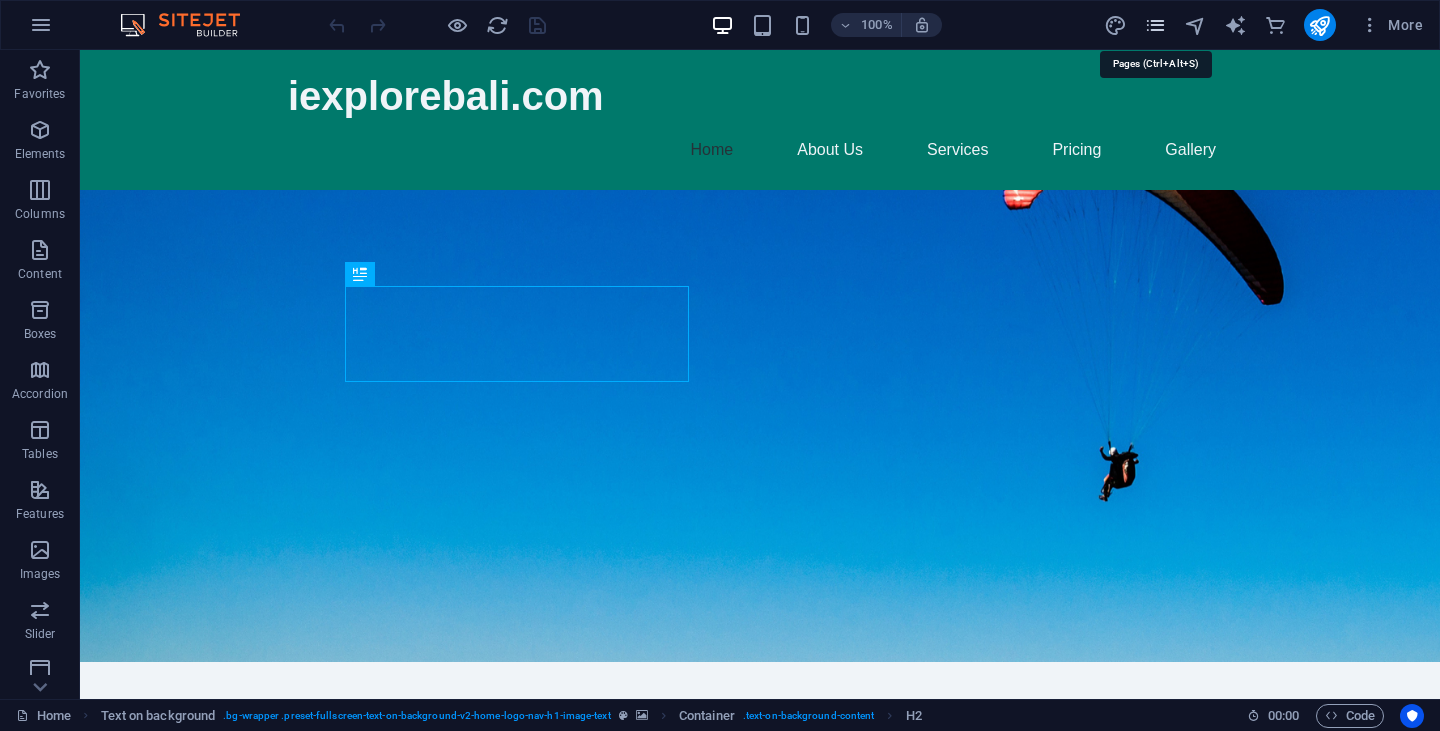 click at bounding box center (1155, 25) 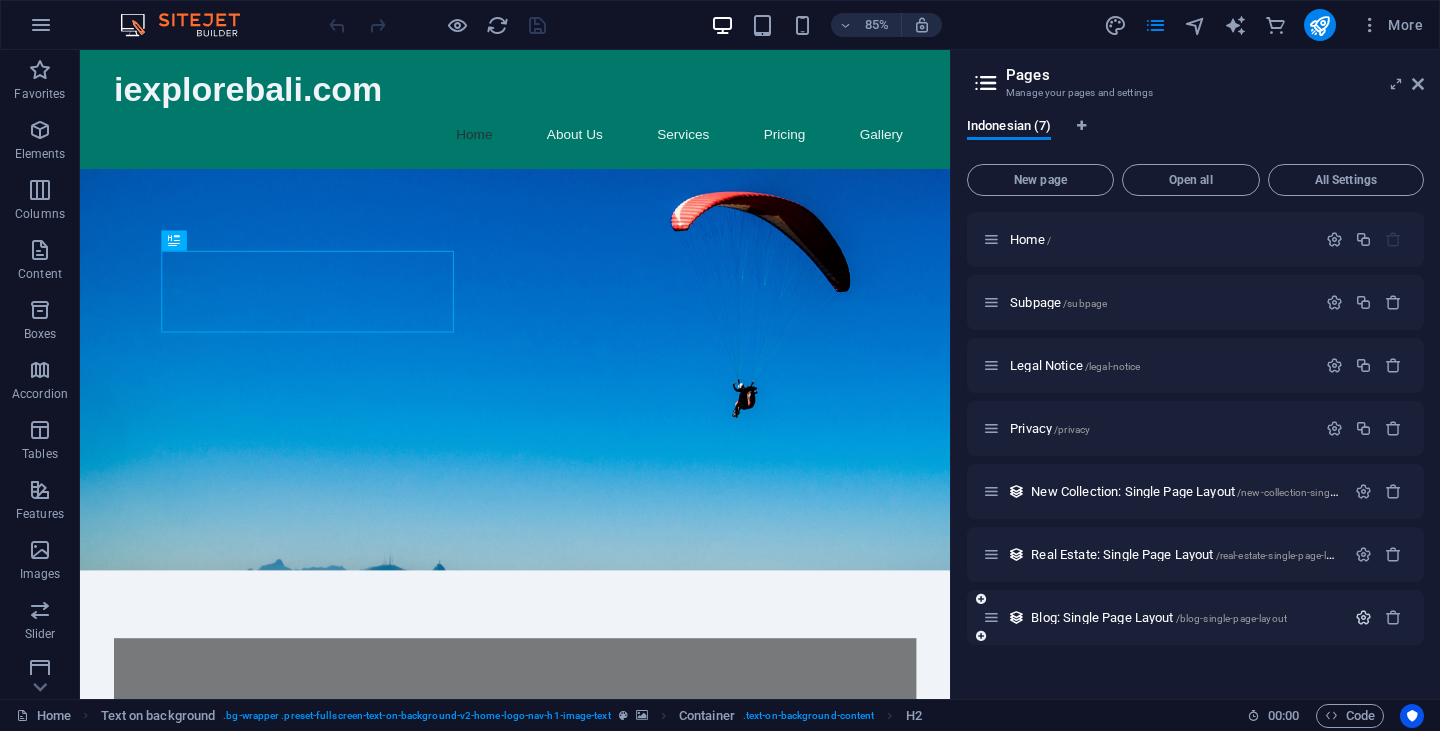click at bounding box center [1363, 617] 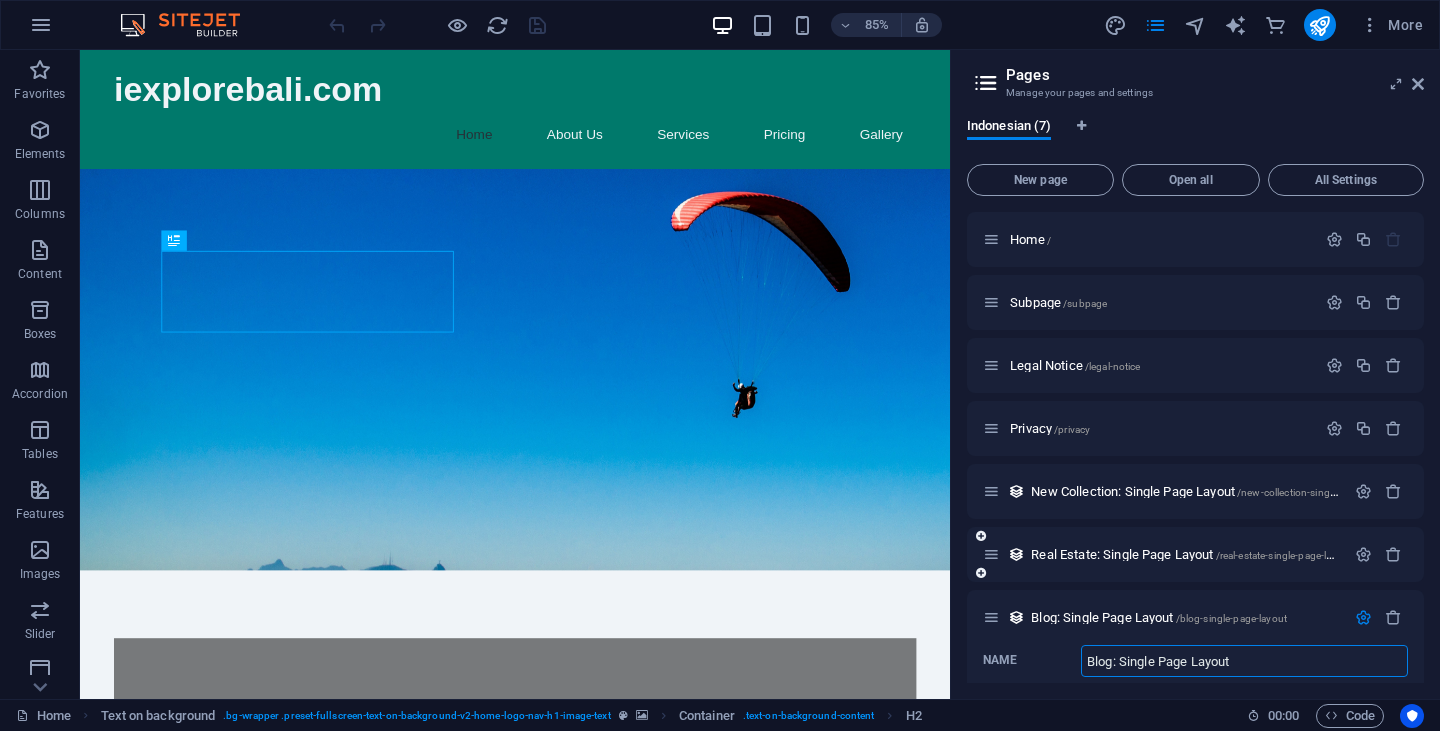 scroll, scrollTop: 106, scrollLeft: 0, axis: vertical 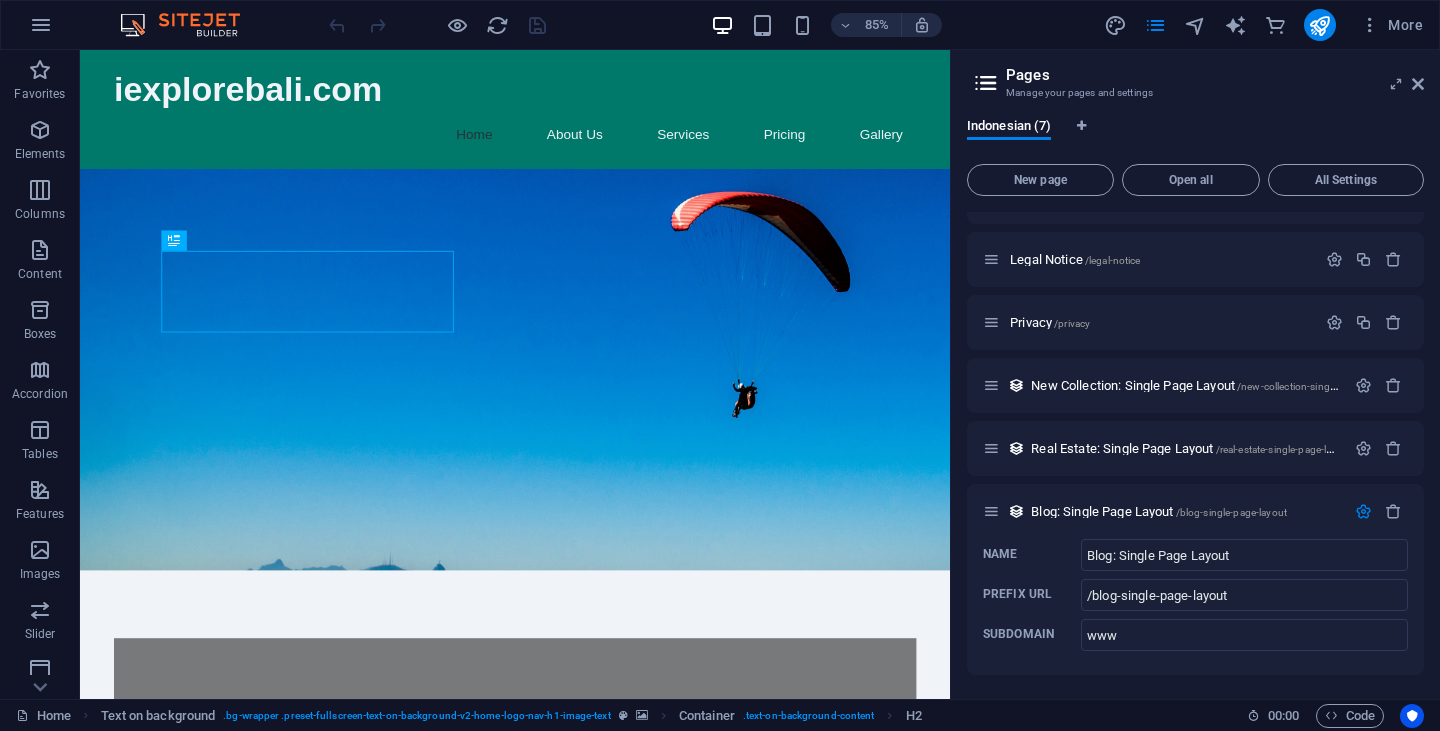 click on "Home Text on background . bg-wrapper .preset-fullscreen-text-on-background-v2-home-logo-nav-h1-image-text Container . text-on-background-content H2 00 : 00 Code" at bounding box center (720, 715) 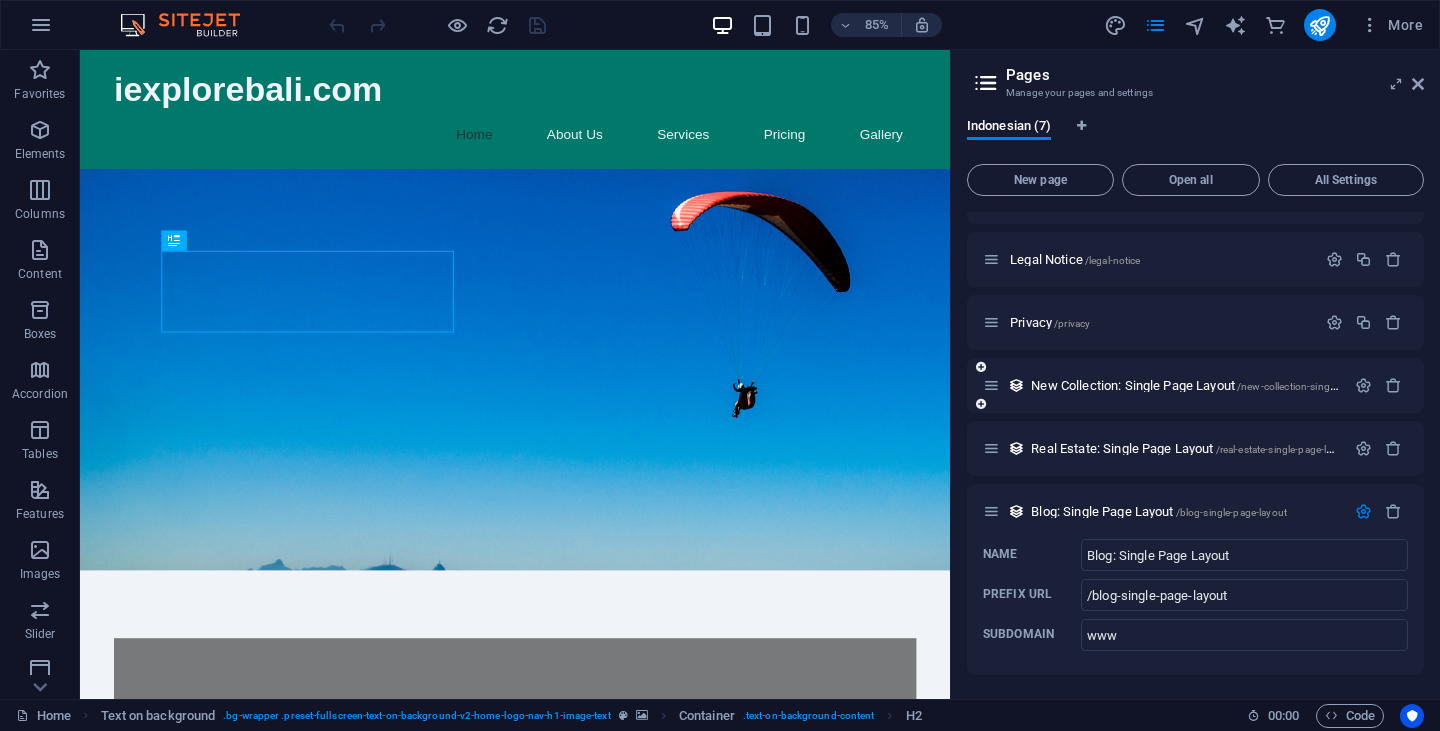 click at bounding box center [991, 385] 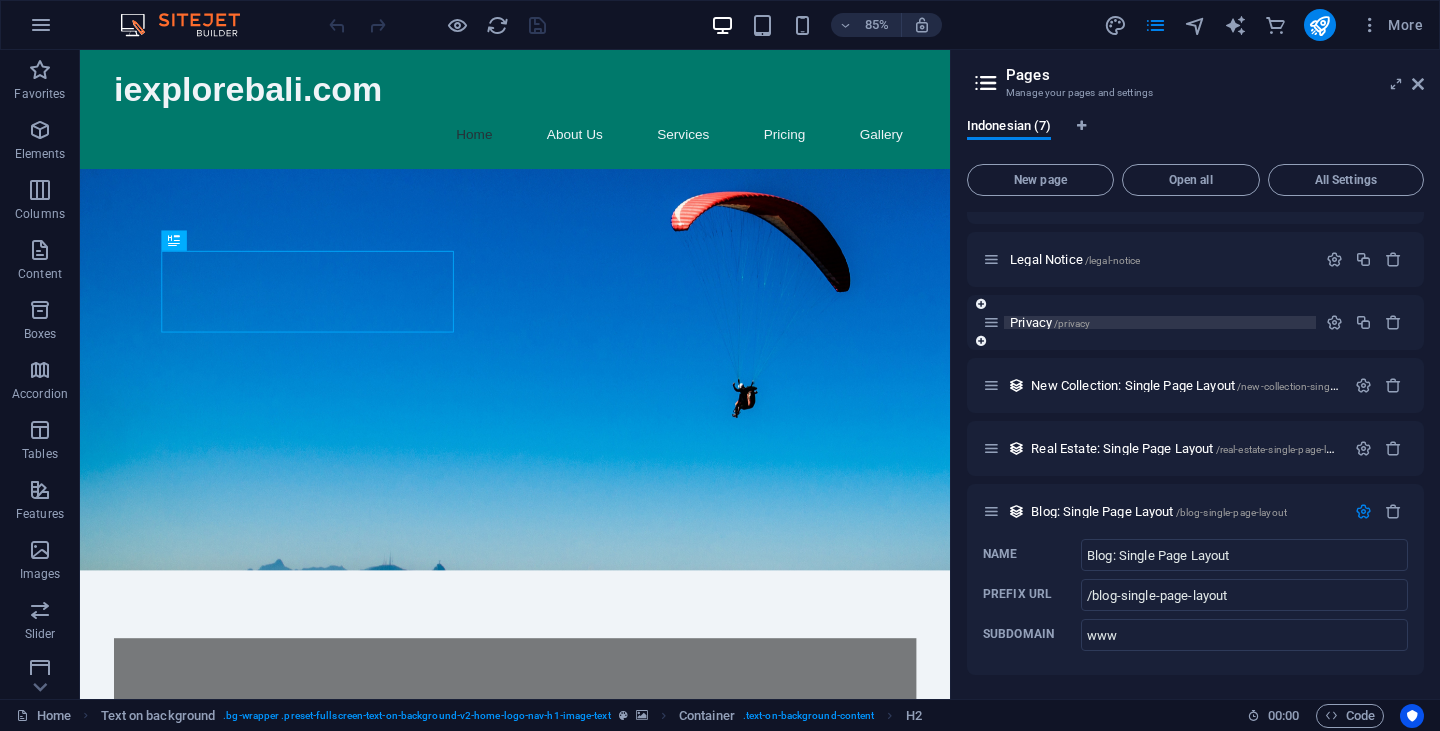 scroll, scrollTop: 0, scrollLeft: 0, axis: both 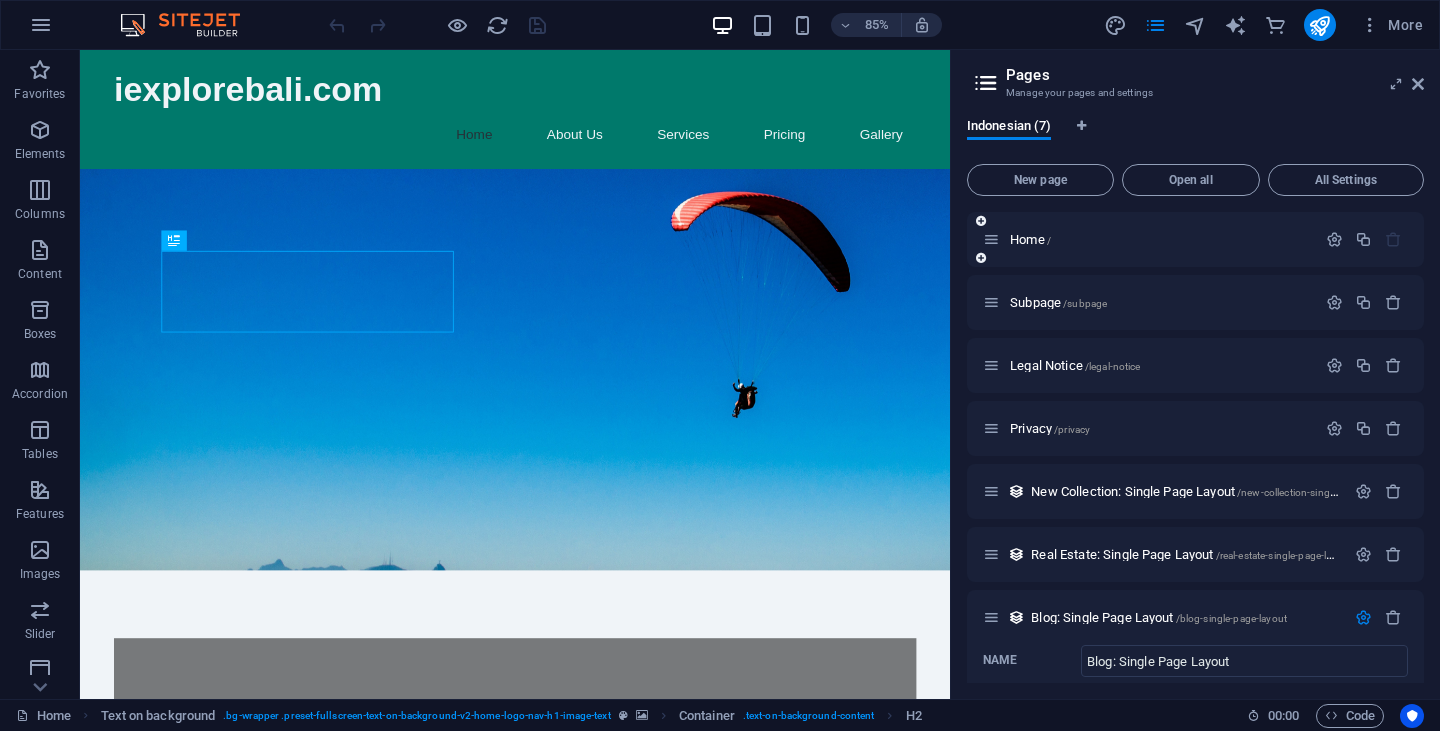 click on "Home /" at bounding box center [1149, 239] 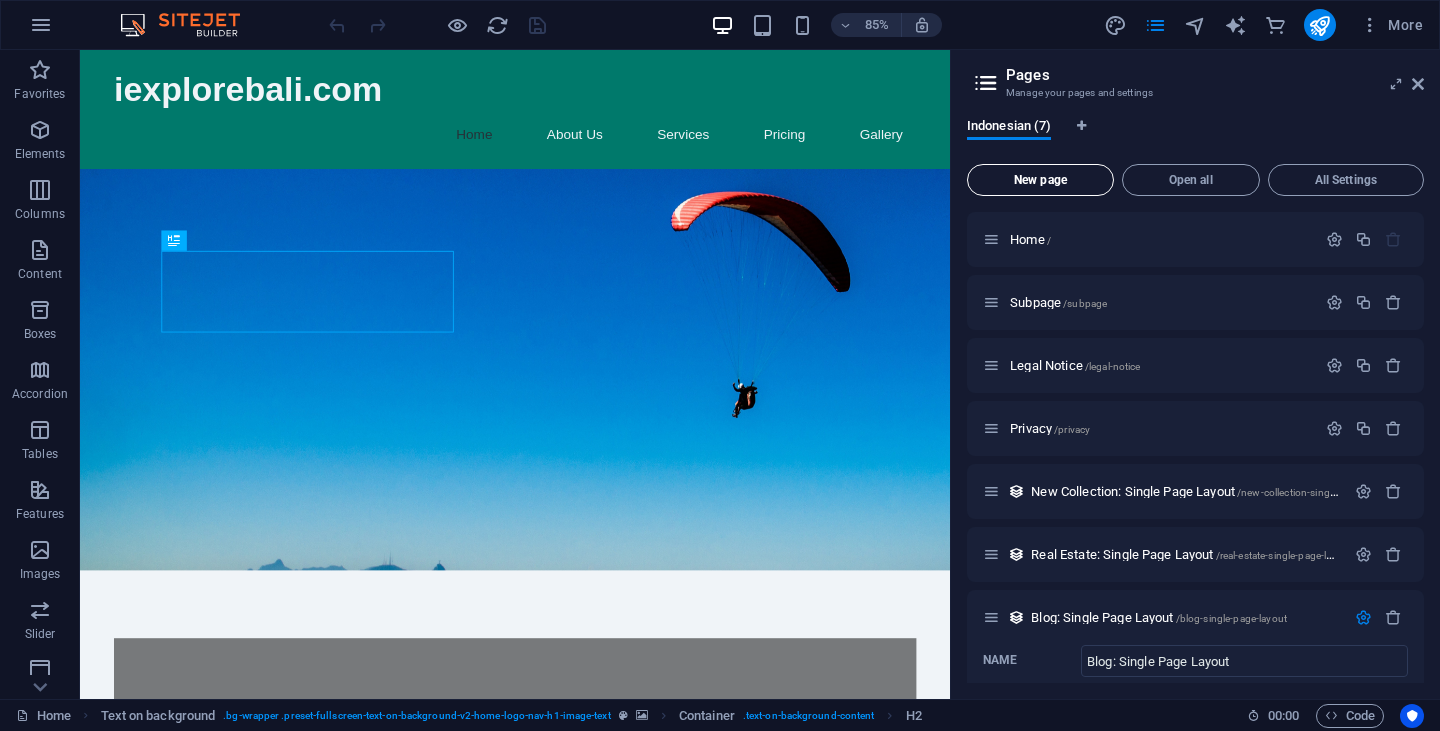 click on "New page" at bounding box center (1040, 180) 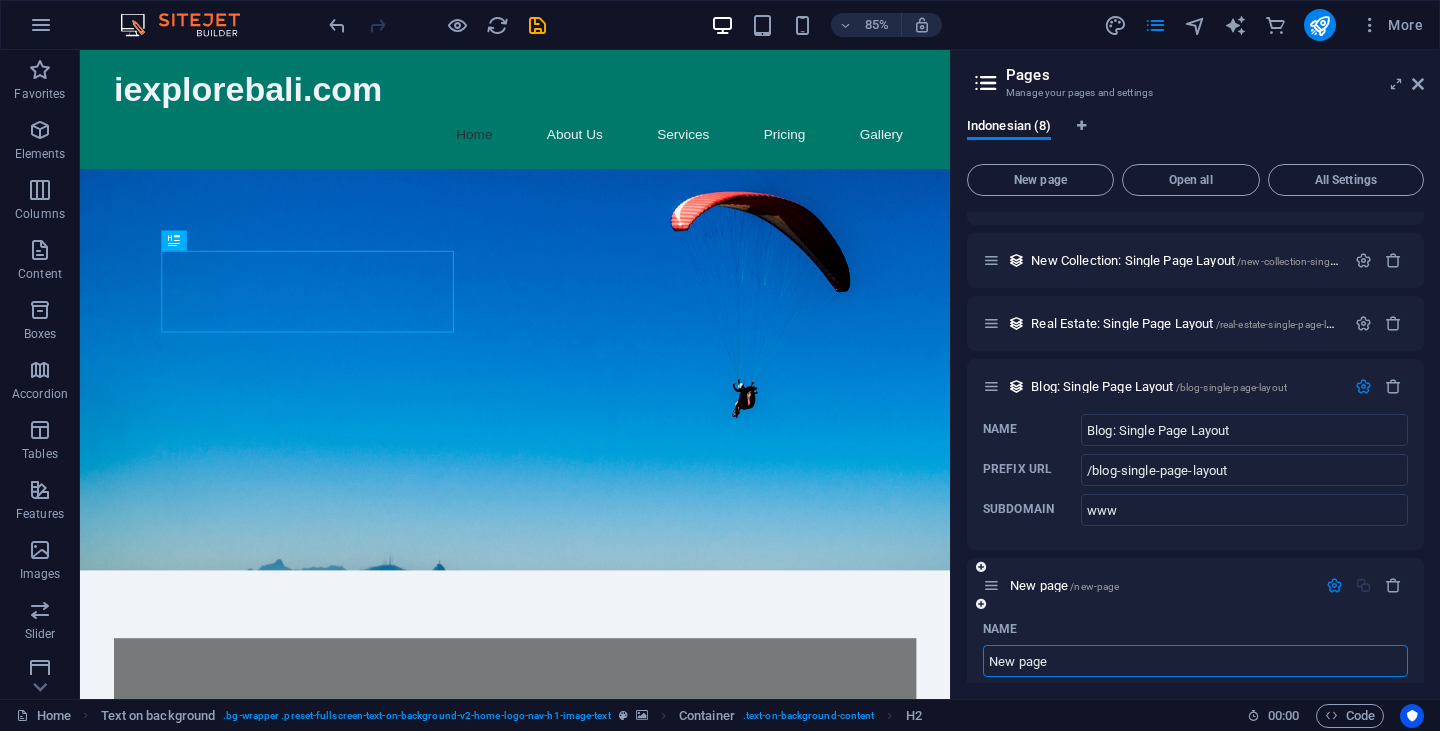 scroll, scrollTop: 0, scrollLeft: 0, axis: both 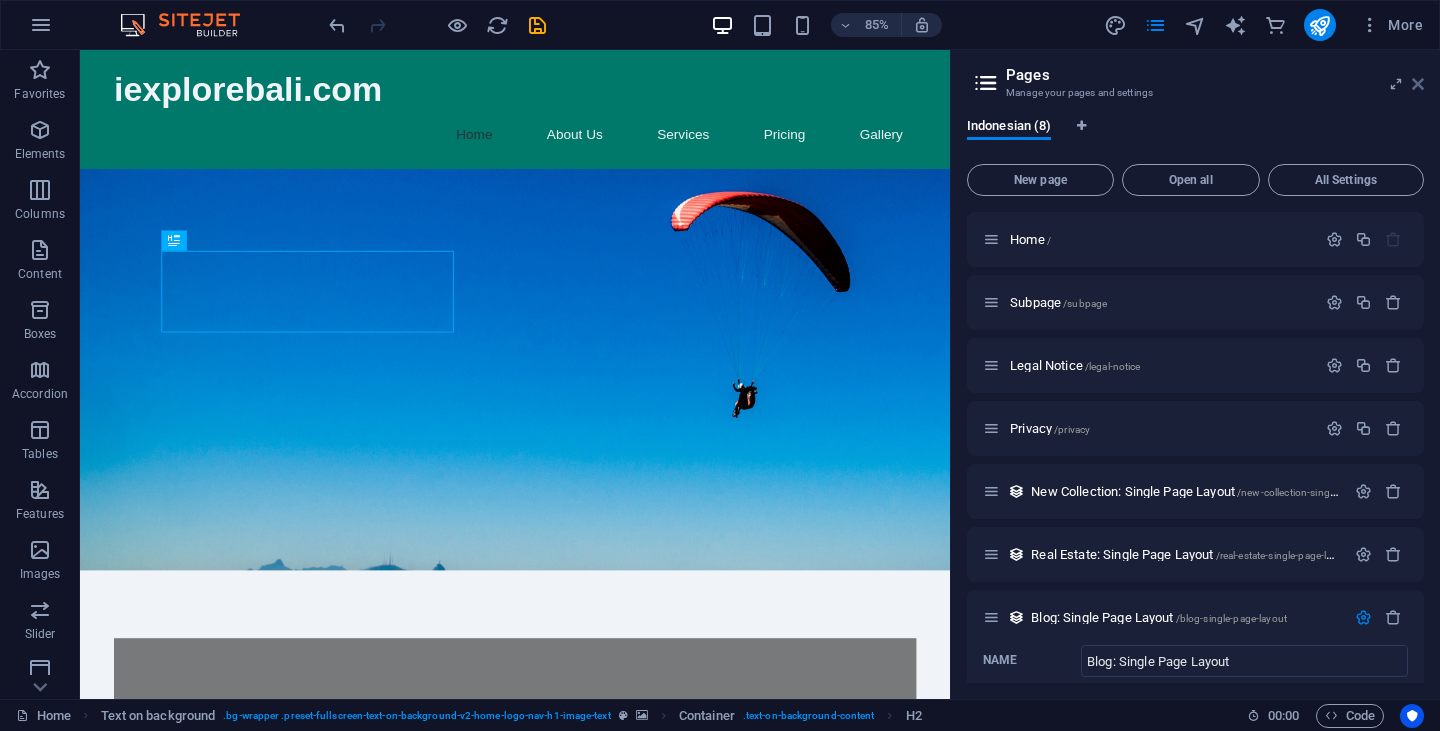 click at bounding box center (1418, 84) 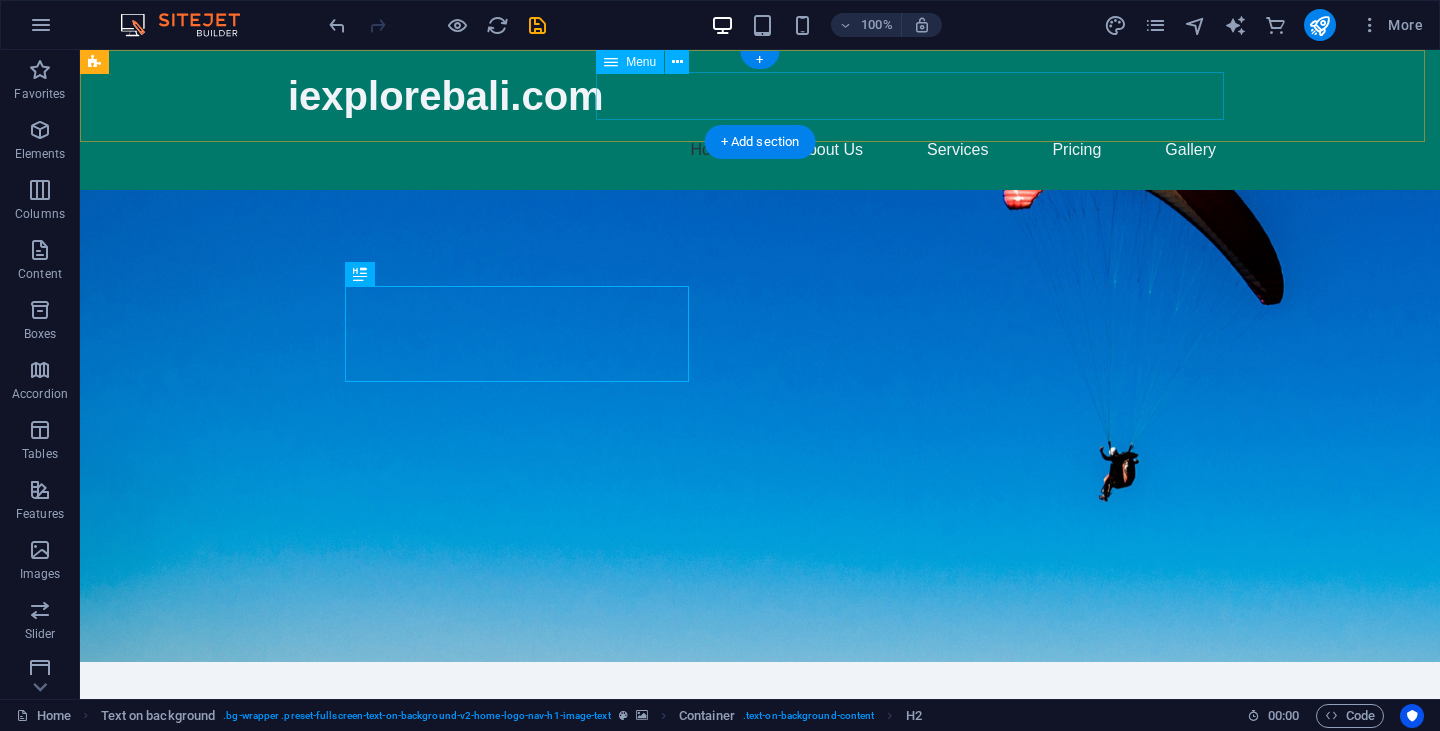 click on "Home About Us Services Pricing Gallery" at bounding box center (760, 150) 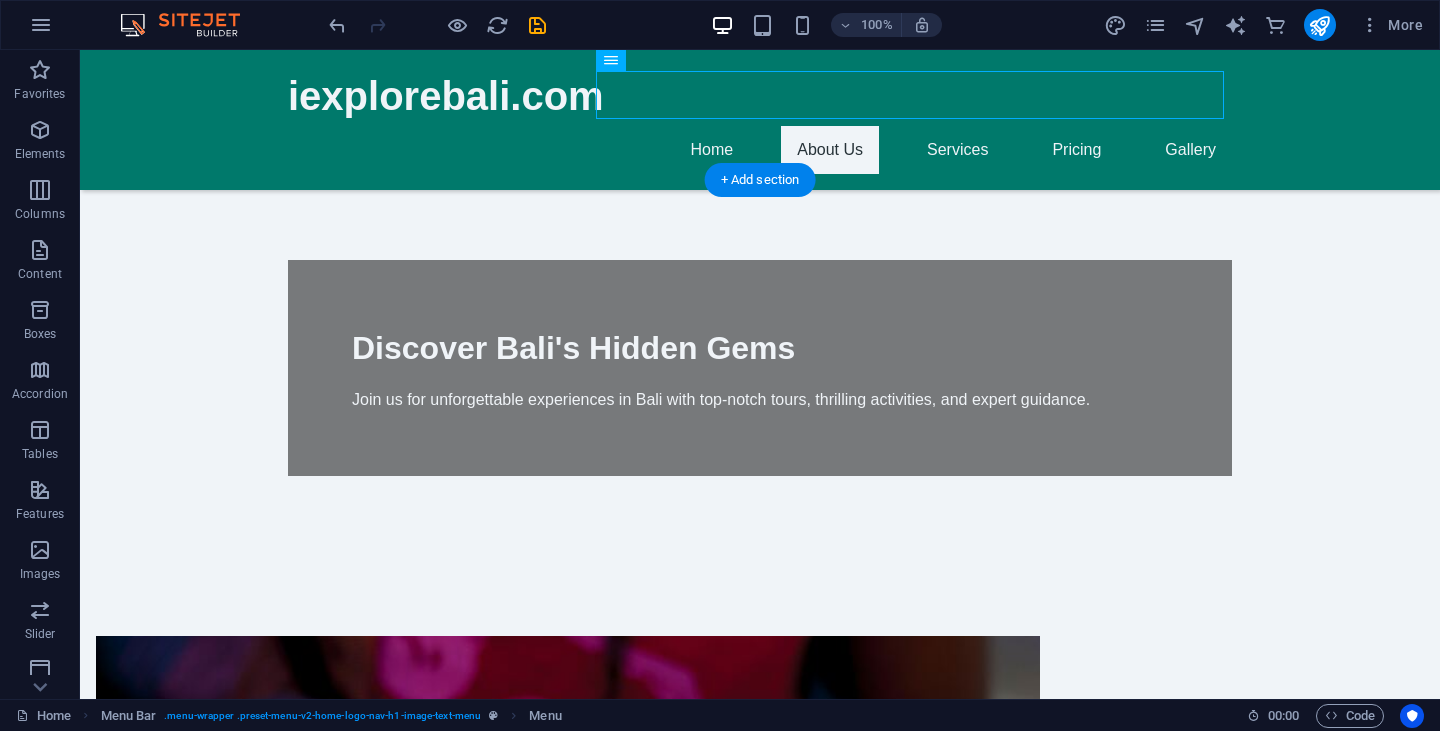 scroll, scrollTop: 435, scrollLeft: 0, axis: vertical 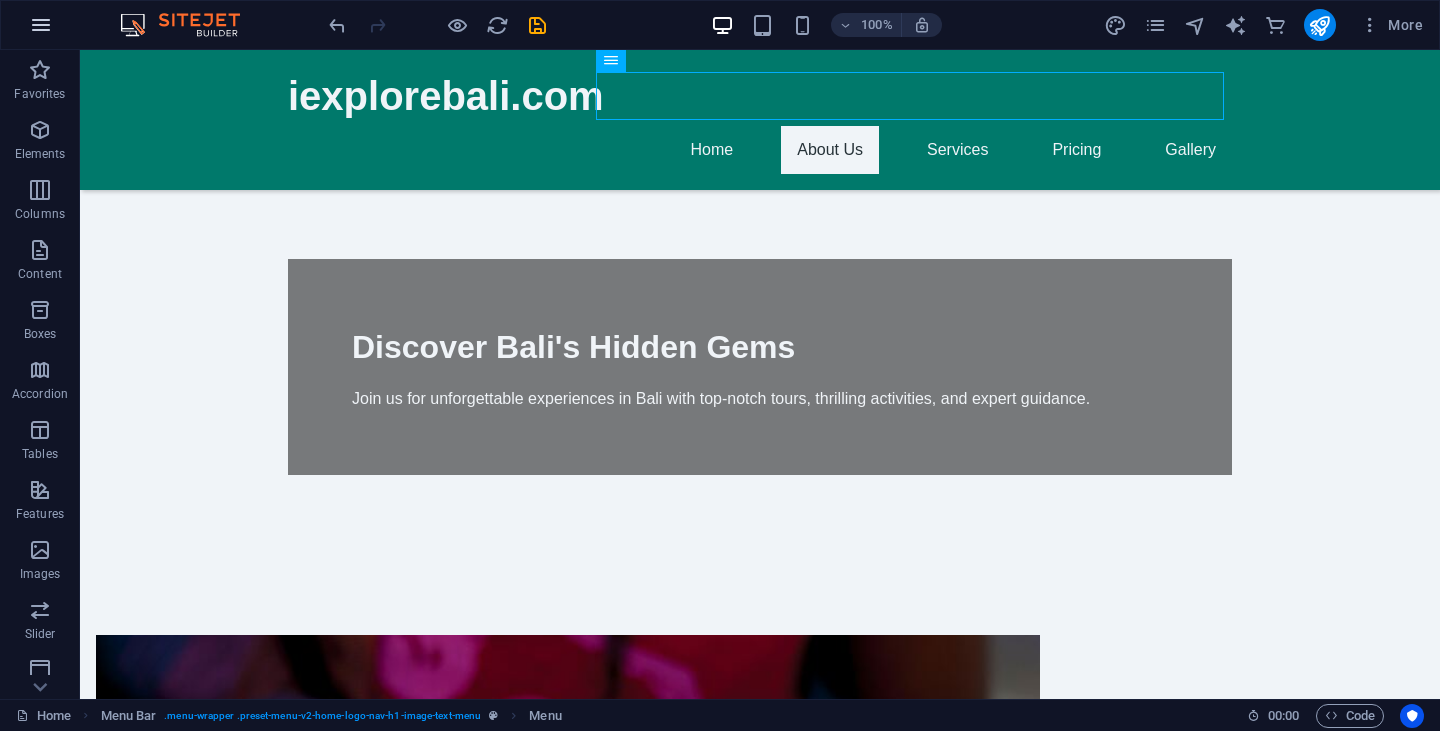 click at bounding box center (41, 25) 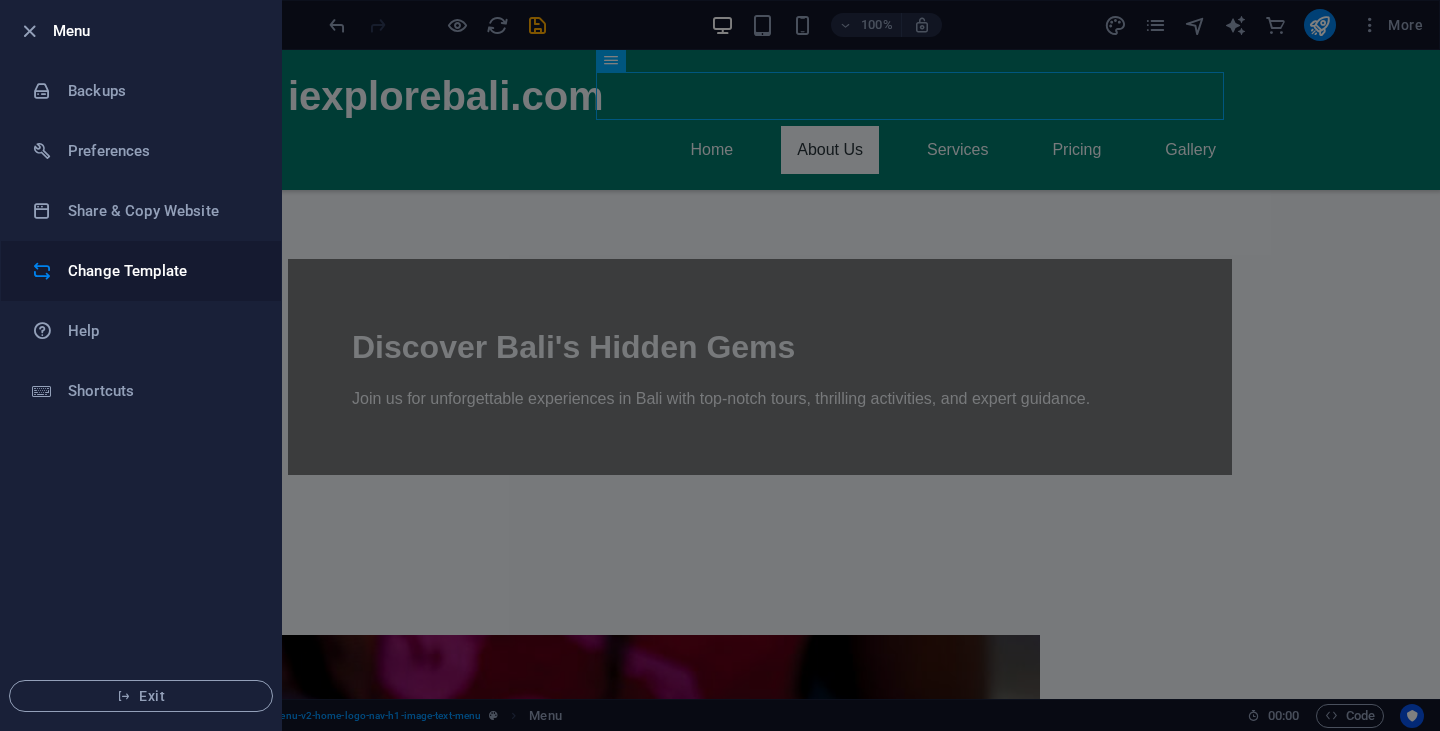 click on "Change Template" at bounding box center (141, 271) 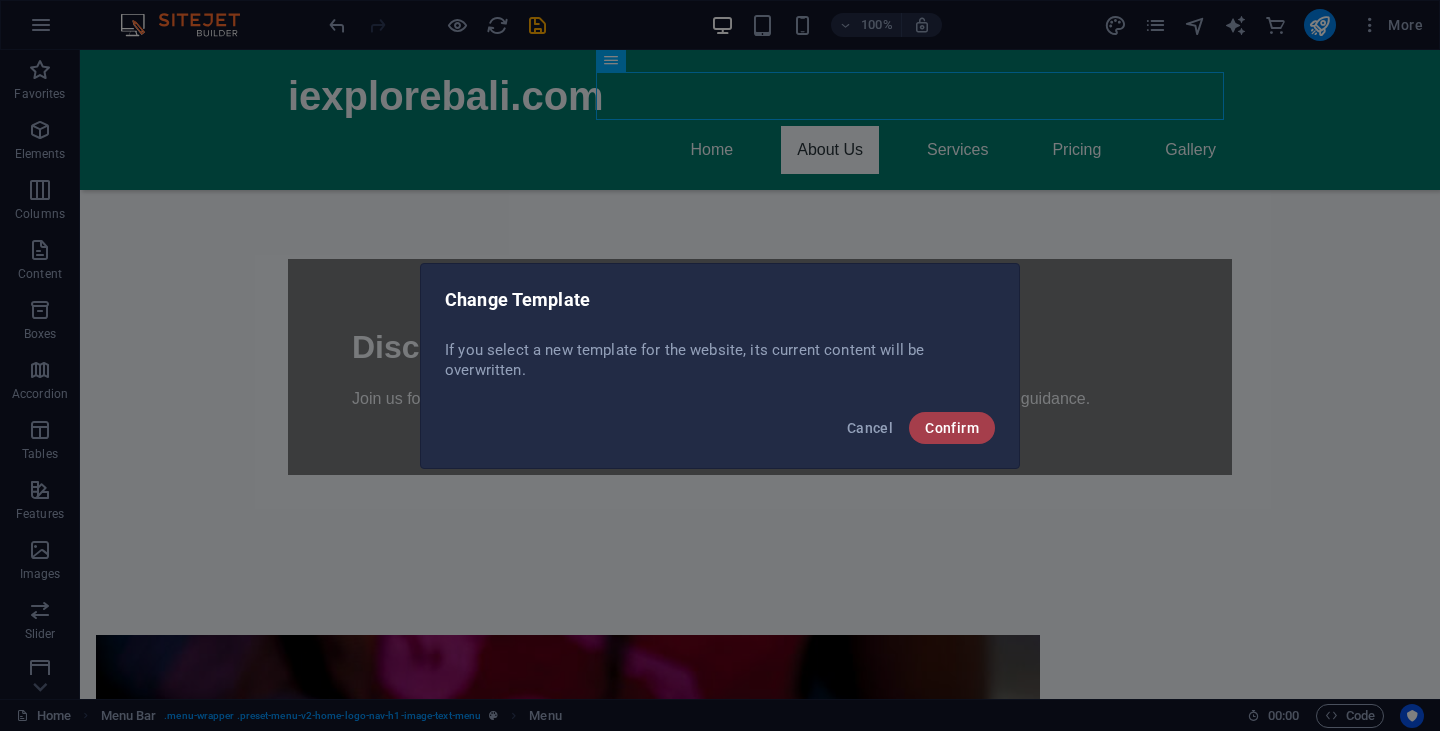 click on "Confirm" at bounding box center (952, 428) 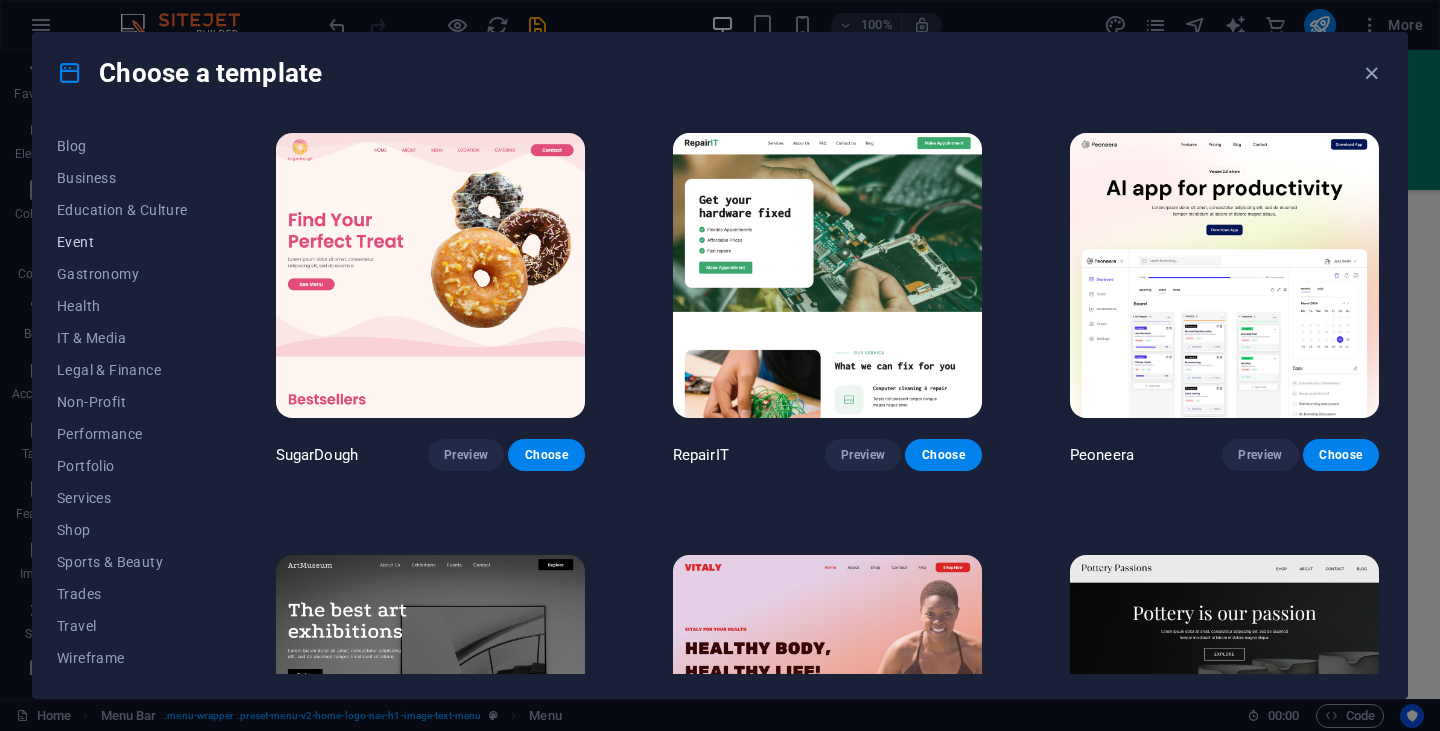 scroll, scrollTop: 0, scrollLeft: 0, axis: both 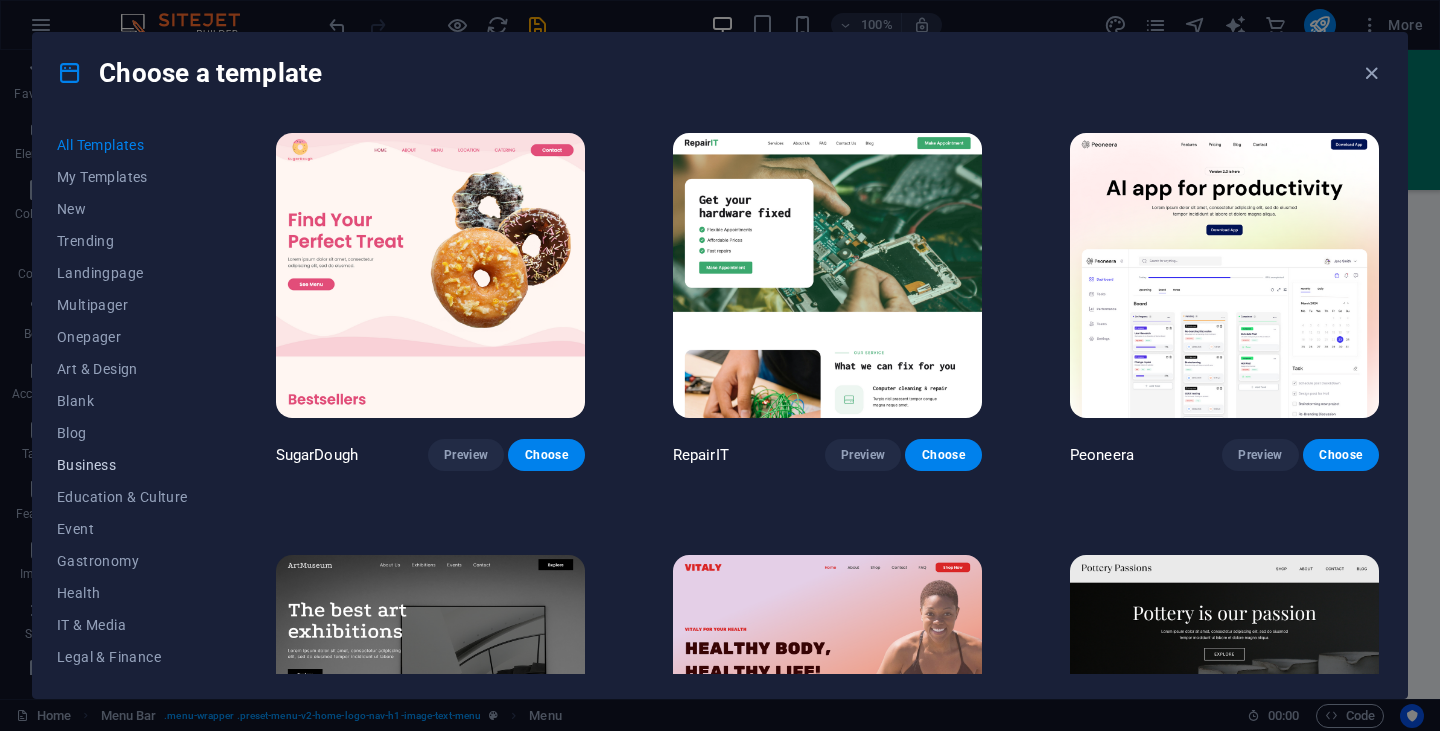 click on "Business" at bounding box center [122, 465] 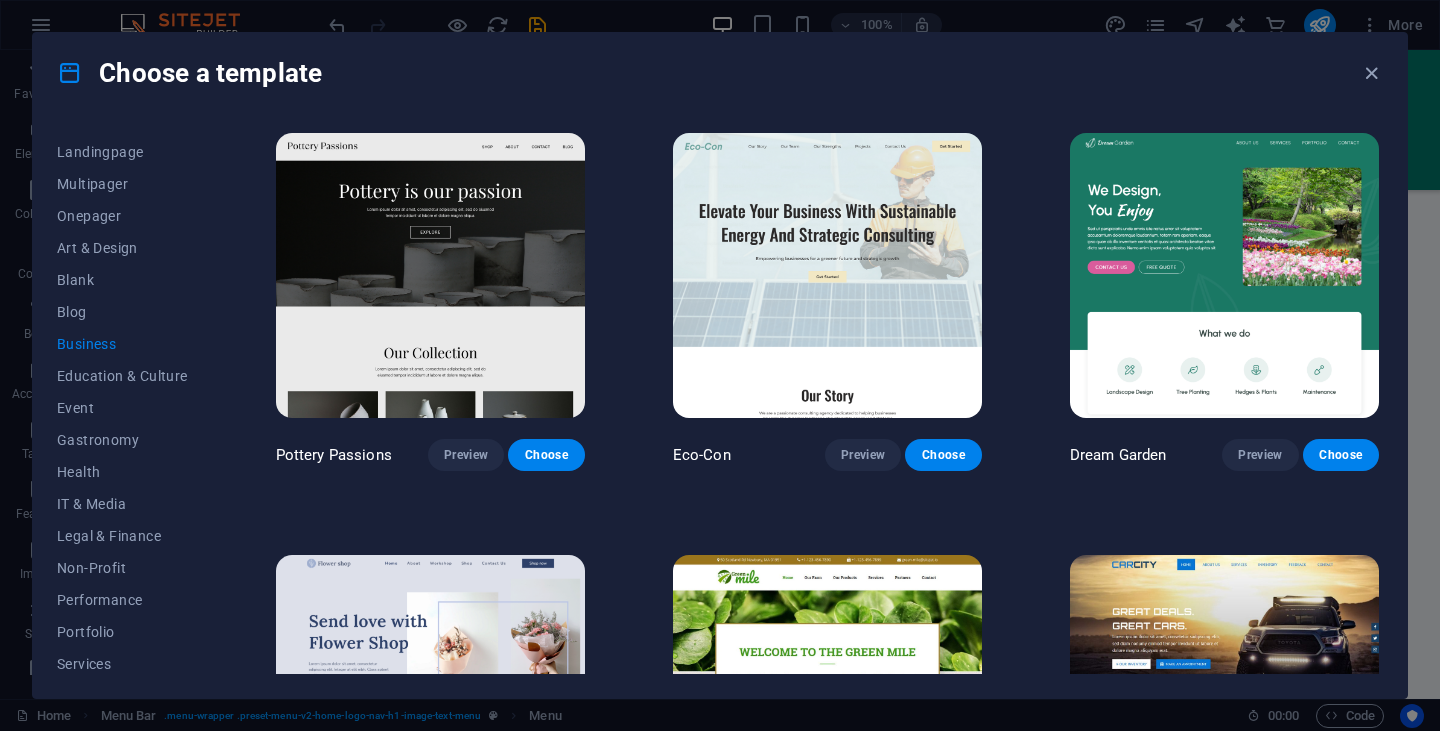 scroll, scrollTop: 122, scrollLeft: 0, axis: vertical 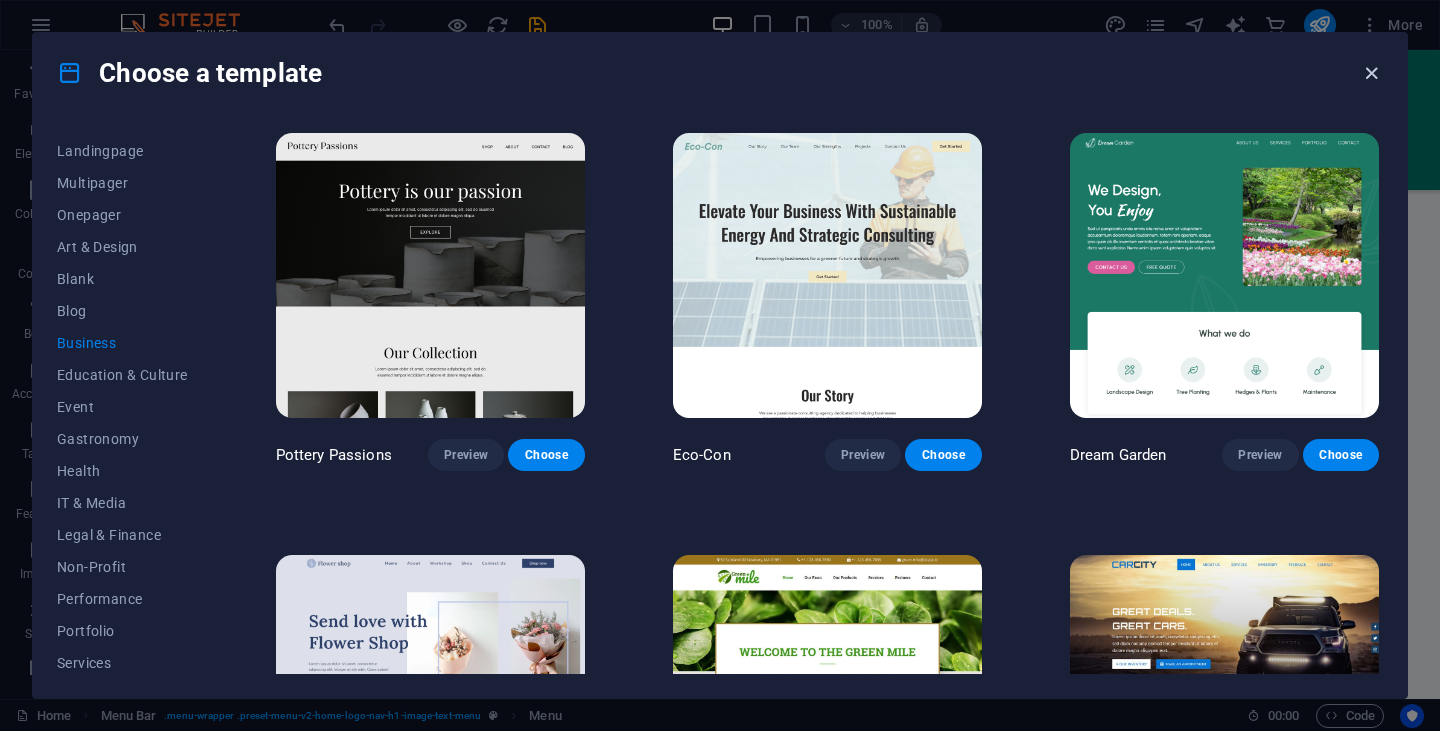 click at bounding box center [1371, 73] 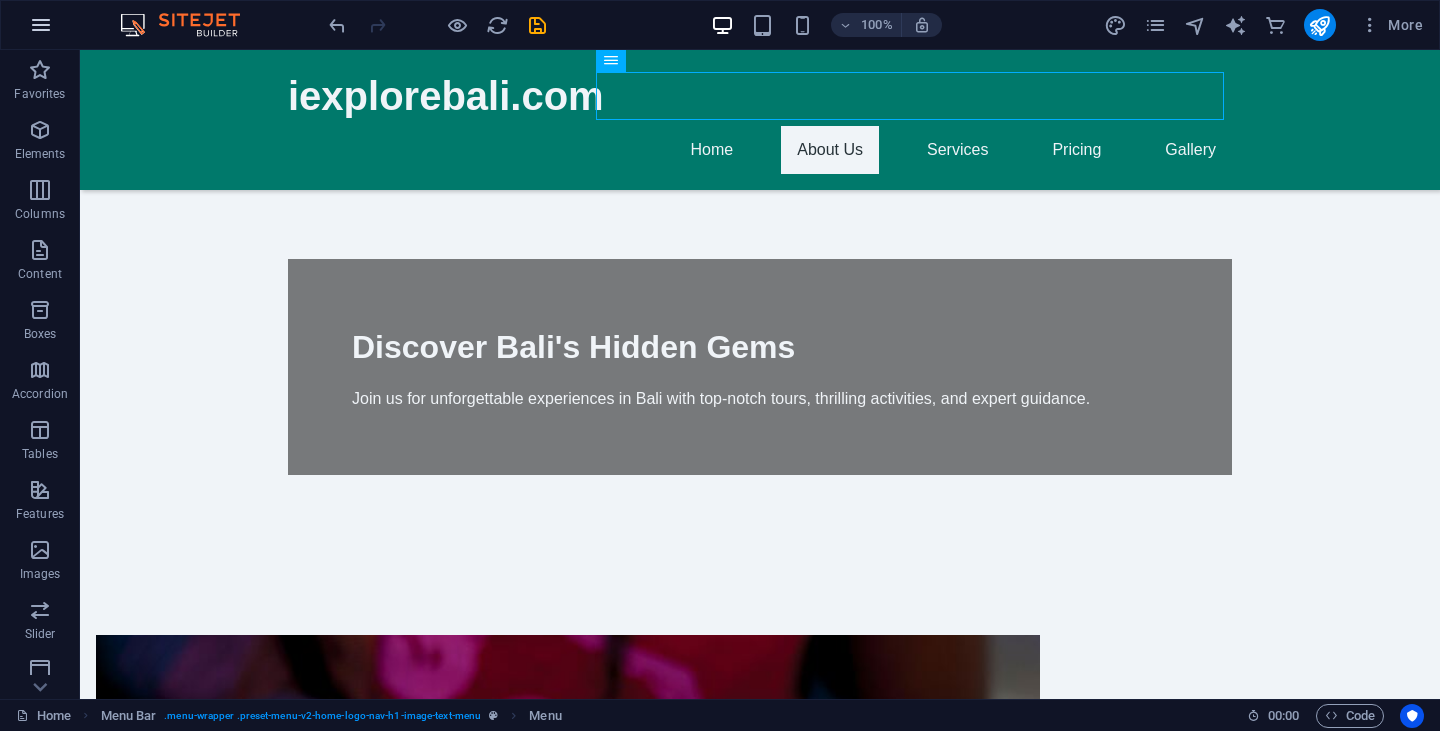 click at bounding box center (41, 25) 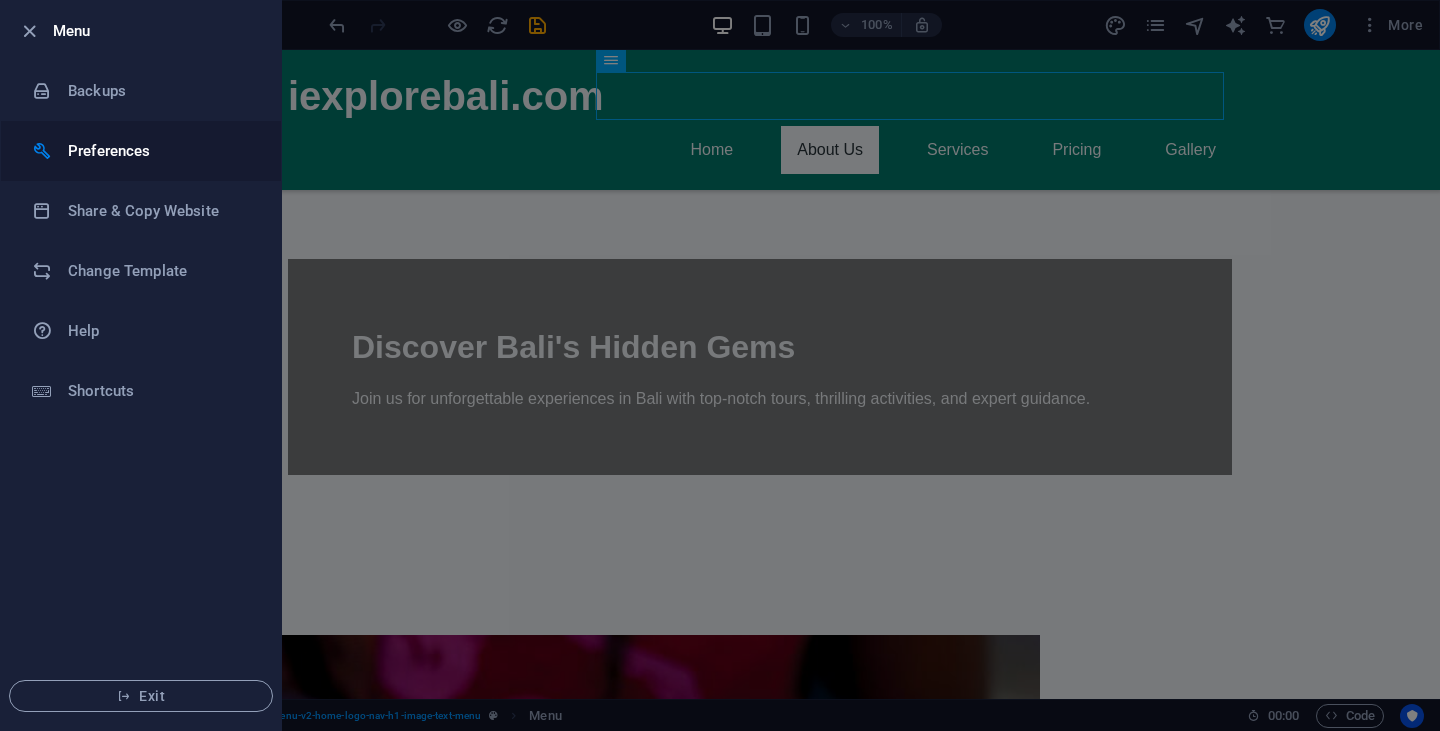 click on "Preferences" at bounding box center [160, 151] 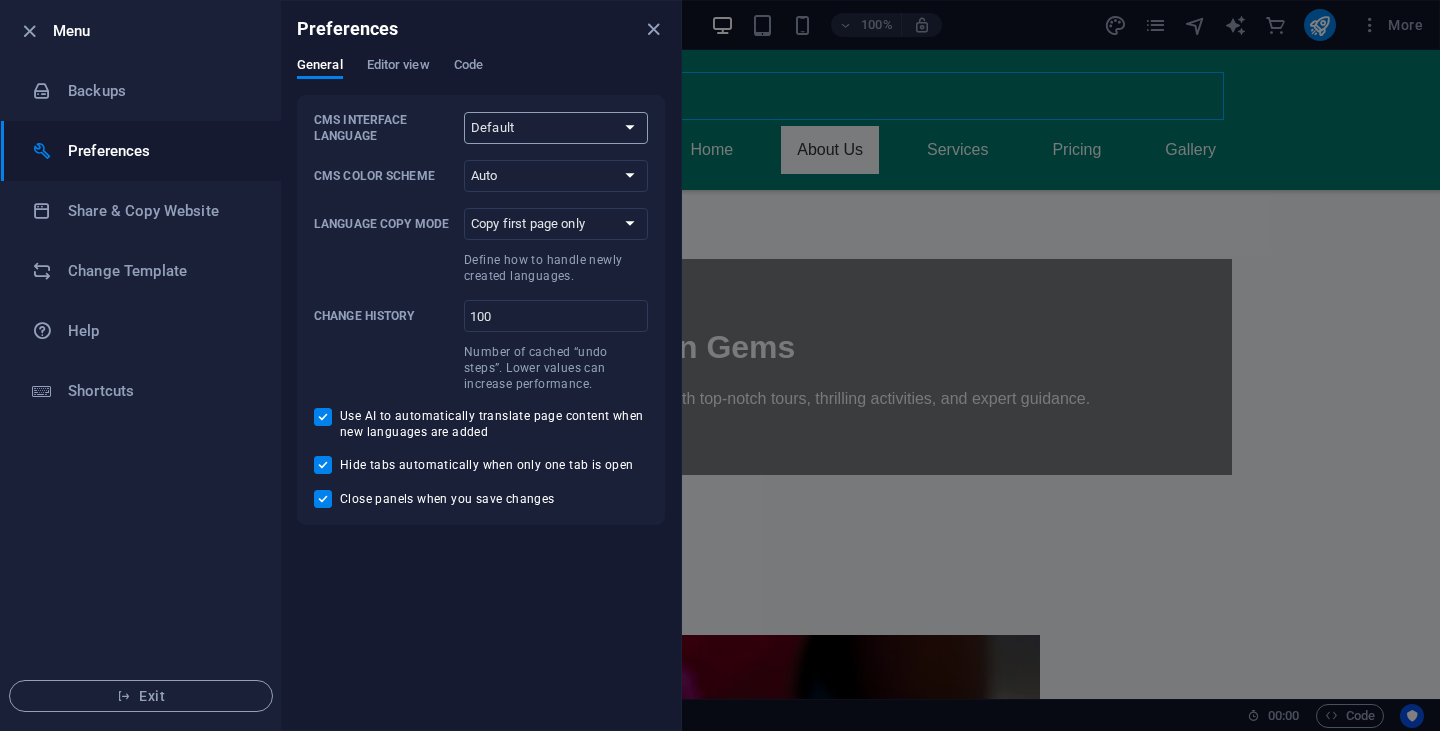 click on "Default Deutsch English Español Français Magyar Italiano Nederlands Polski Português русский язык Svenska Türkçe 日本語" at bounding box center [556, 128] 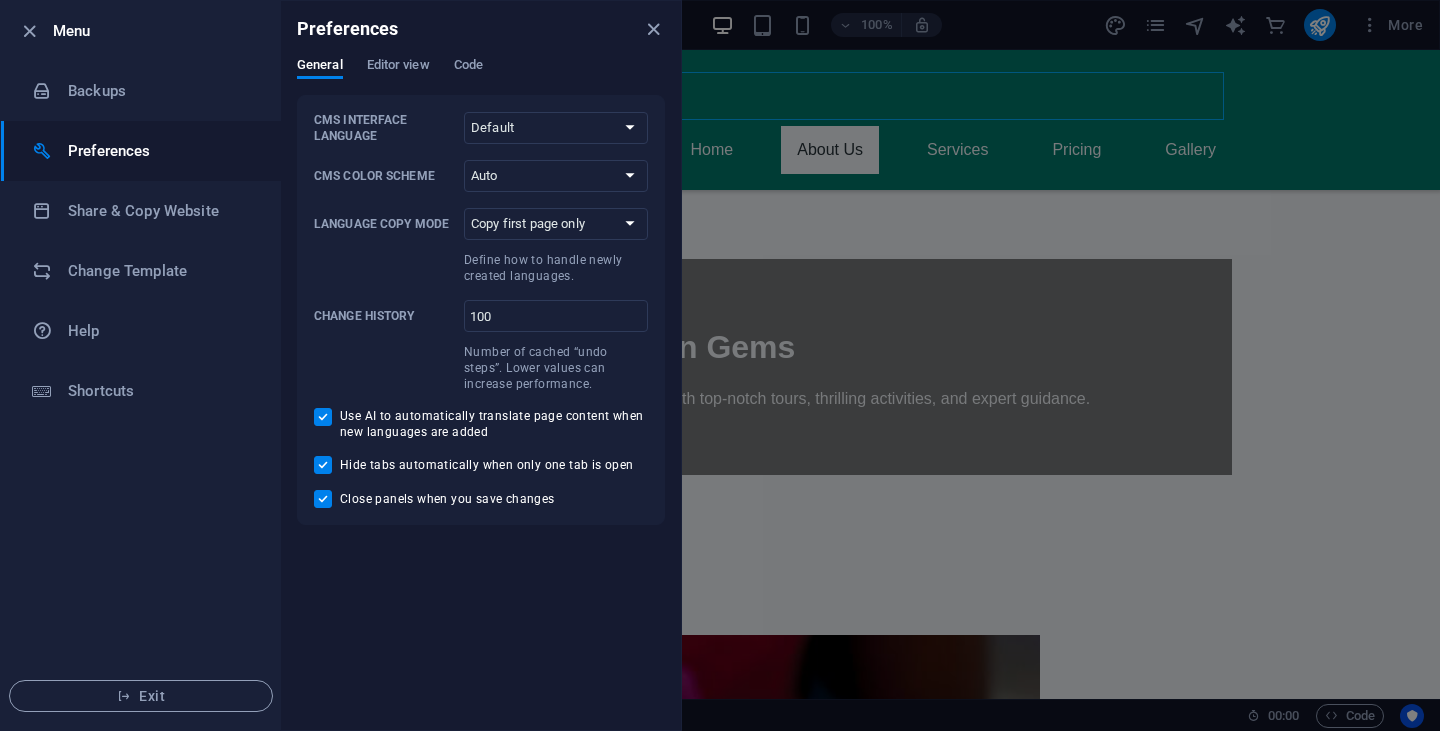 click on "Menu Backups Preferences Share & Copy Website Change Template Help Shortcuts Exit" at bounding box center (141, 365) 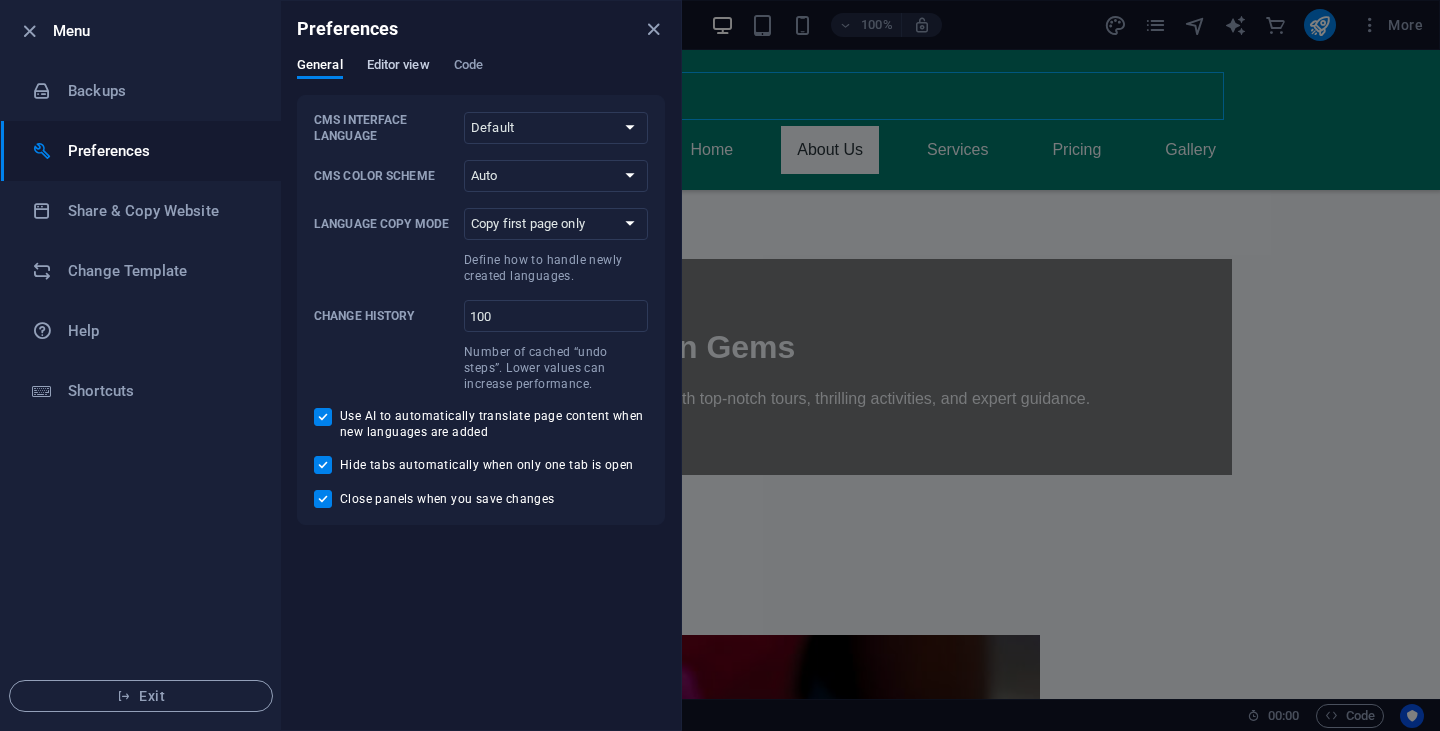 click on "Editor view" at bounding box center [398, 67] 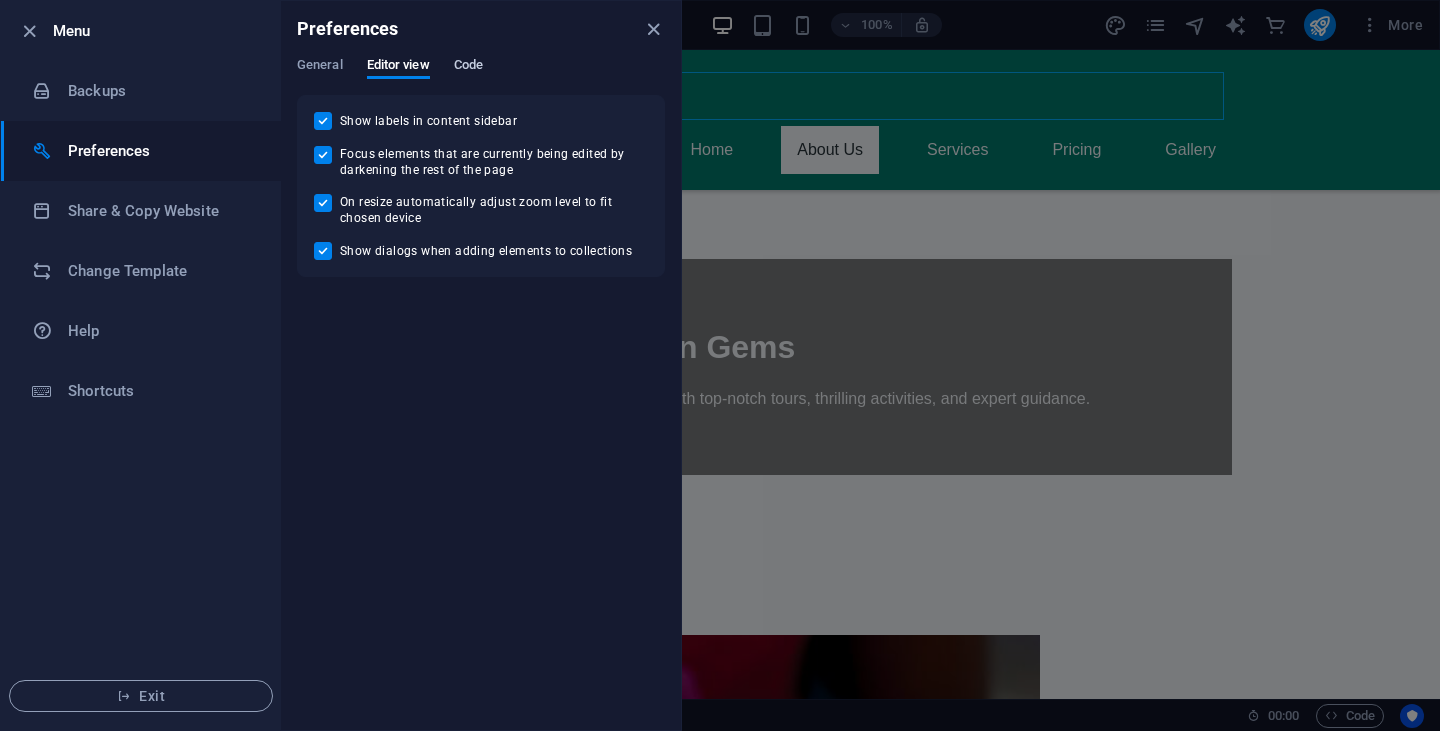 click on "Code" at bounding box center [468, 67] 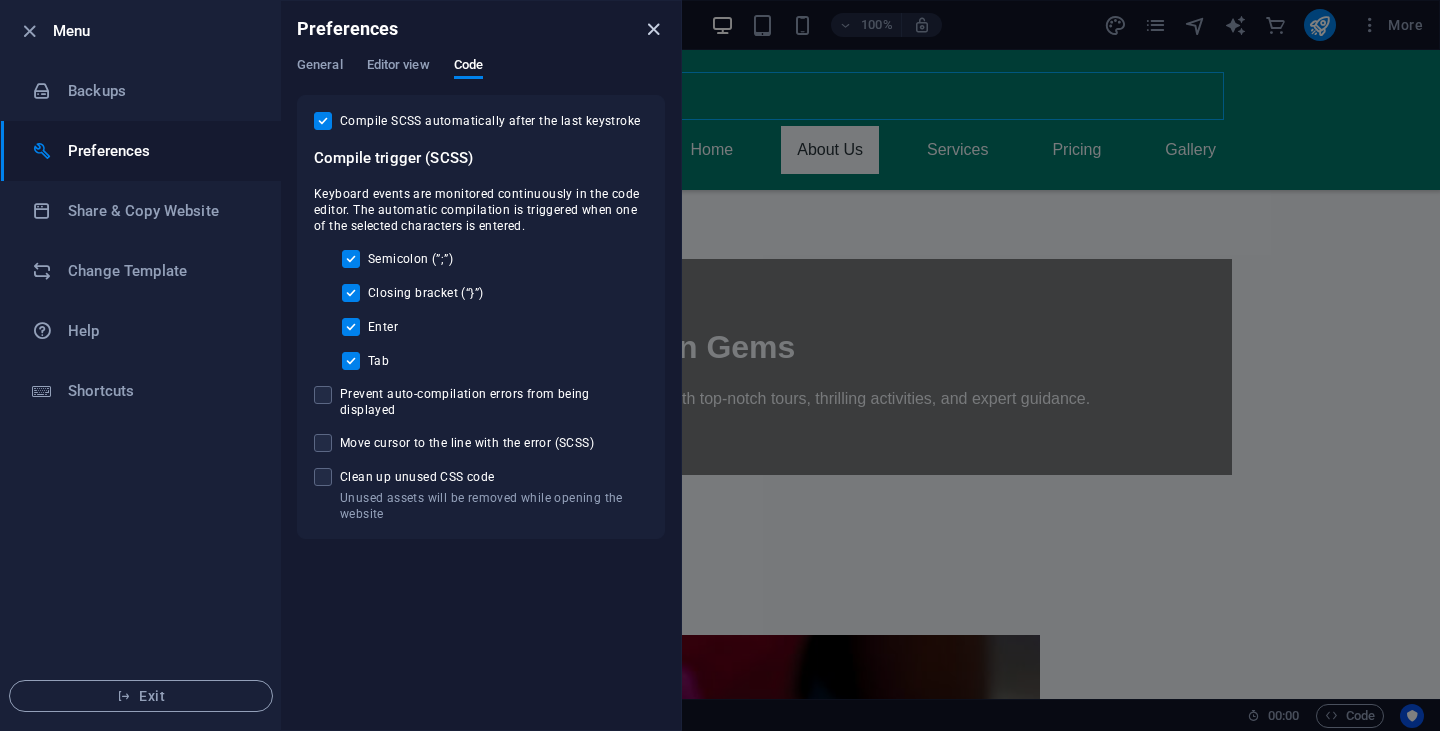 click at bounding box center (653, 29) 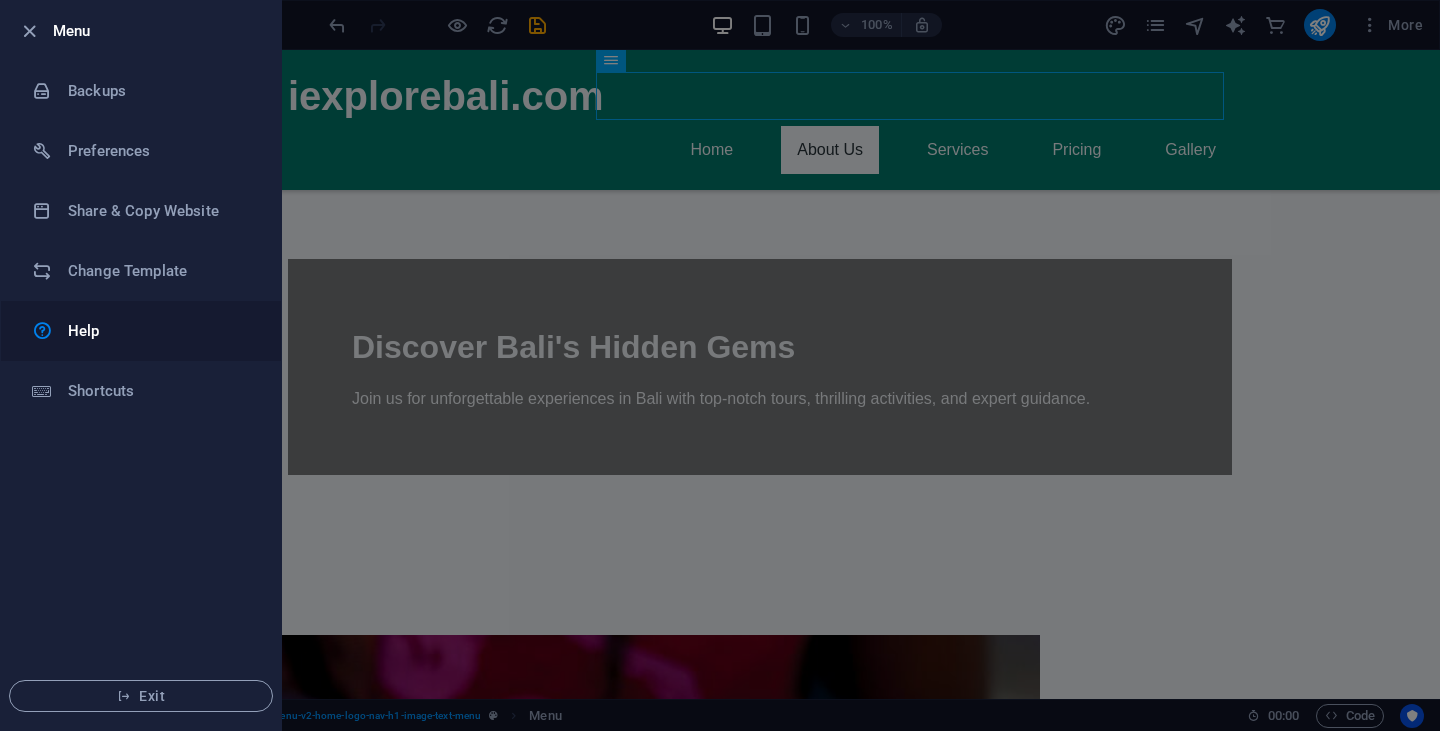 click on "Help" at bounding box center [141, 331] 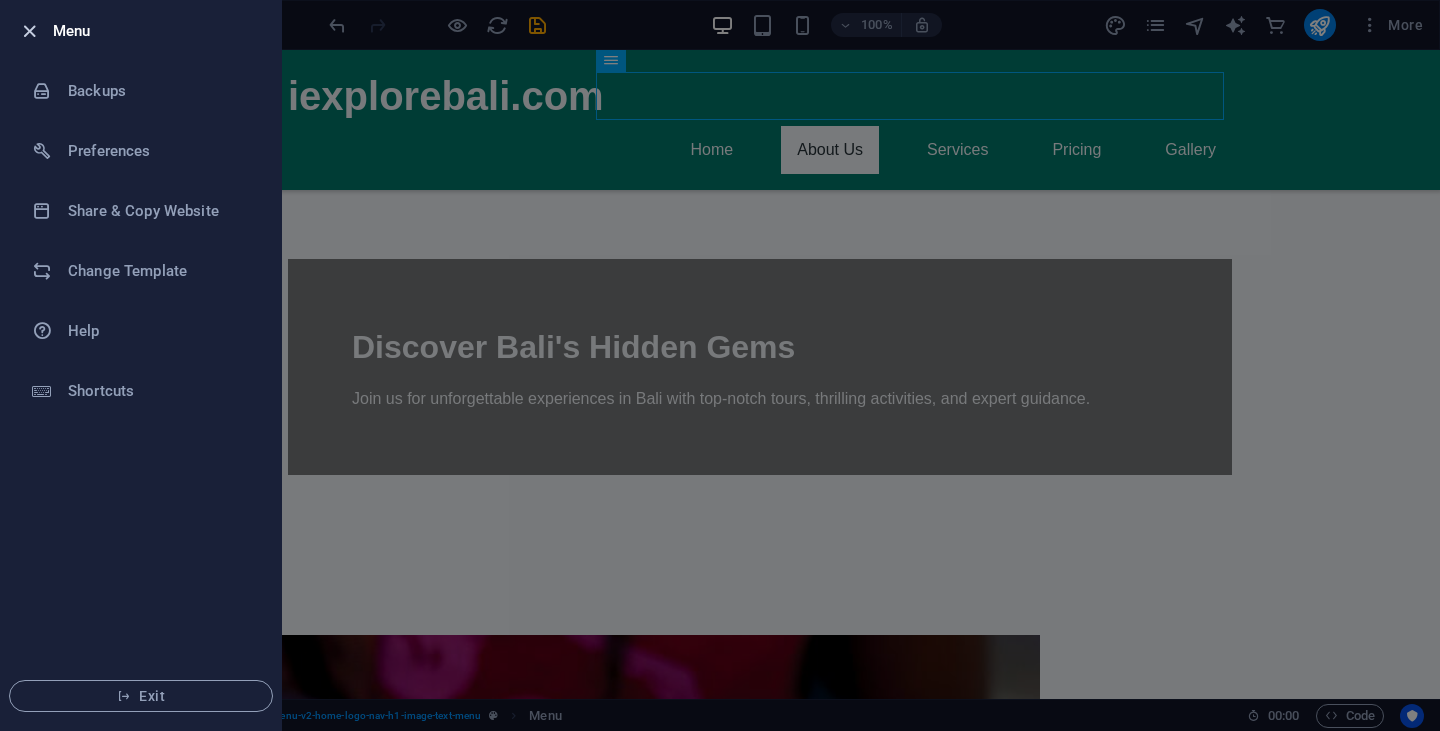 click at bounding box center (29, 31) 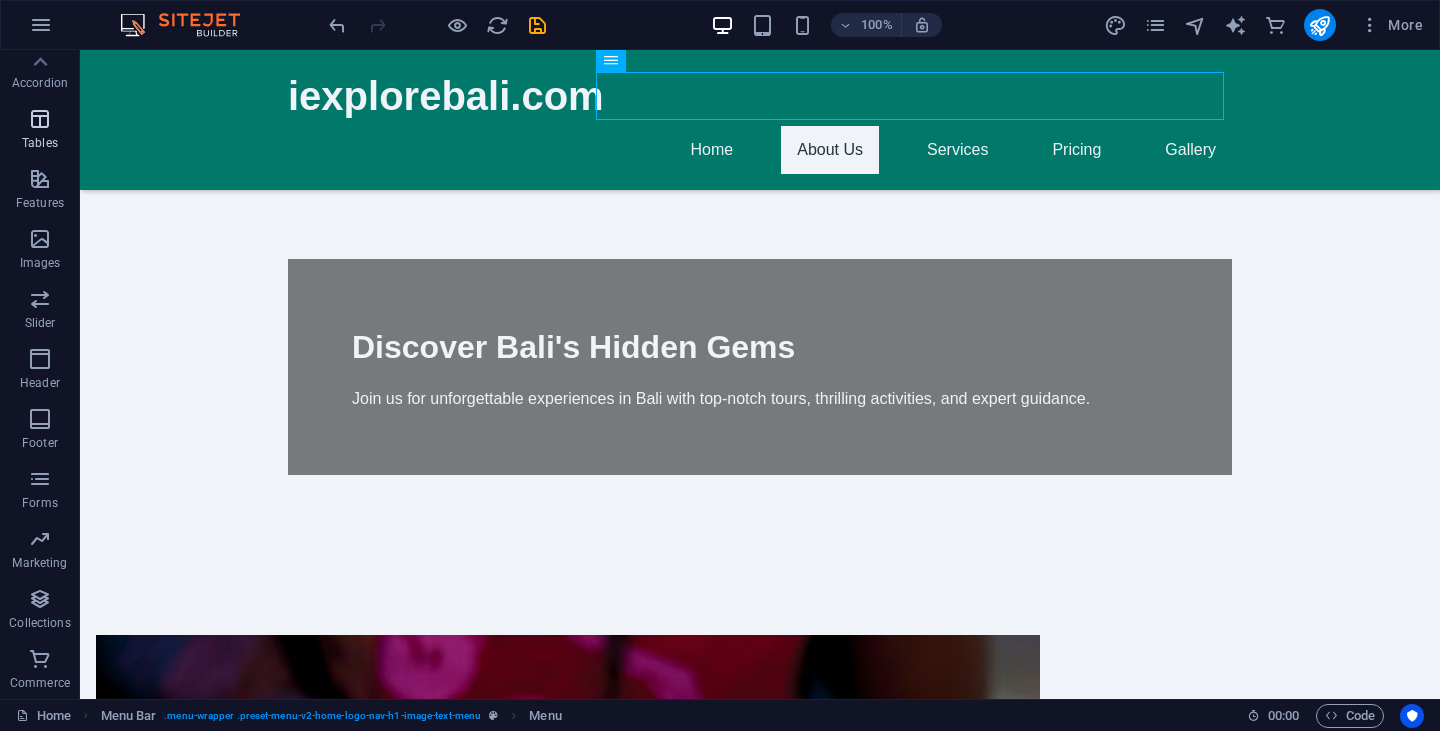 scroll, scrollTop: 0, scrollLeft: 0, axis: both 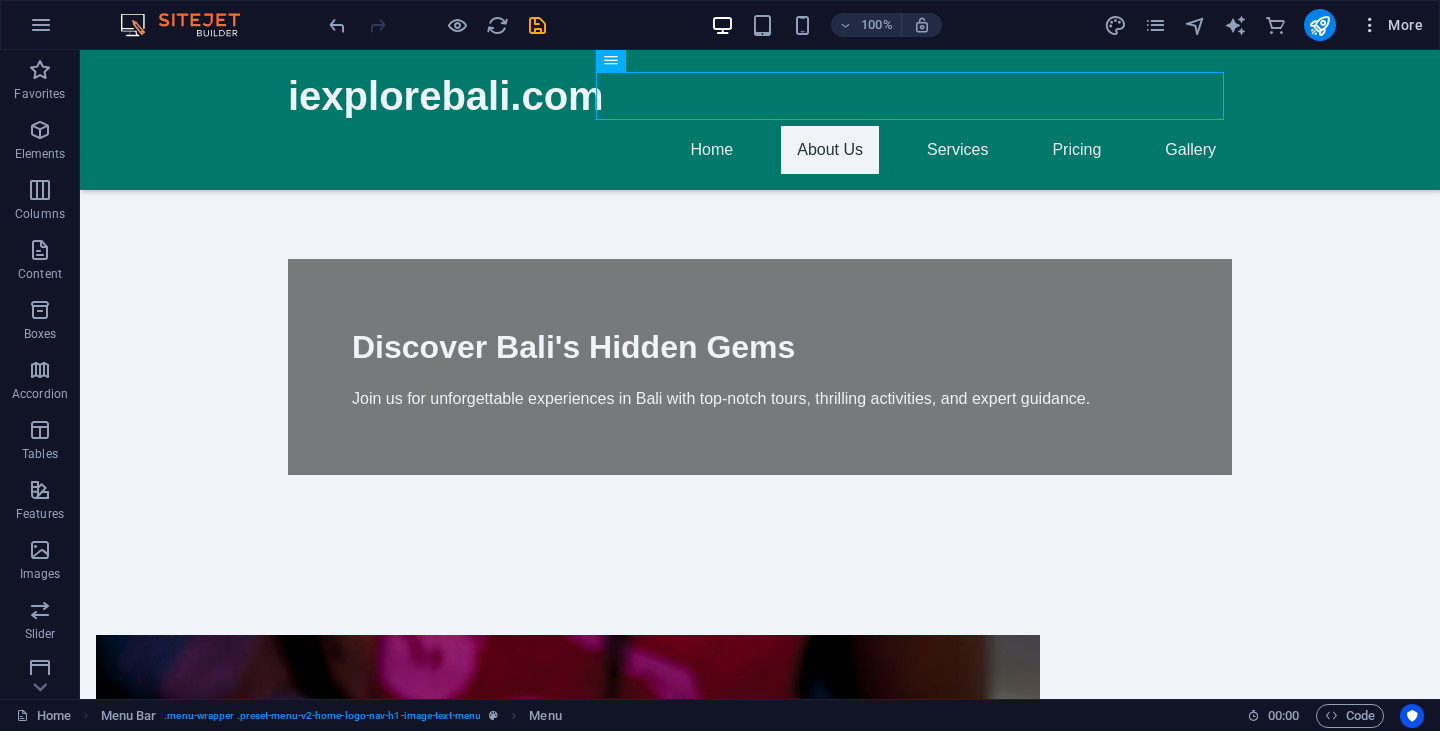 click at bounding box center [1370, 25] 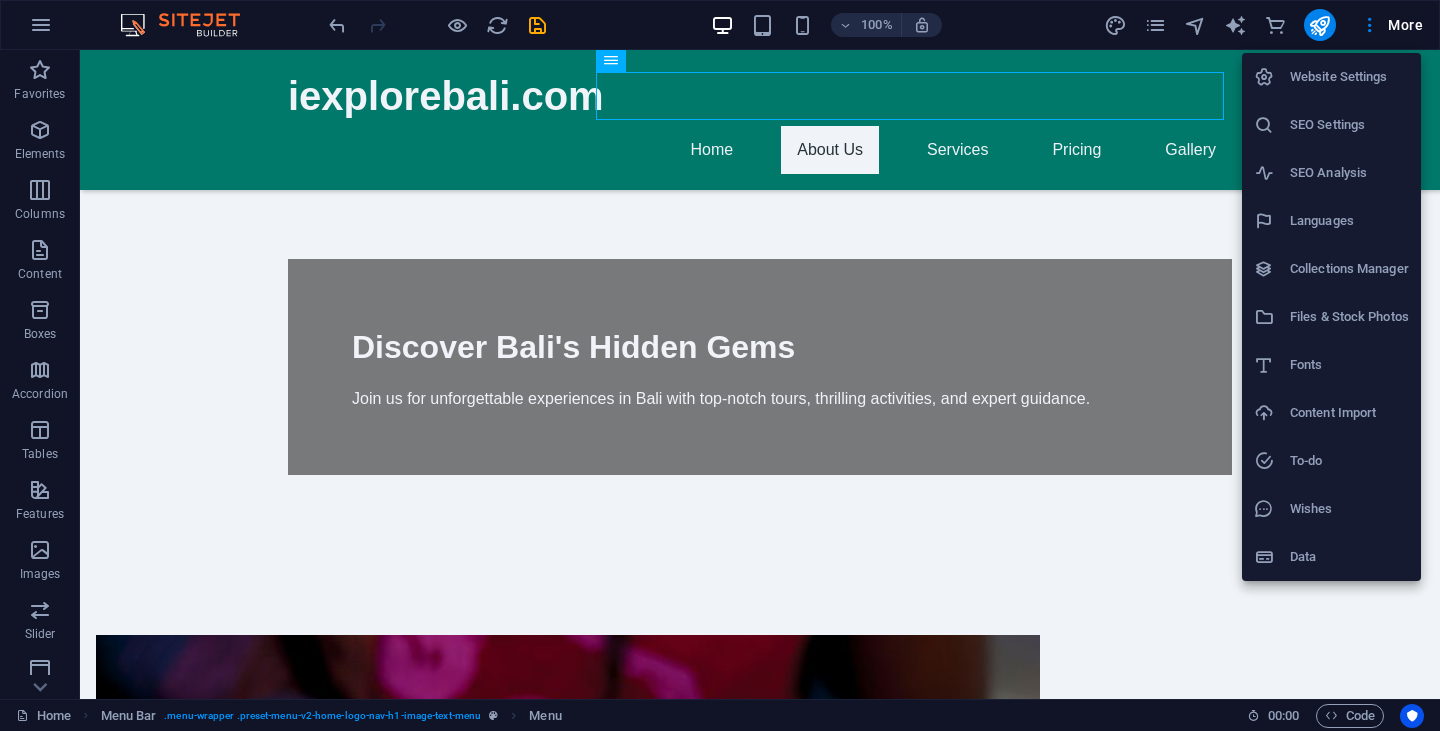 click on "Website Settings" at bounding box center [1331, 77] 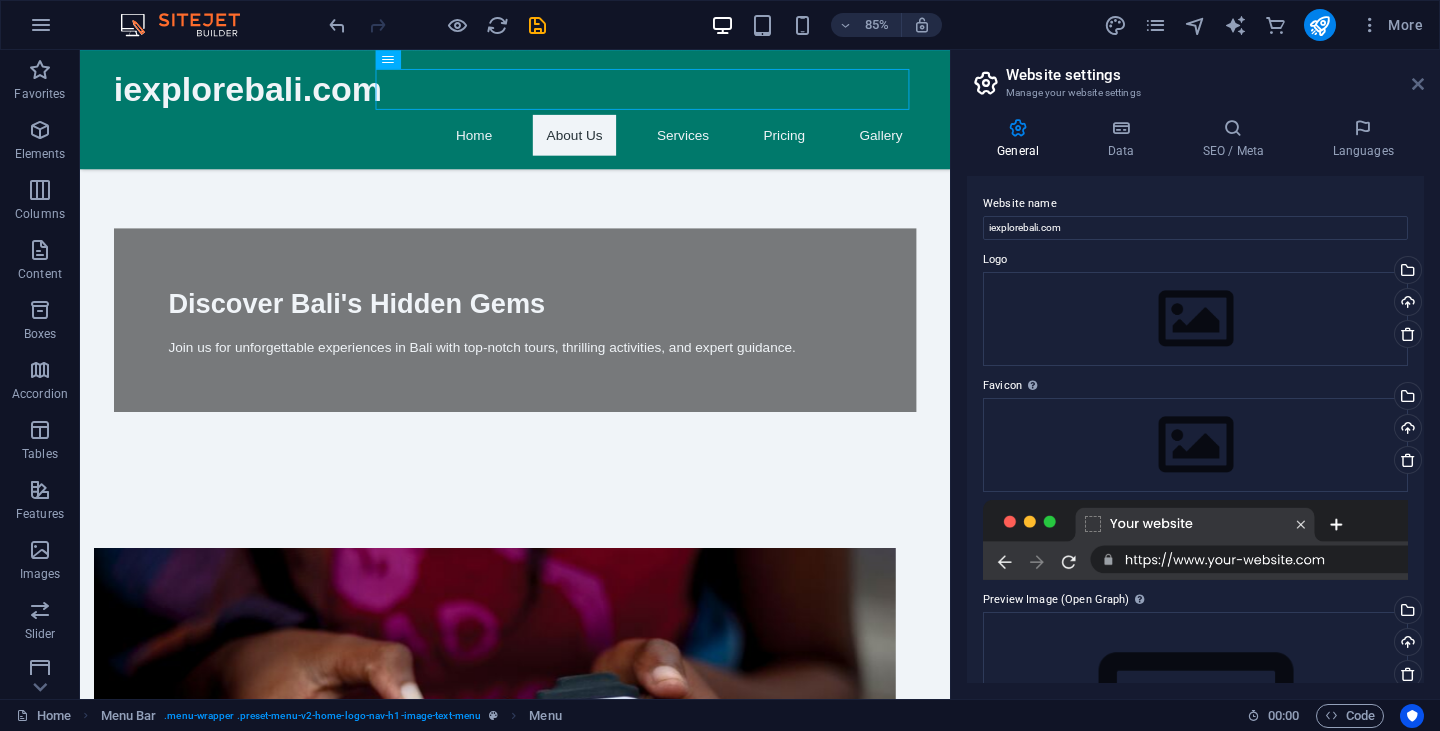 click at bounding box center (1418, 84) 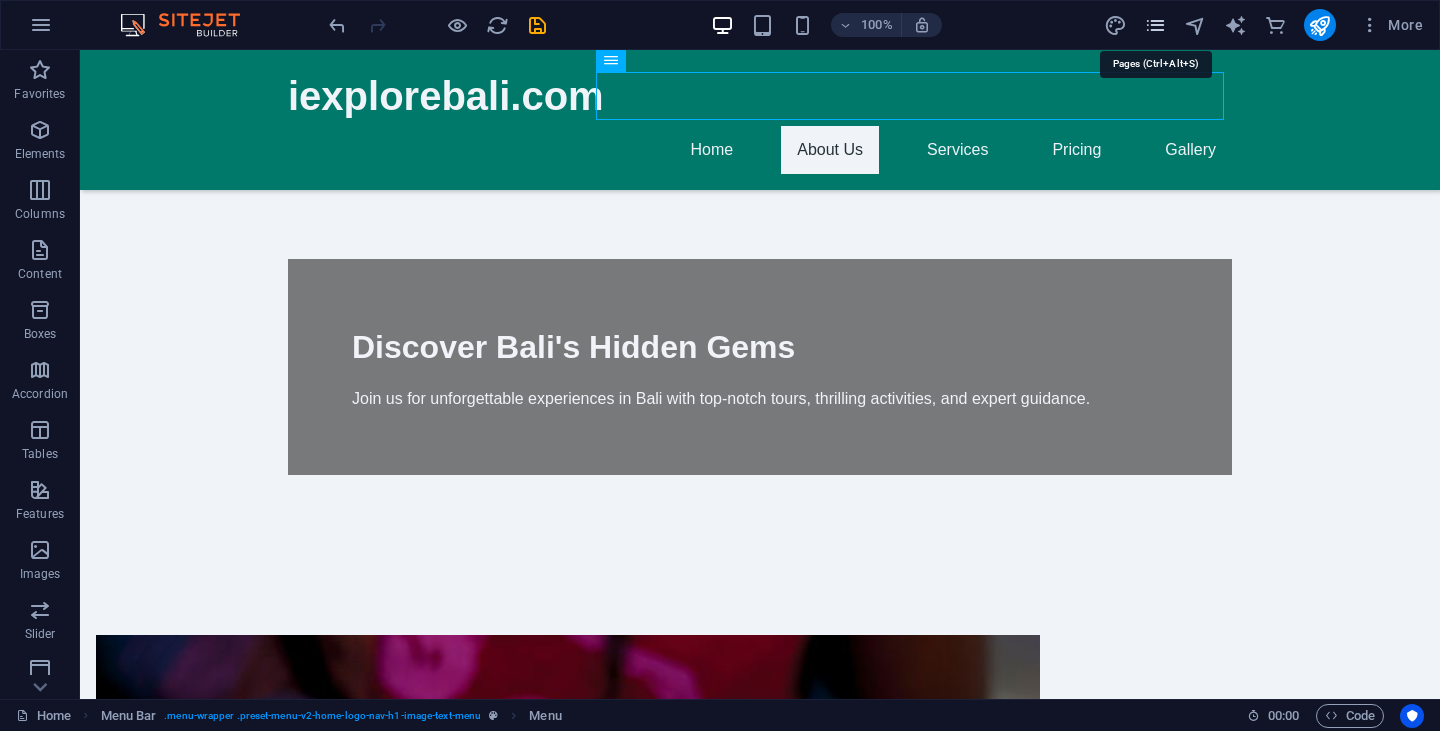 click at bounding box center (1155, 25) 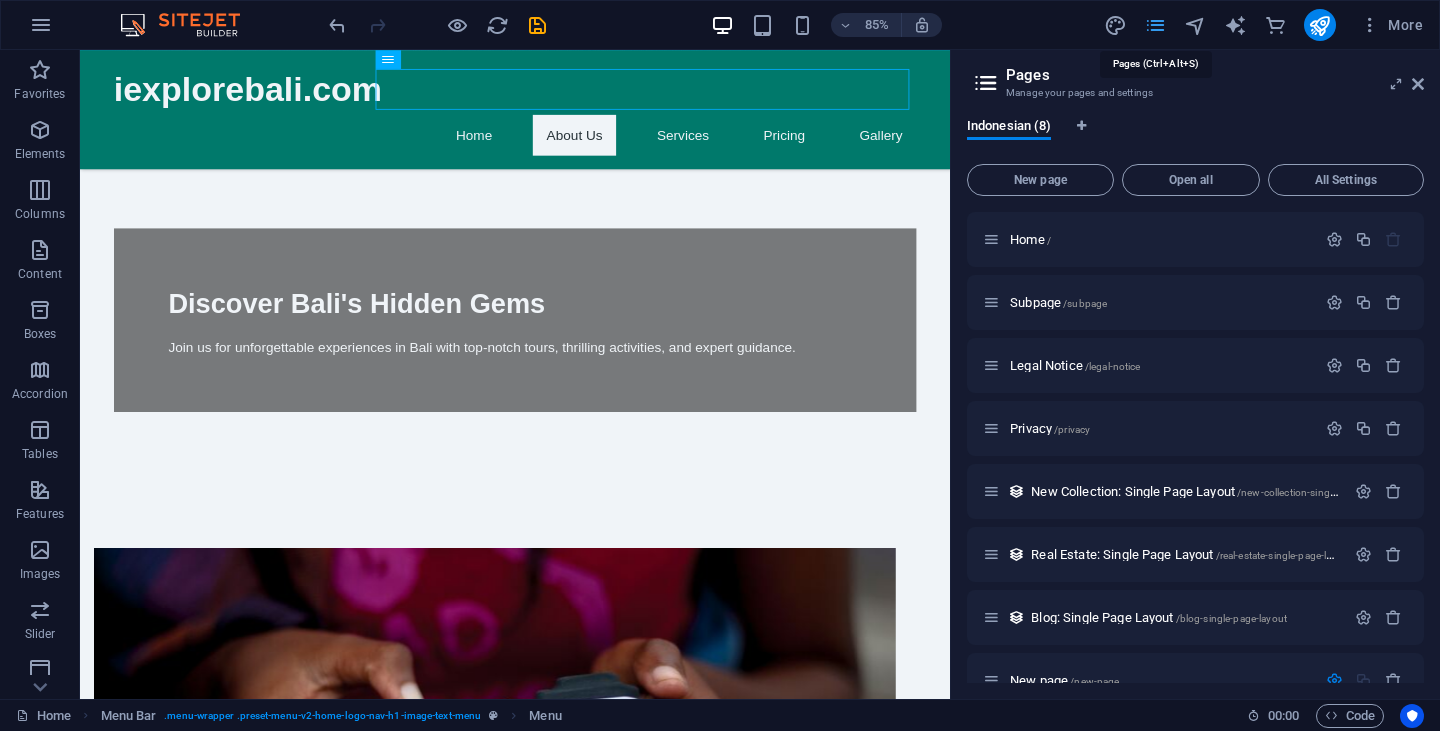 scroll, scrollTop: 308, scrollLeft: 0, axis: vertical 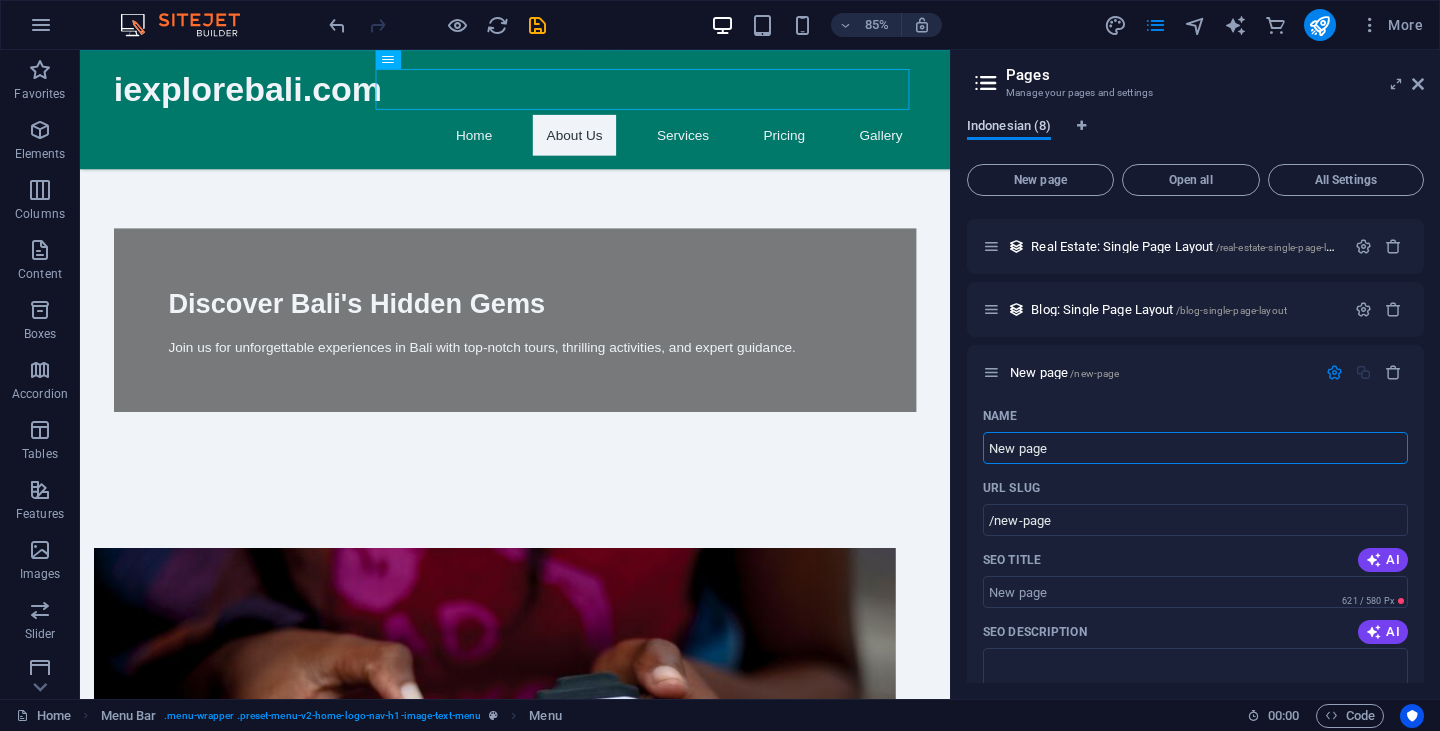 click on "Indonesian (8)" at bounding box center (1009, 128) 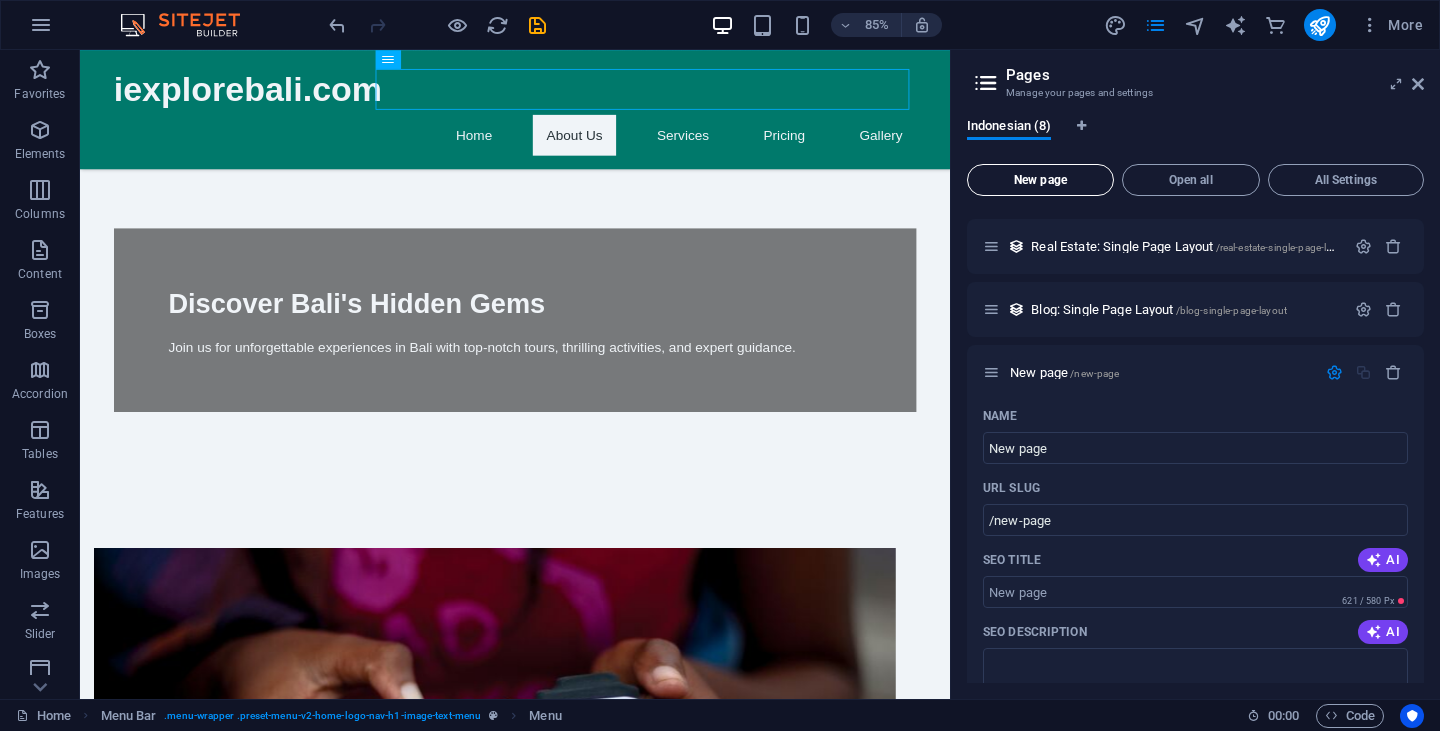 click on "New page" at bounding box center [1040, 180] 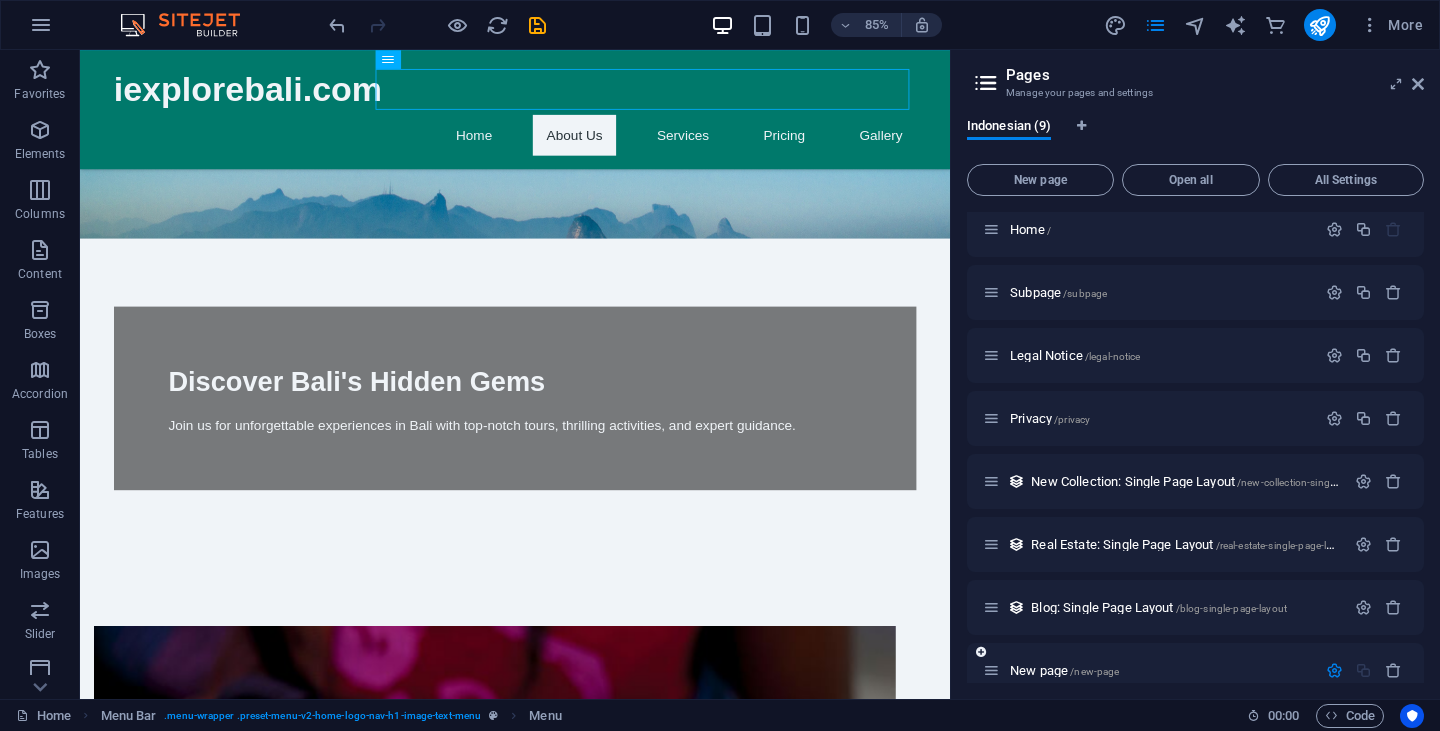 scroll, scrollTop: 0, scrollLeft: 0, axis: both 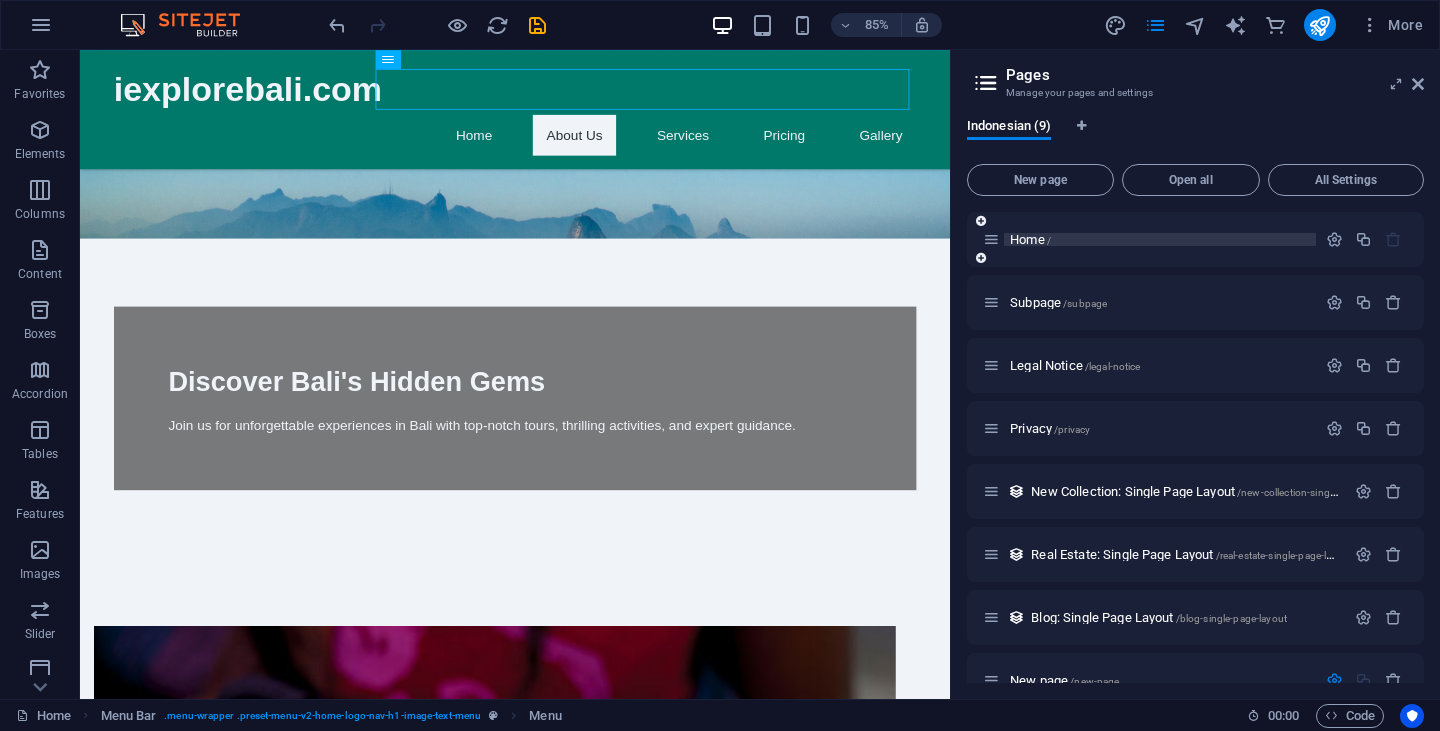 click on "Home /" at bounding box center (1160, 239) 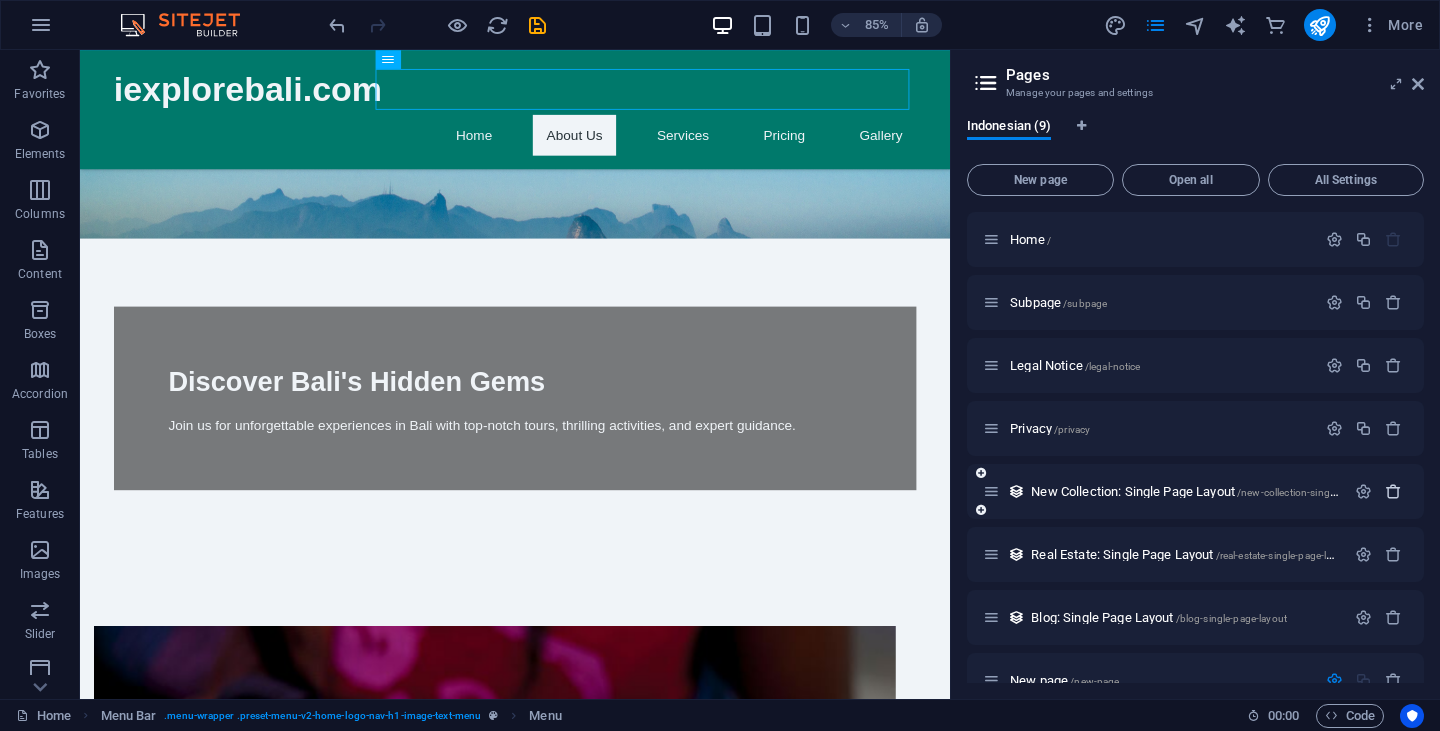 click at bounding box center (1393, 491) 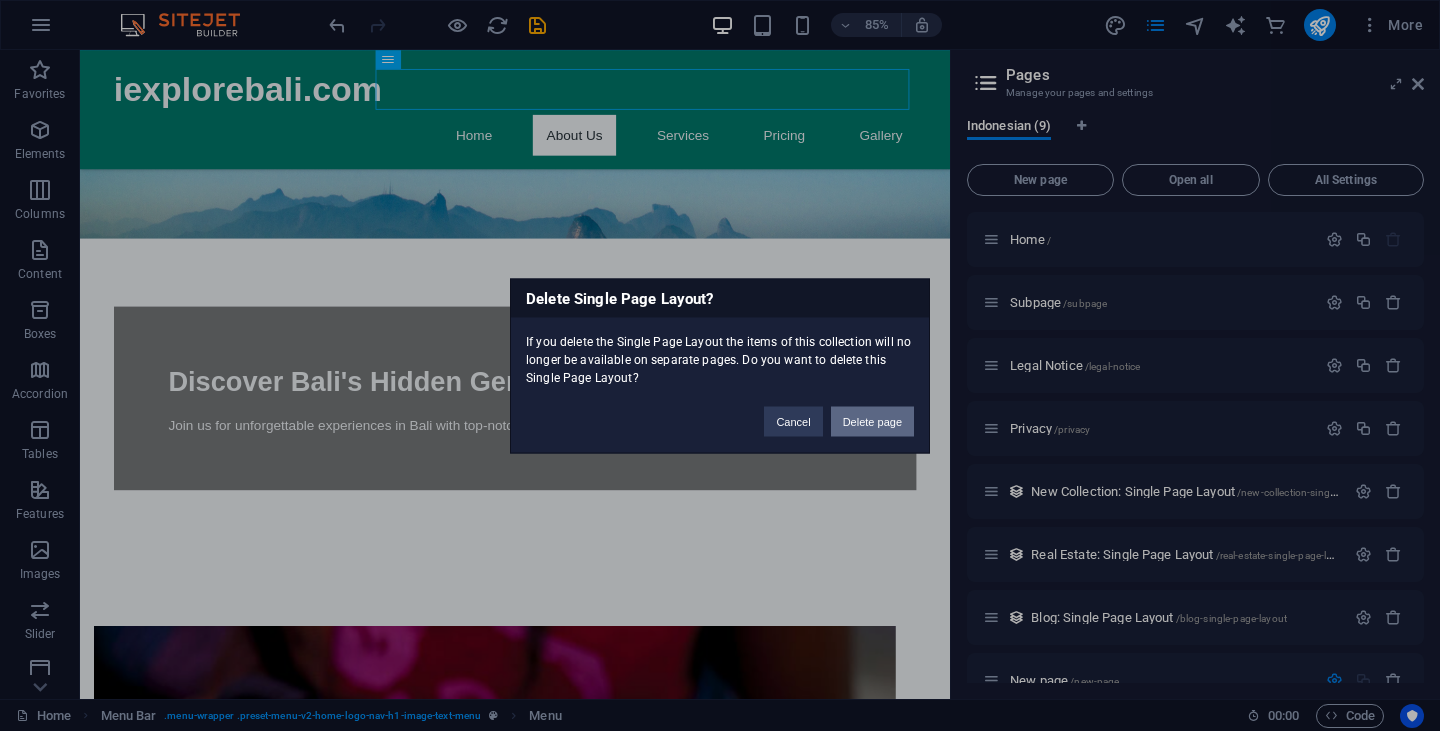 click on "Delete page" at bounding box center [872, 421] 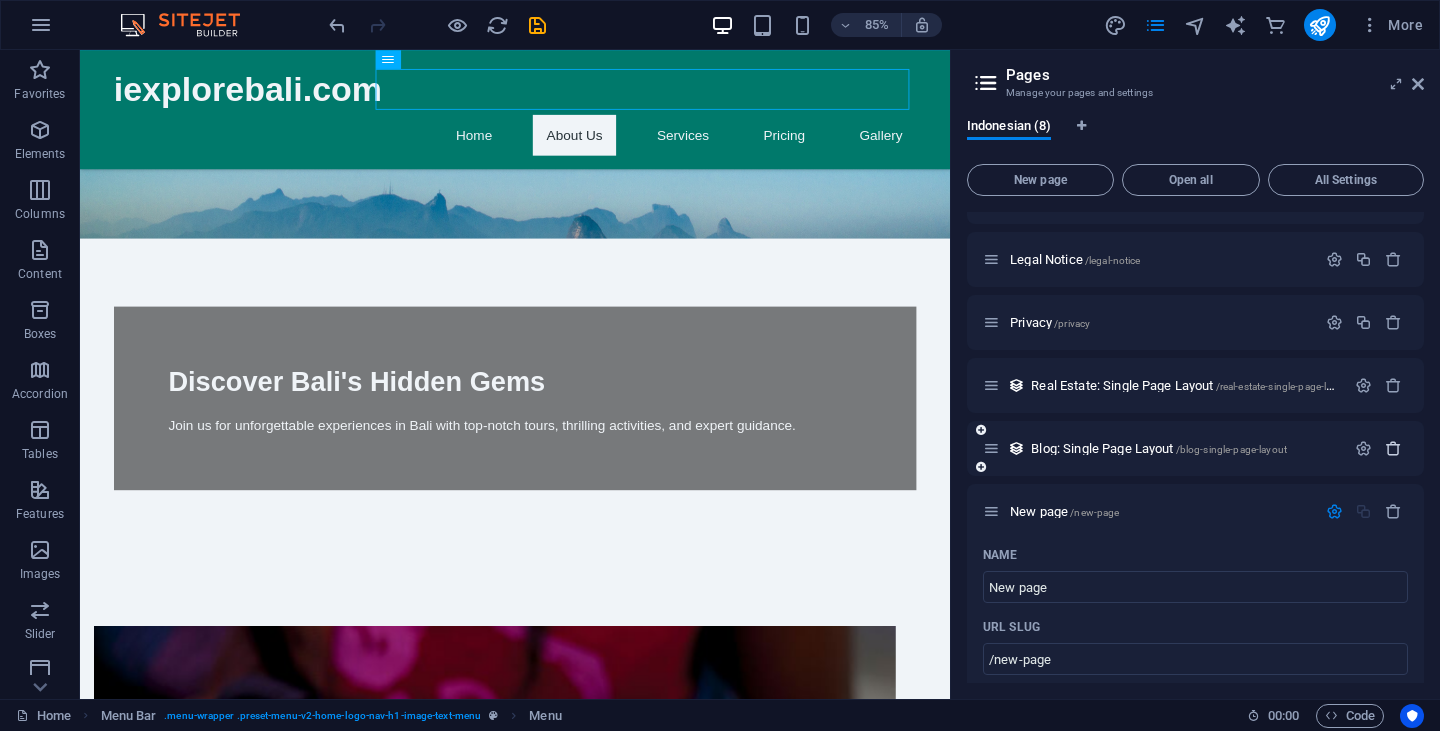 scroll, scrollTop: 107, scrollLeft: 0, axis: vertical 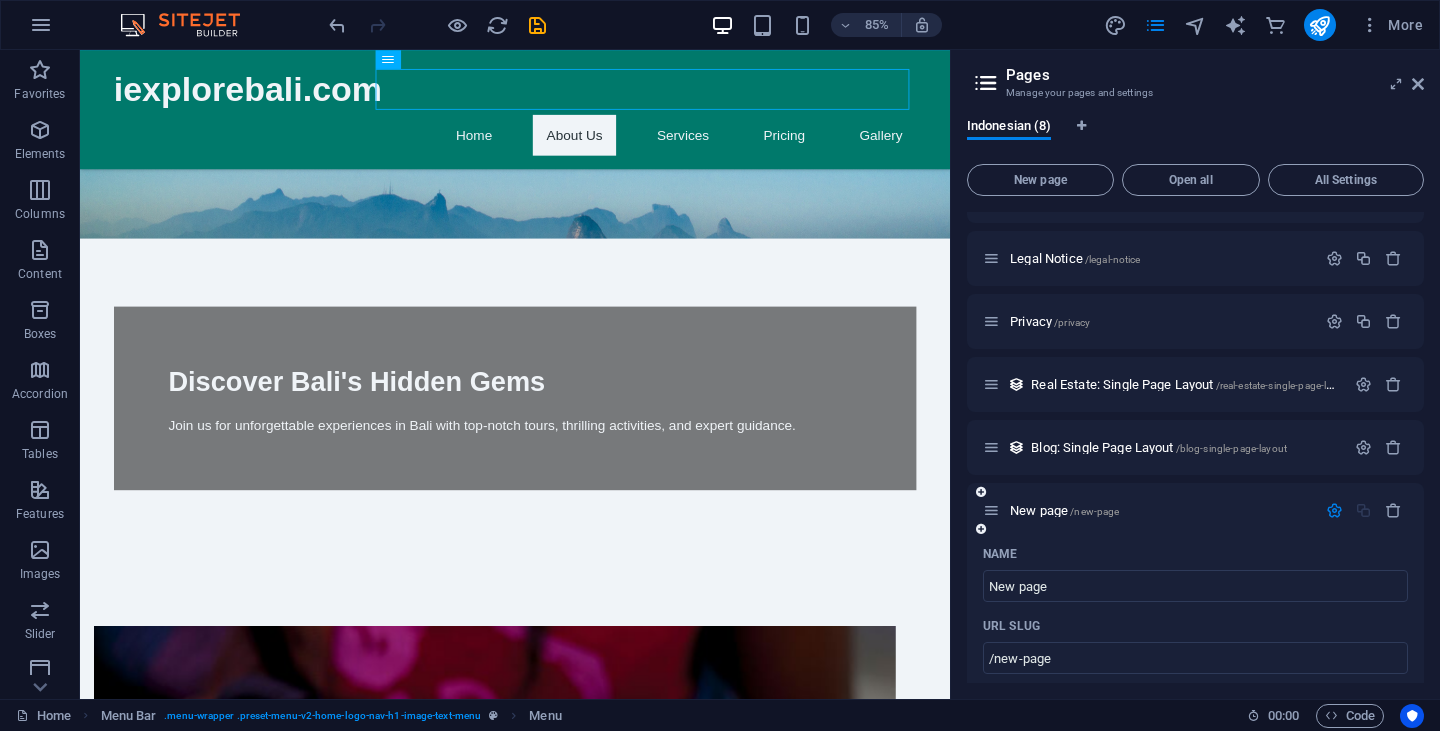 click at bounding box center (1334, 510) 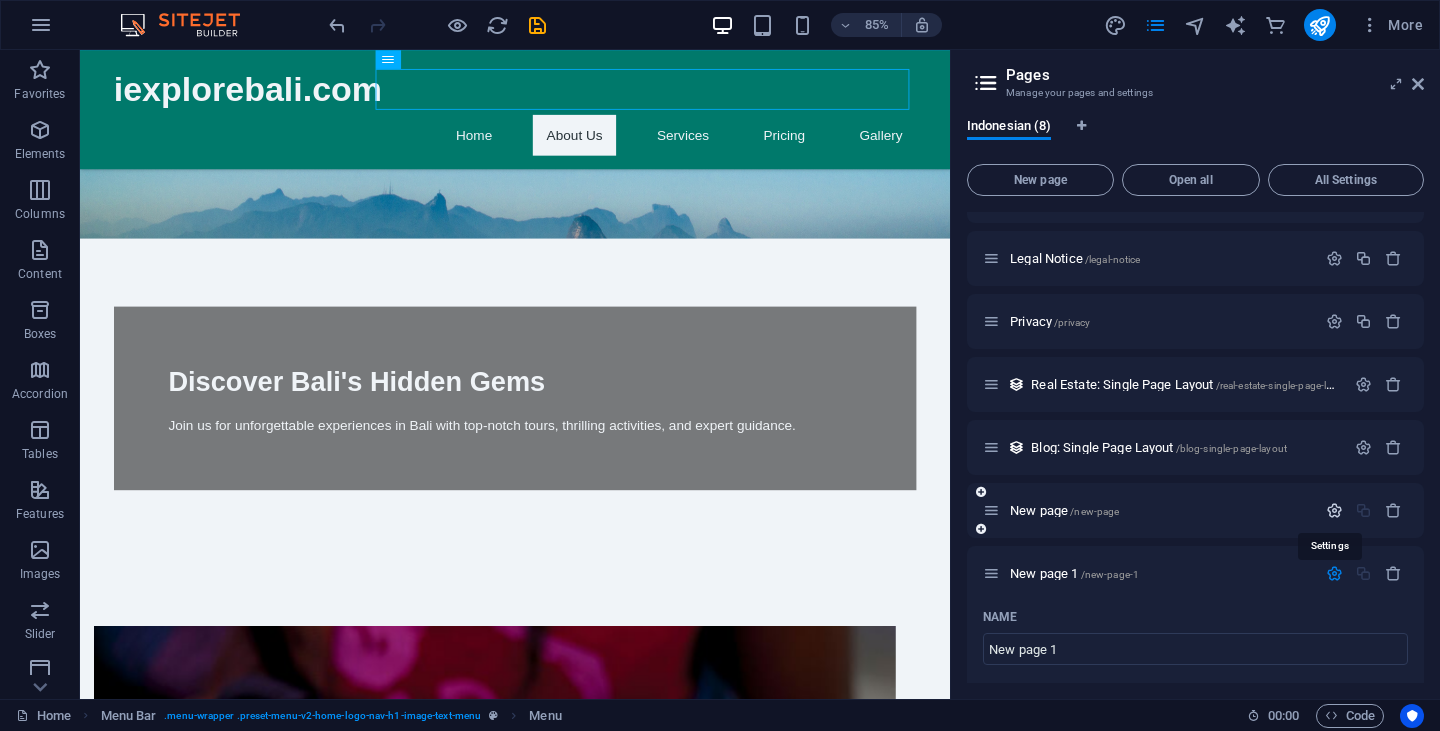 click at bounding box center [1334, 510] 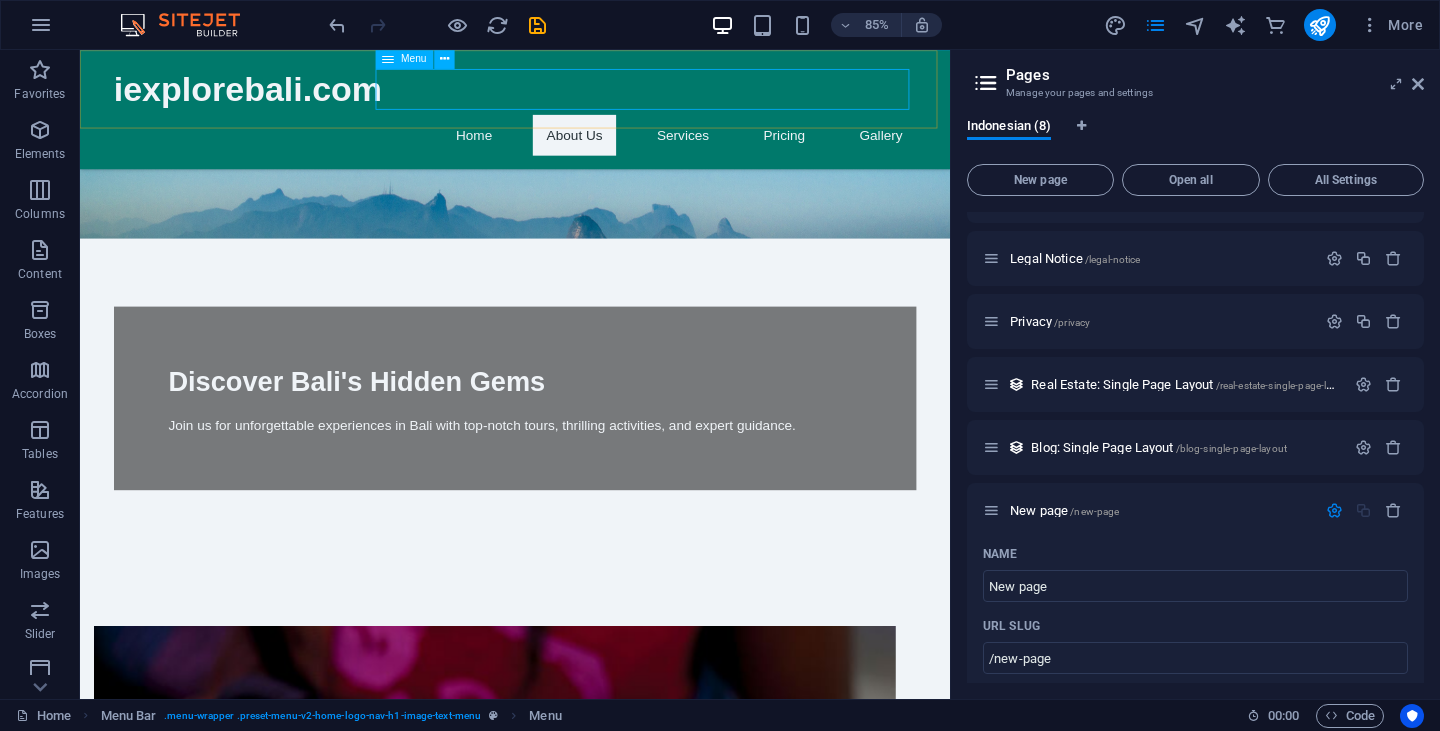 click on "Home About Us Services Pricing Gallery" at bounding box center (592, 150) 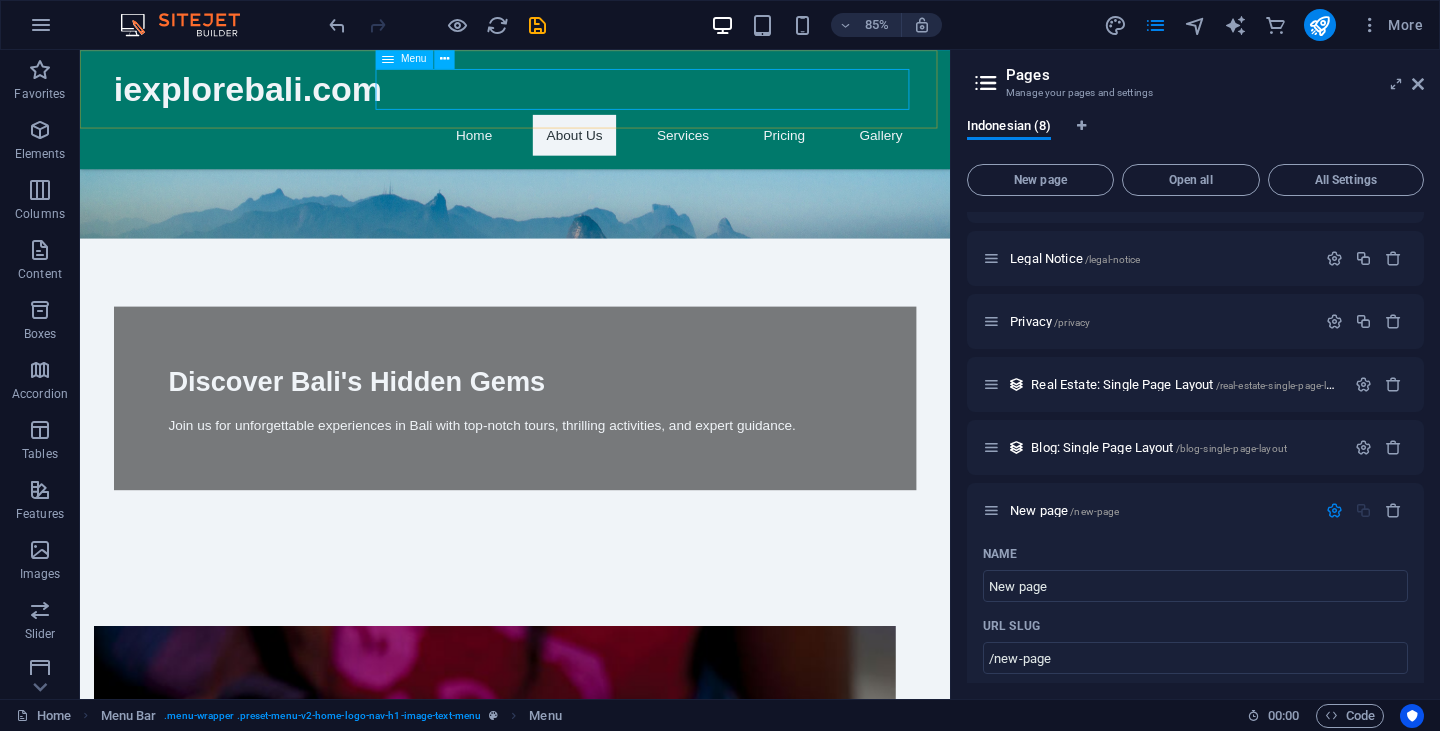 click on "Home About Us Services Pricing Gallery" at bounding box center [592, 150] 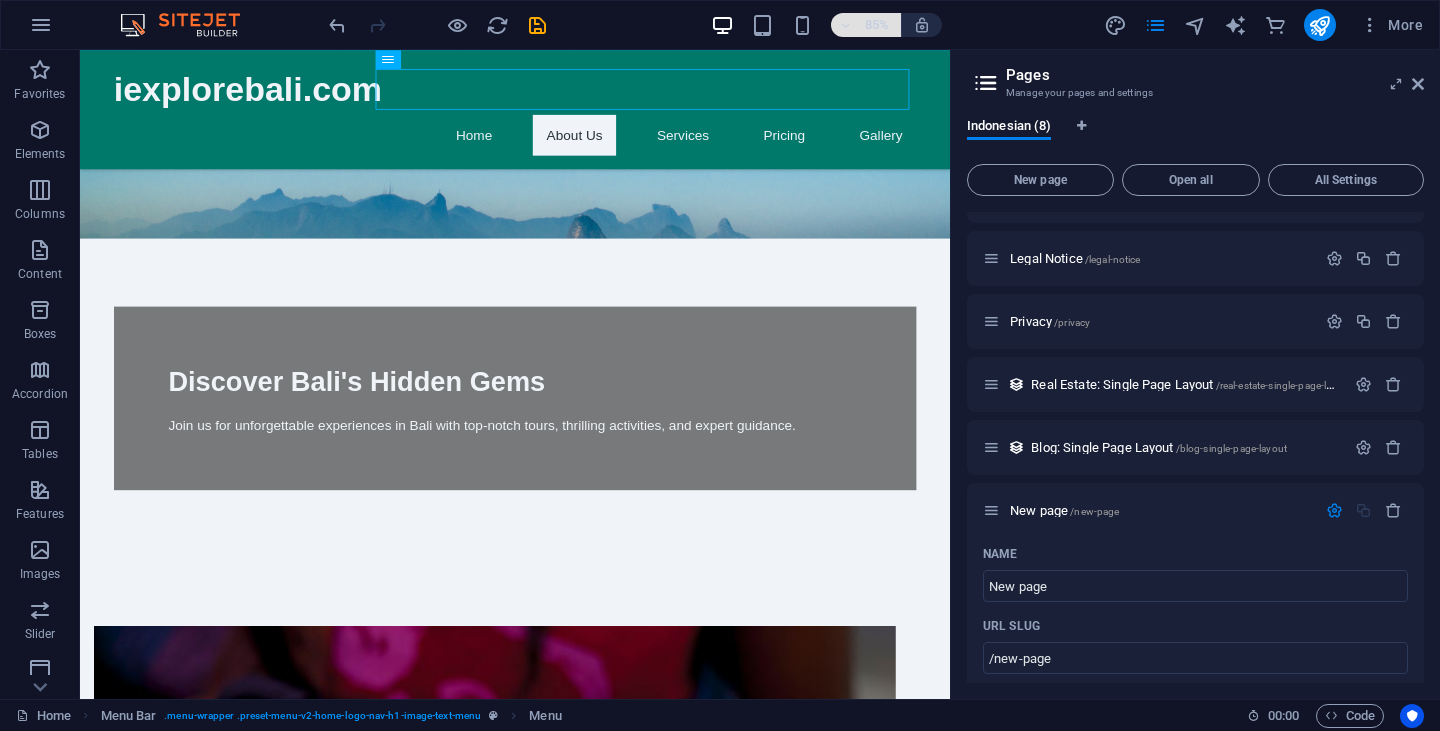 click on "85%" at bounding box center [866, 25] 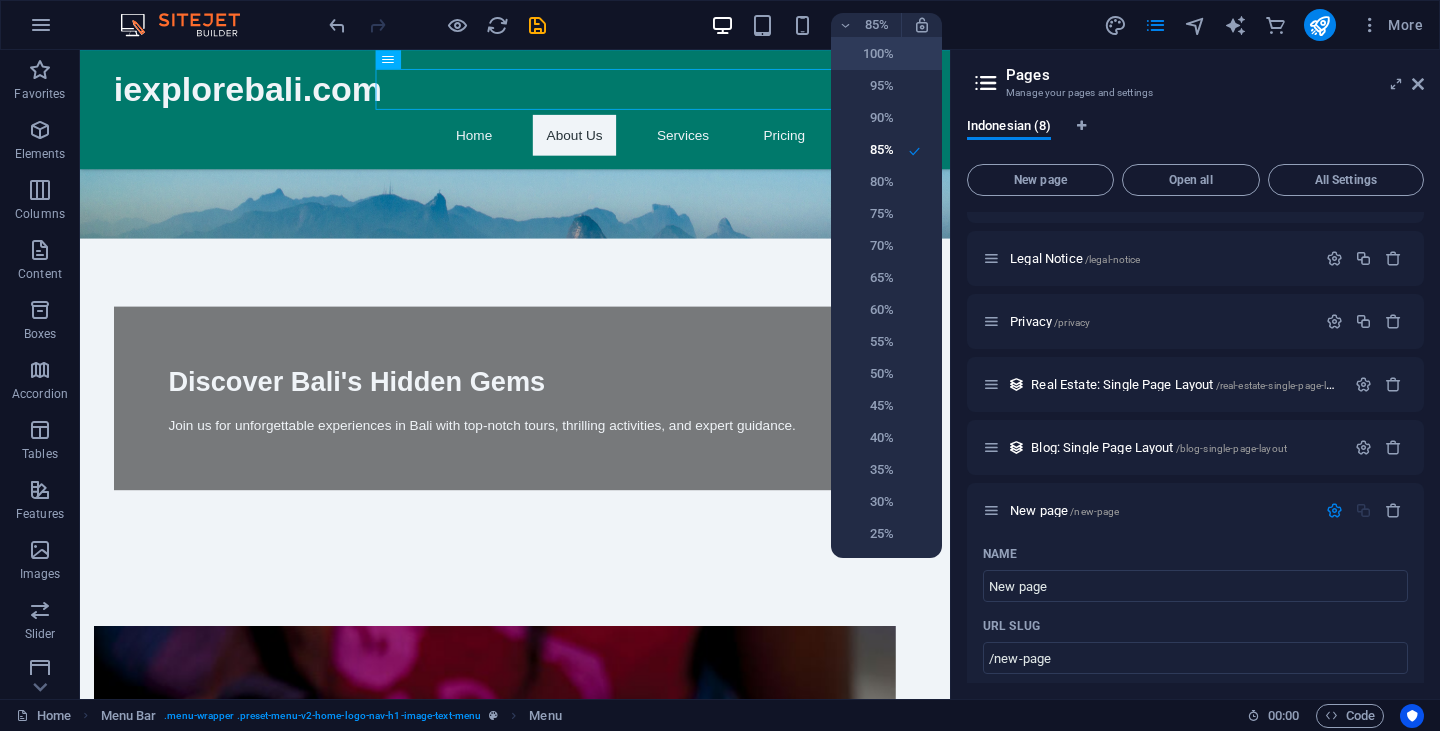 click on "100%" at bounding box center (868, 54) 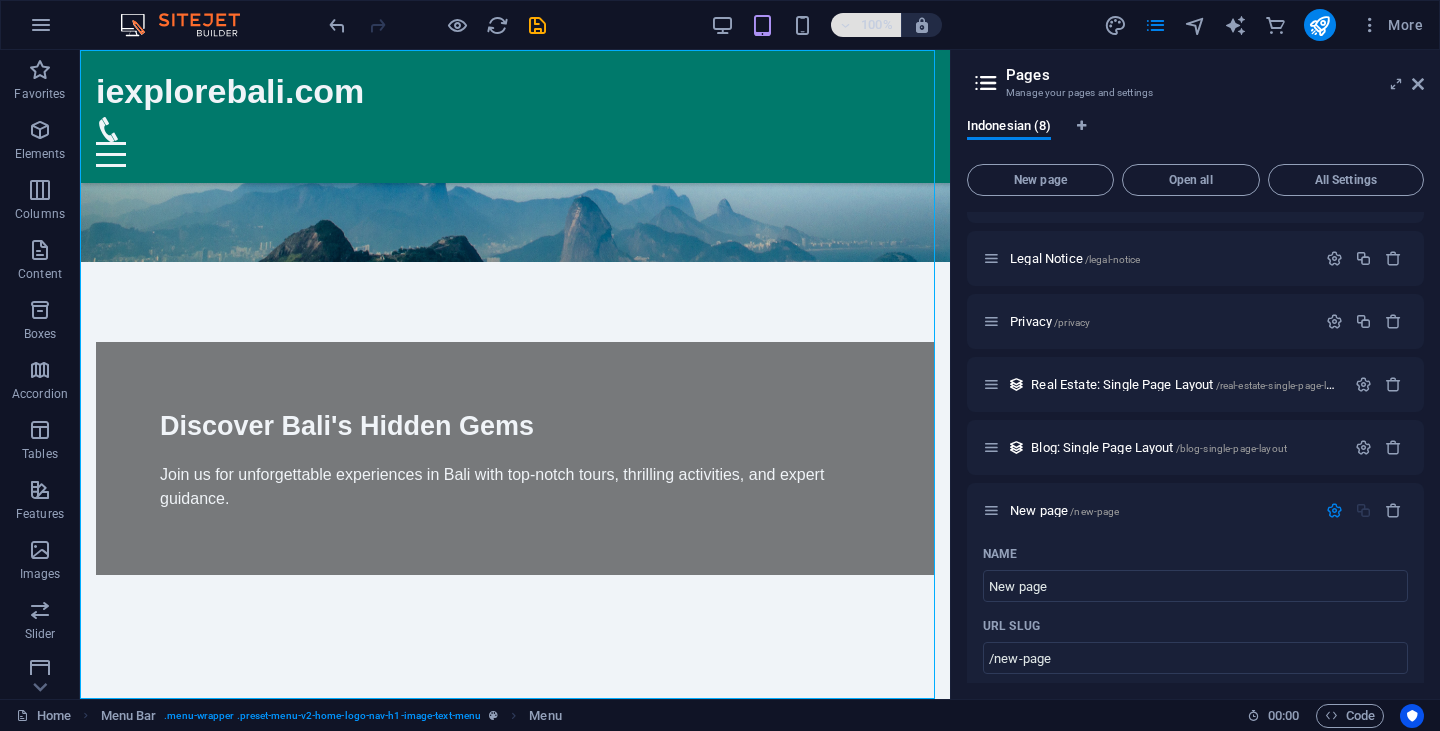 click on "100%" at bounding box center (866, 25) 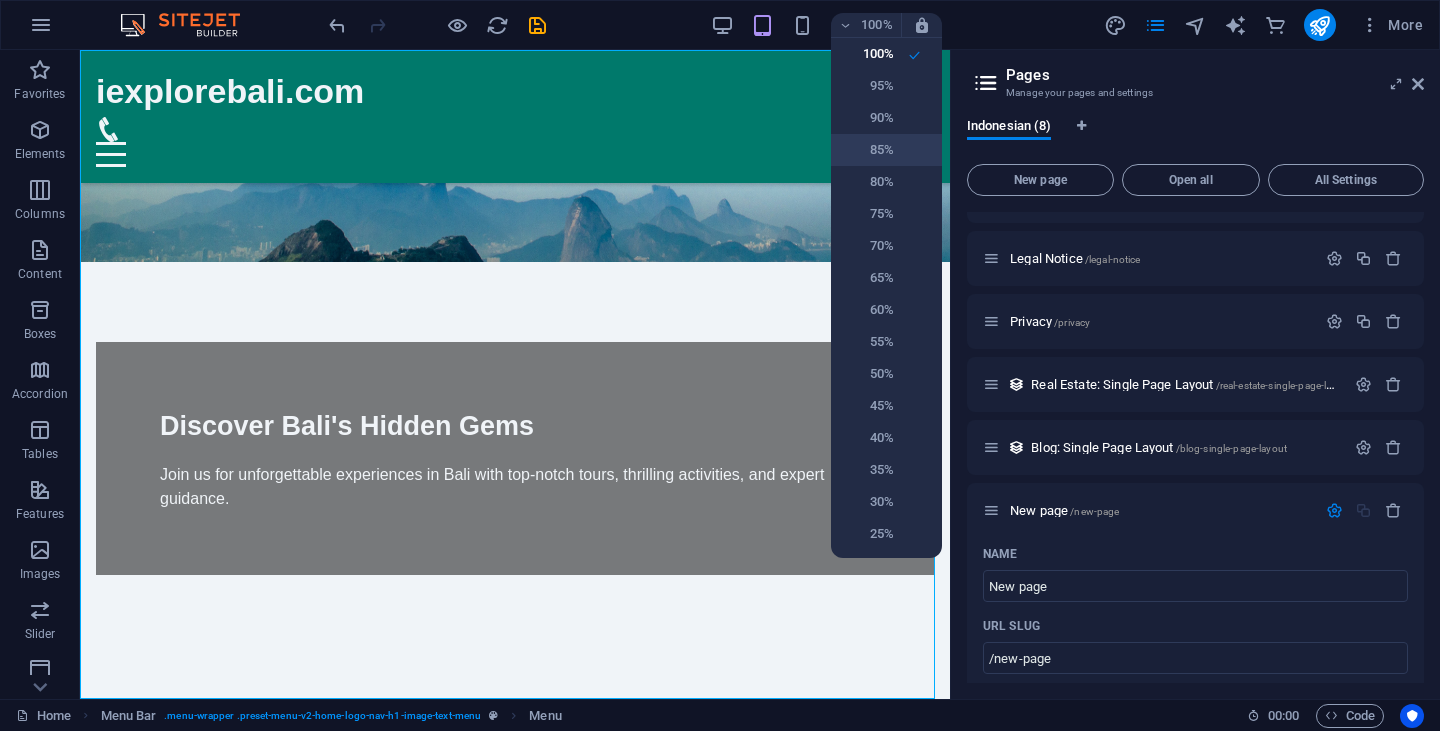 click on "85%" at bounding box center [868, 150] 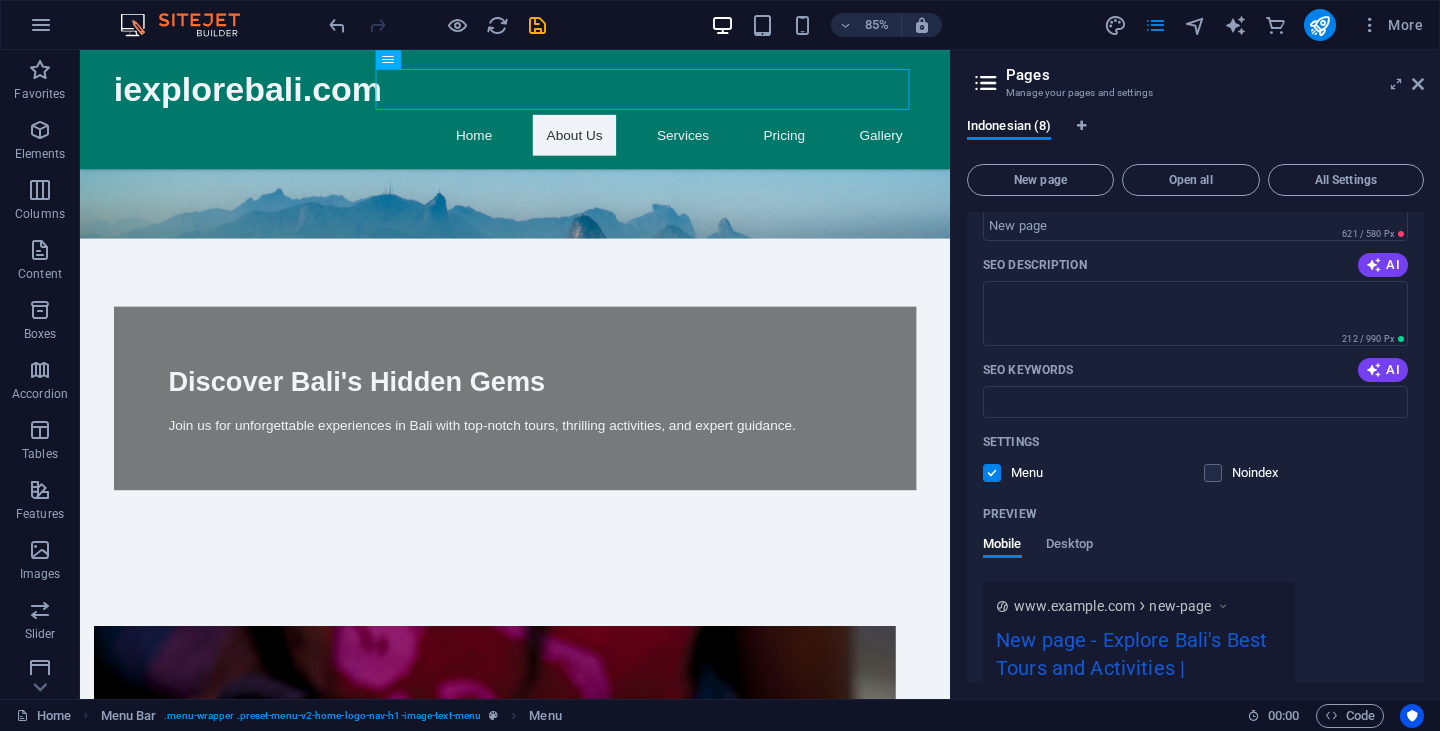 scroll, scrollTop: 0, scrollLeft: 0, axis: both 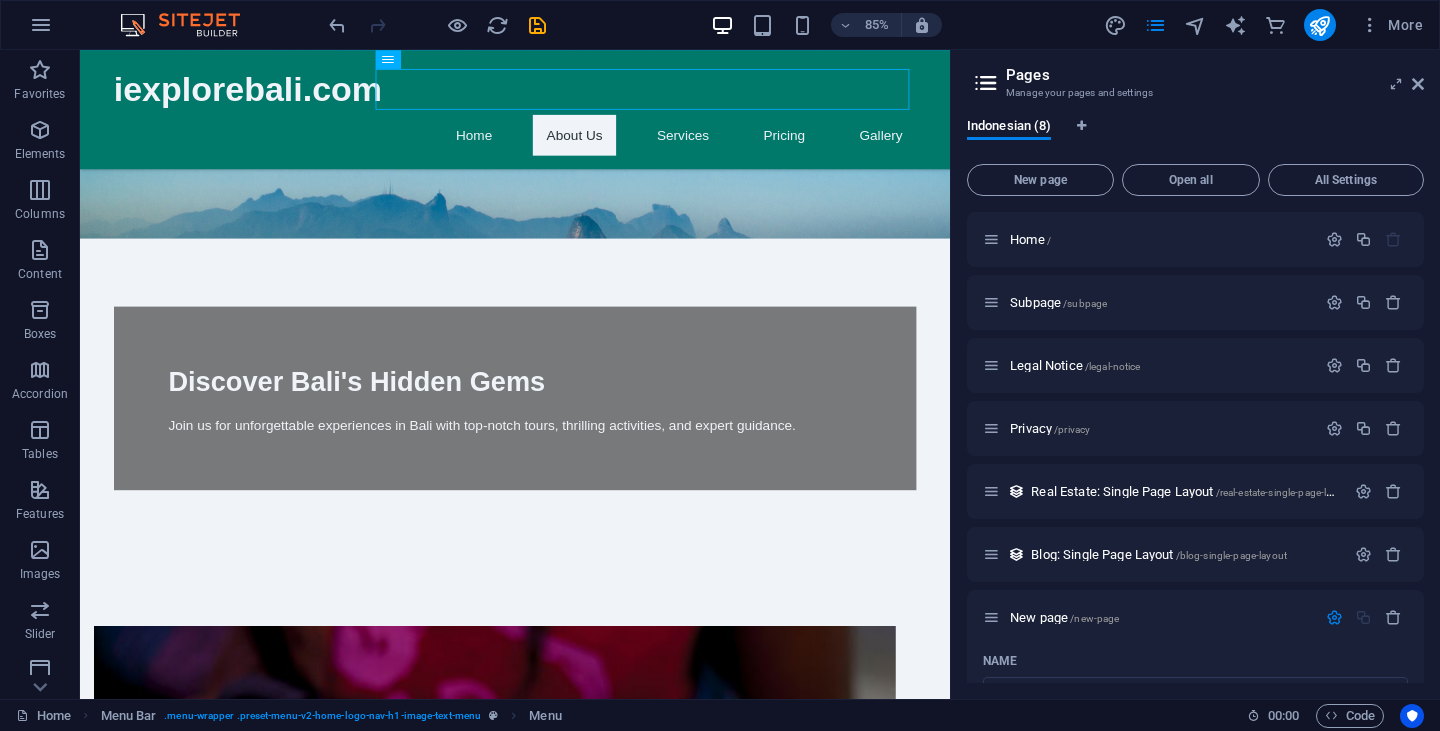click at bounding box center [986, 83] 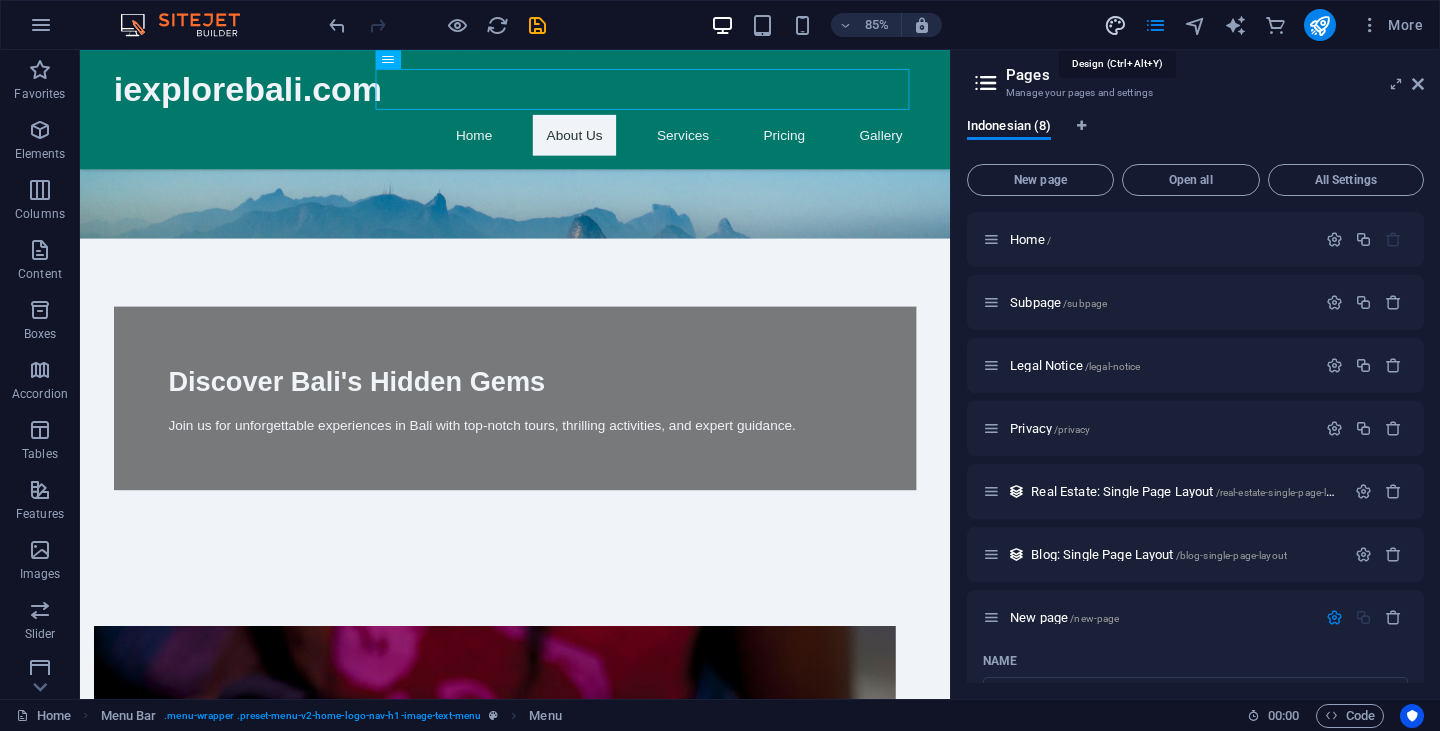 click at bounding box center [1115, 25] 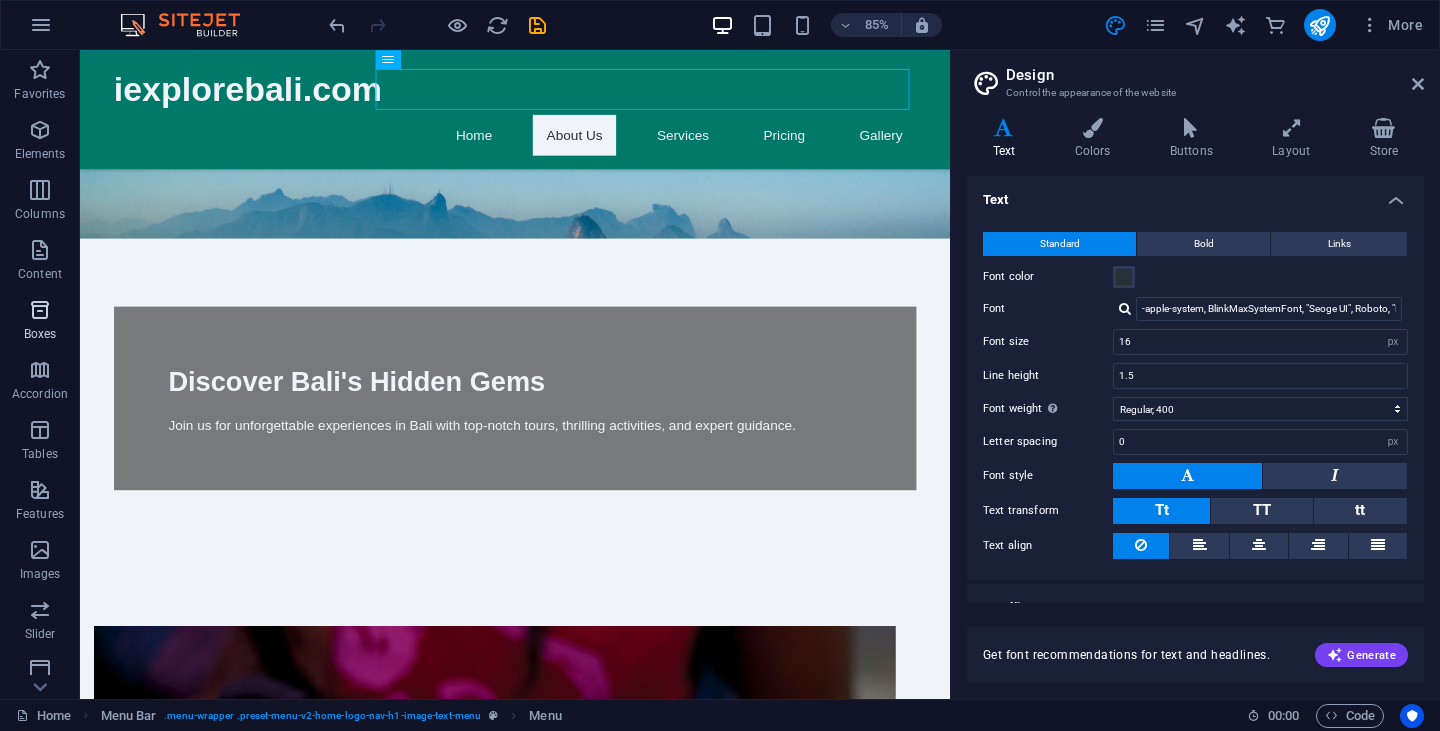 scroll, scrollTop: 311, scrollLeft: 0, axis: vertical 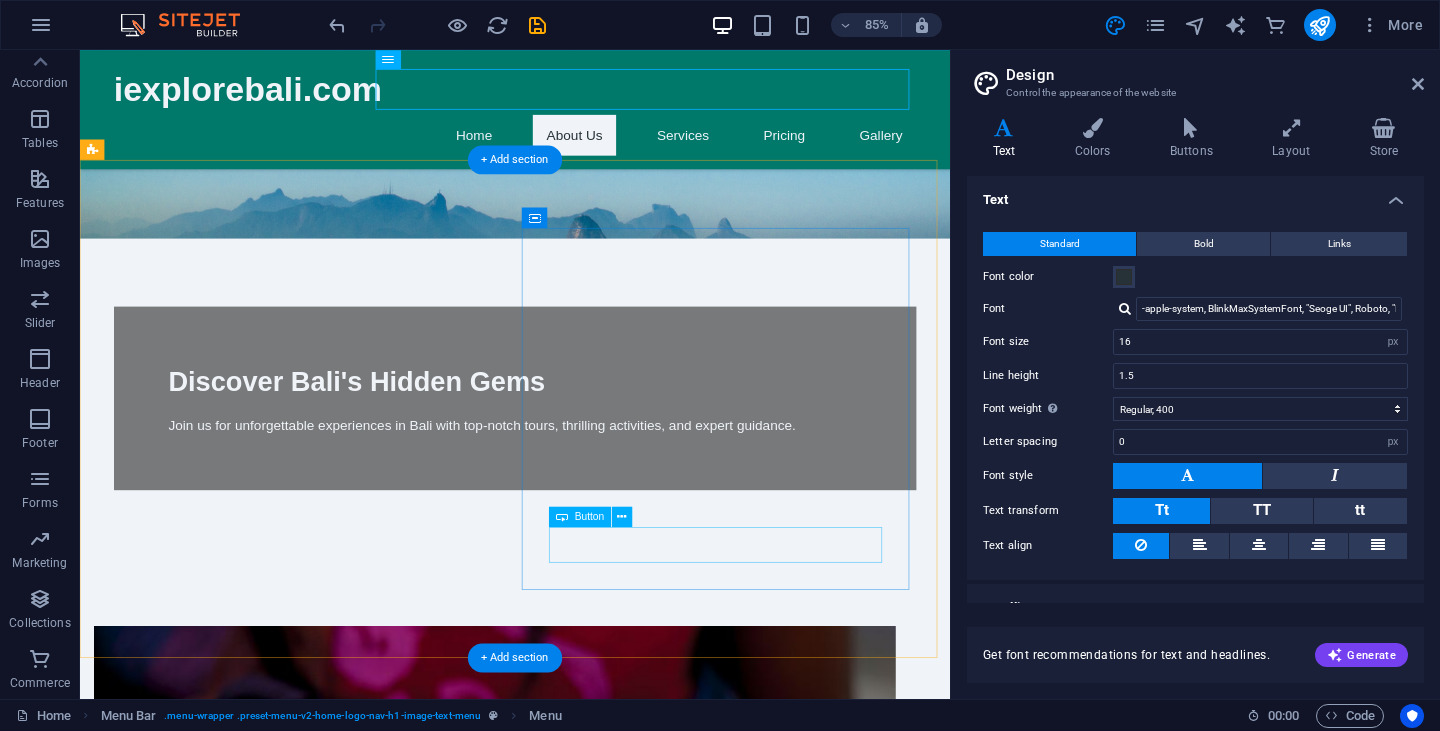 click on "Learn More About Our Adventures" at bounding box center [568, 1540] 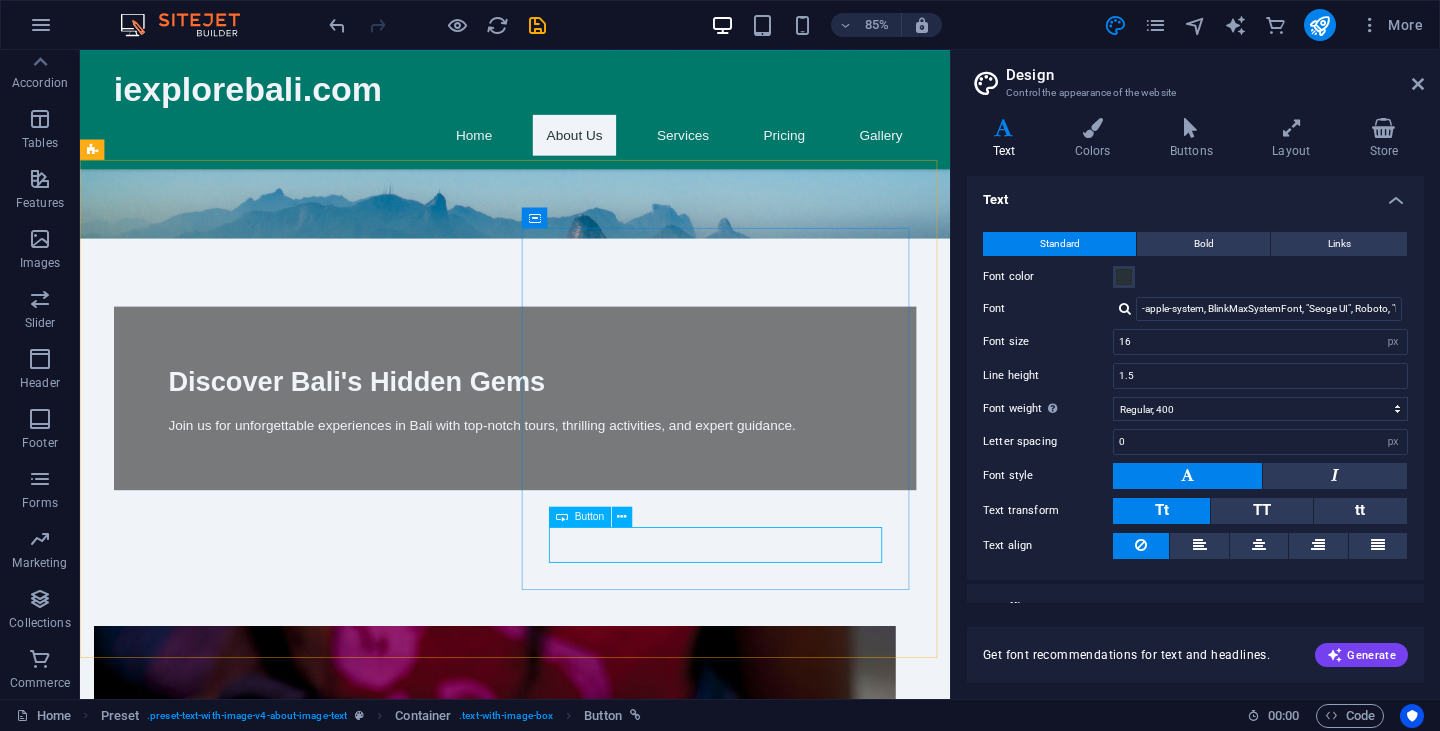 click on "Button" at bounding box center [580, 516] 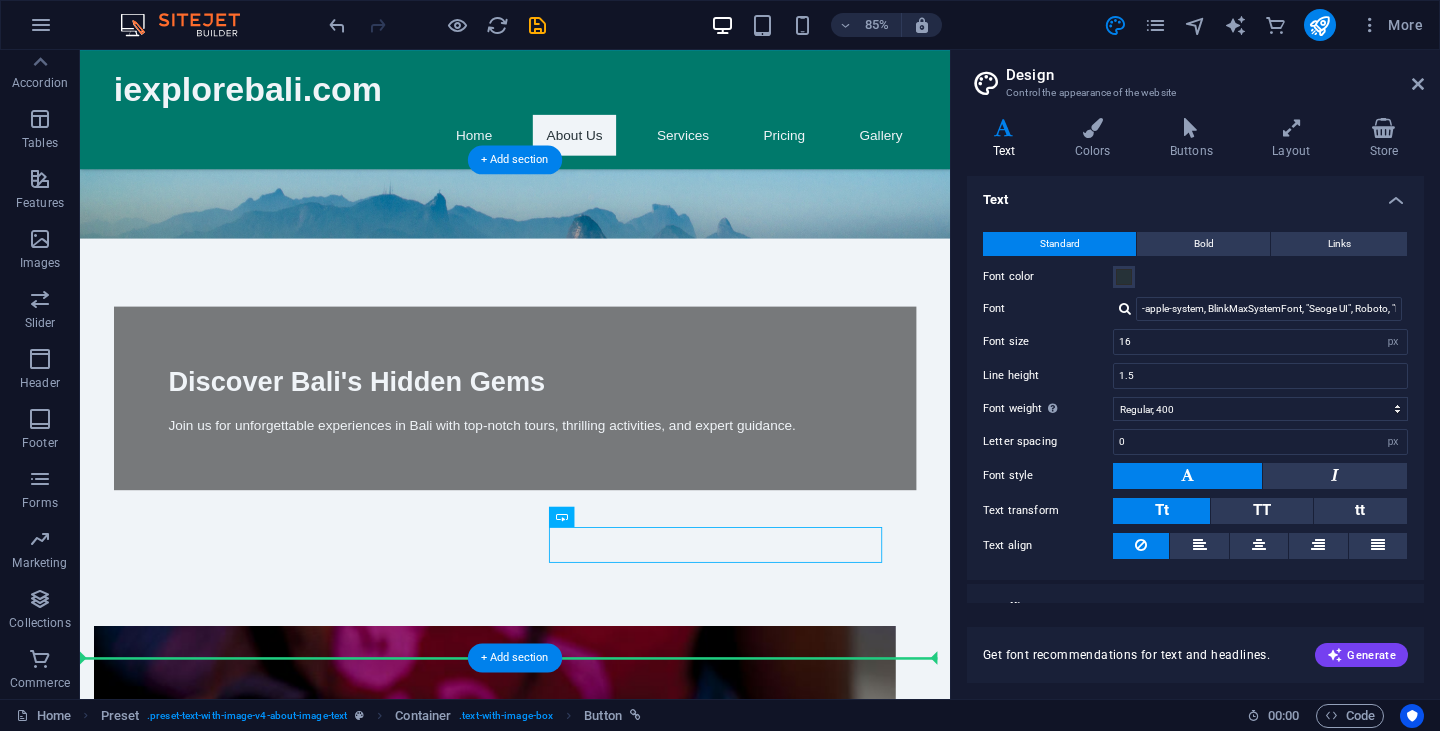 drag, startPoint x: 640, startPoint y: 564, endPoint x: 668, endPoint y: 685, distance: 124.197426 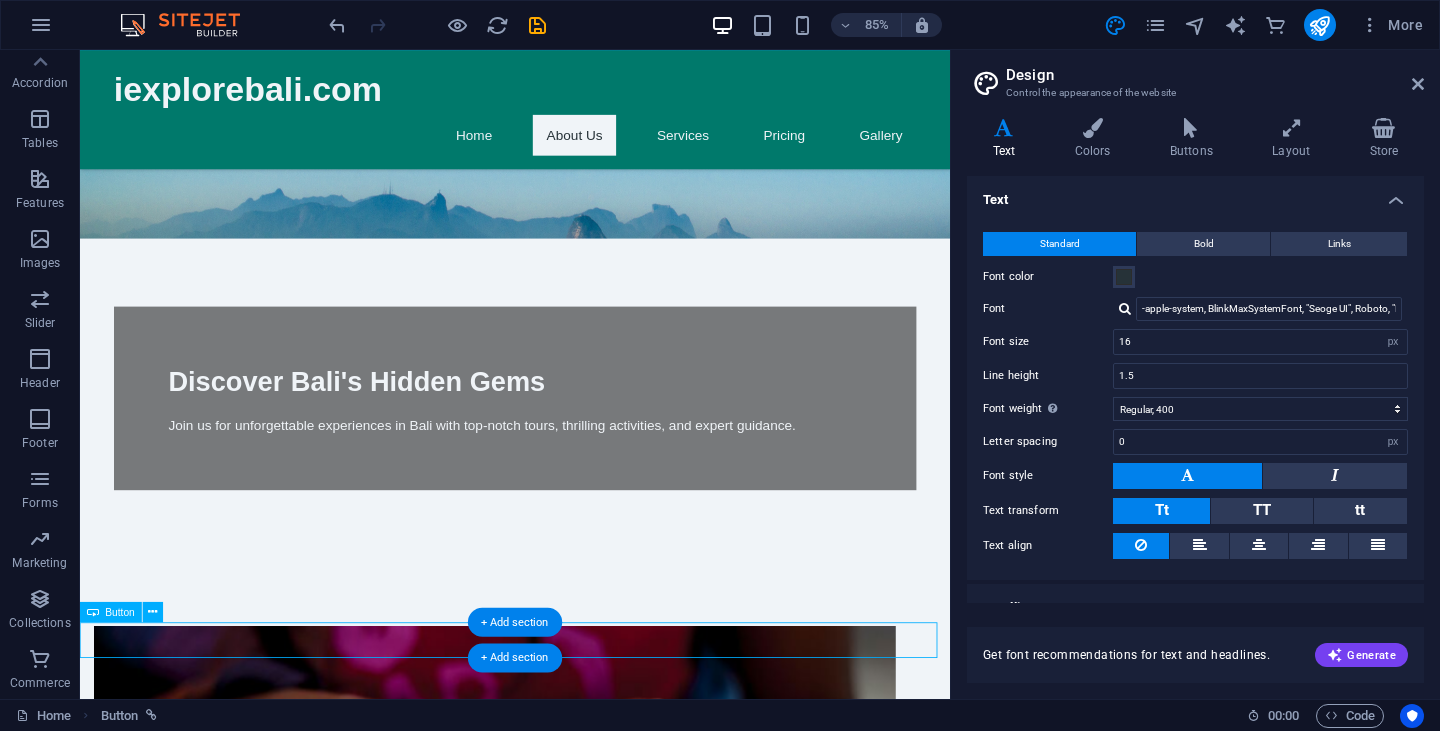 click on "Learn More About Our Adventures" at bounding box center [592, 1610] 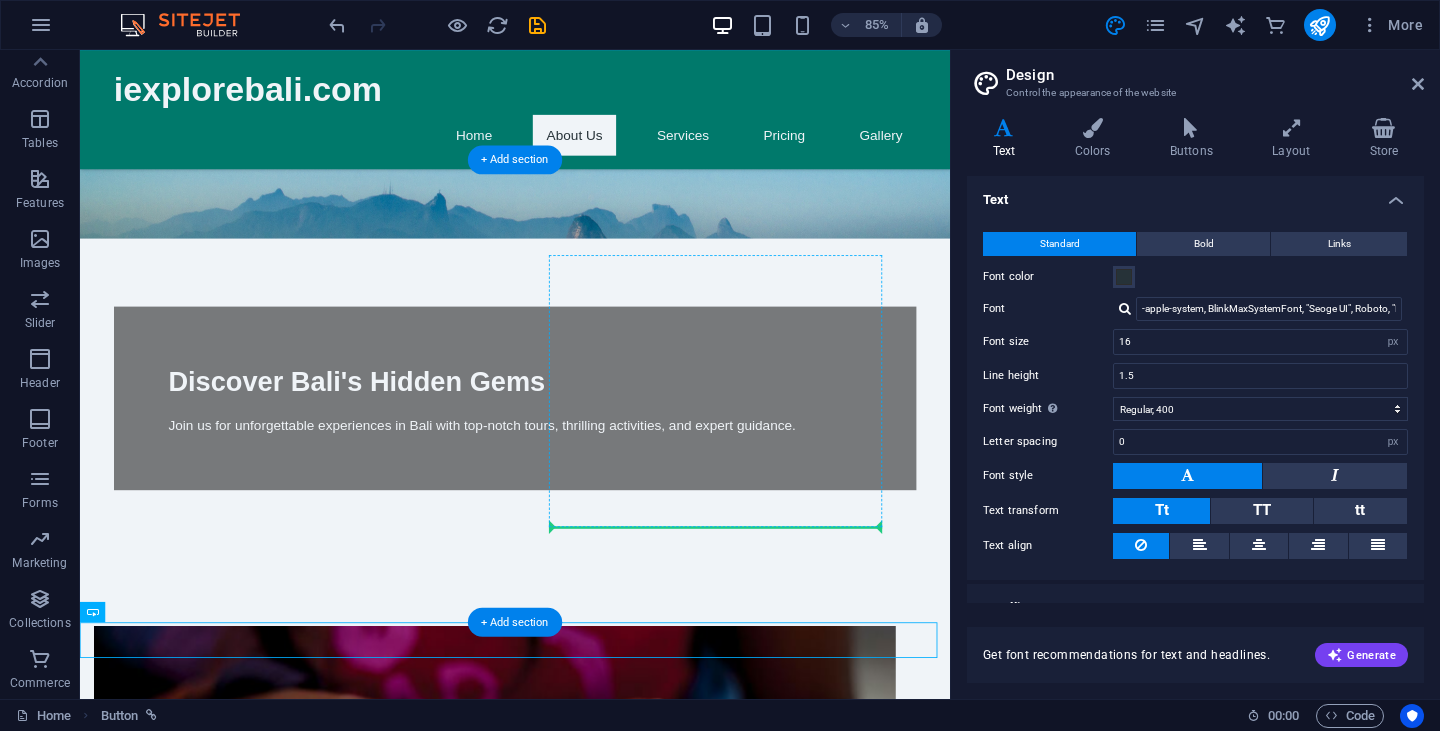 drag, startPoint x: 177, startPoint y: 657, endPoint x: 662, endPoint y: 608, distance: 487.46896 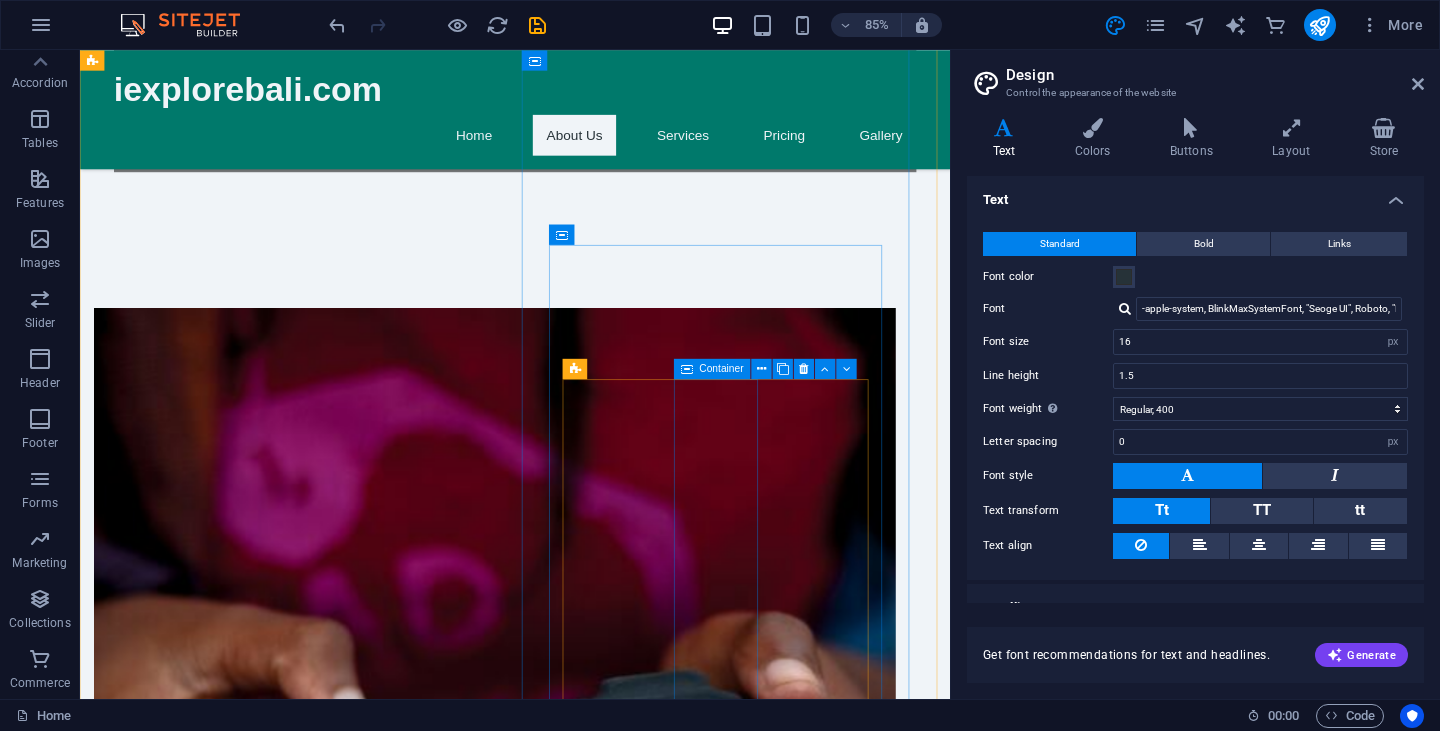 scroll, scrollTop: 808, scrollLeft: 0, axis: vertical 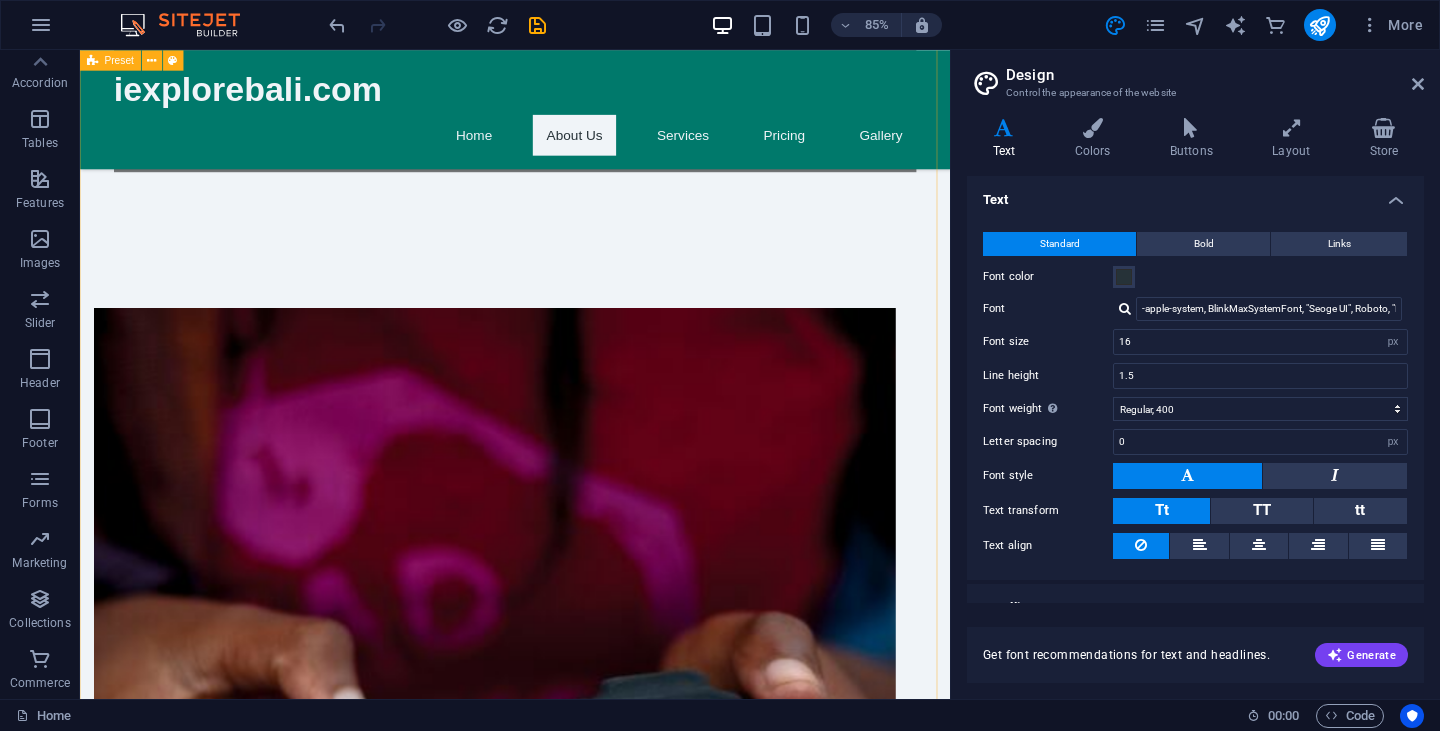 drag, startPoint x: 665, startPoint y: 285, endPoint x: 462, endPoint y: 726, distance: 485.47916 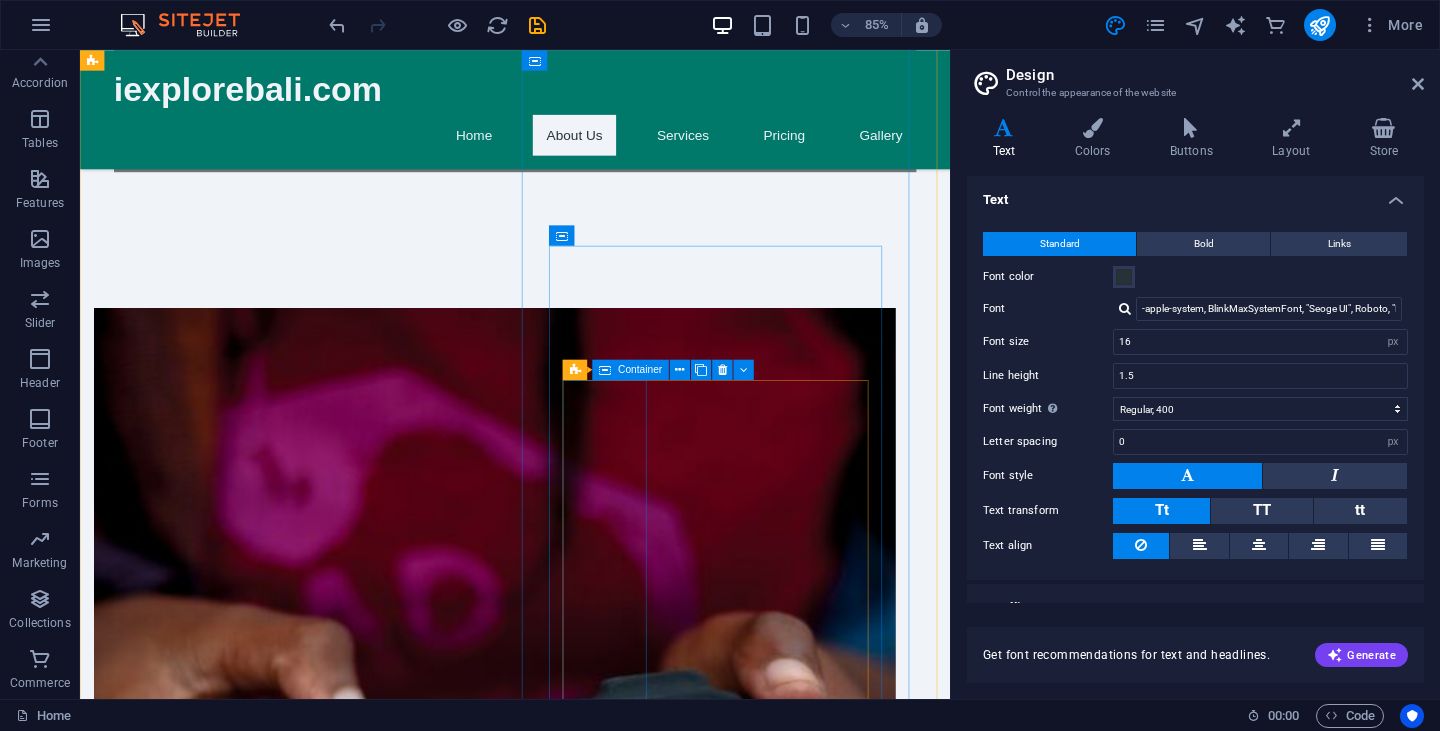 click on "Thrilling Experiences Discover adrenaline-pumping activities like rafting, ATV rides, and more." at bounding box center [274, 2124] 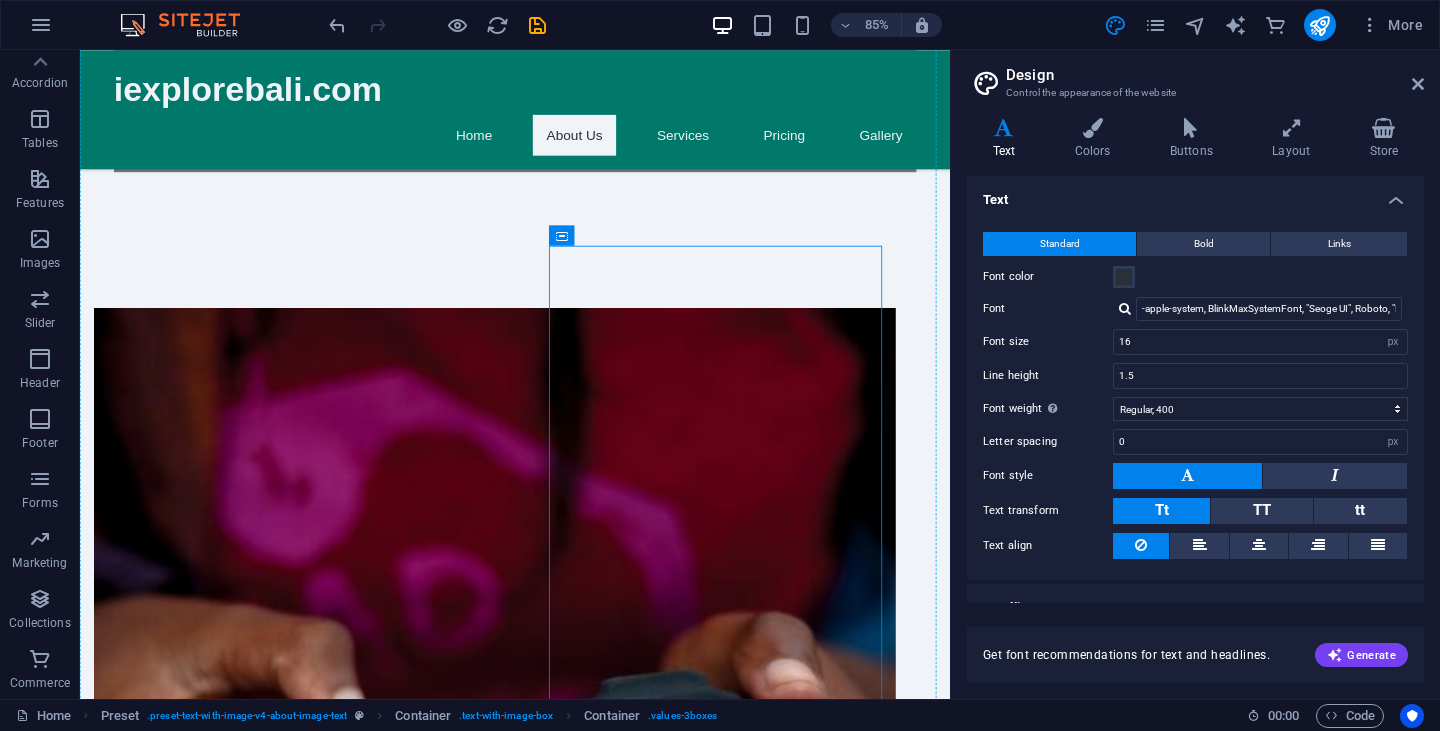 drag, startPoint x: 646, startPoint y: 286, endPoint x: 427, endPoint y: 540, distance: 335.37592 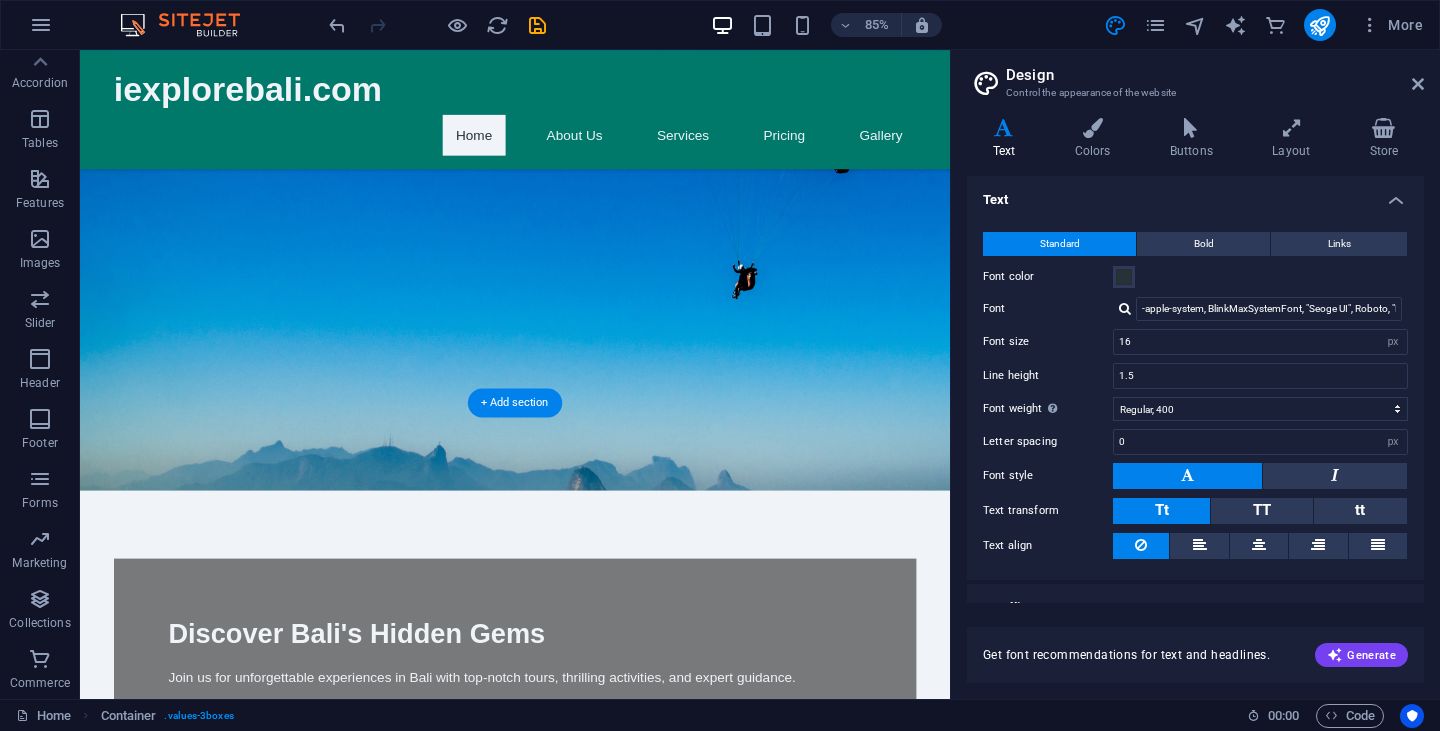 scroll, scrollTop: 0, scrollLeft: 0, axis: both 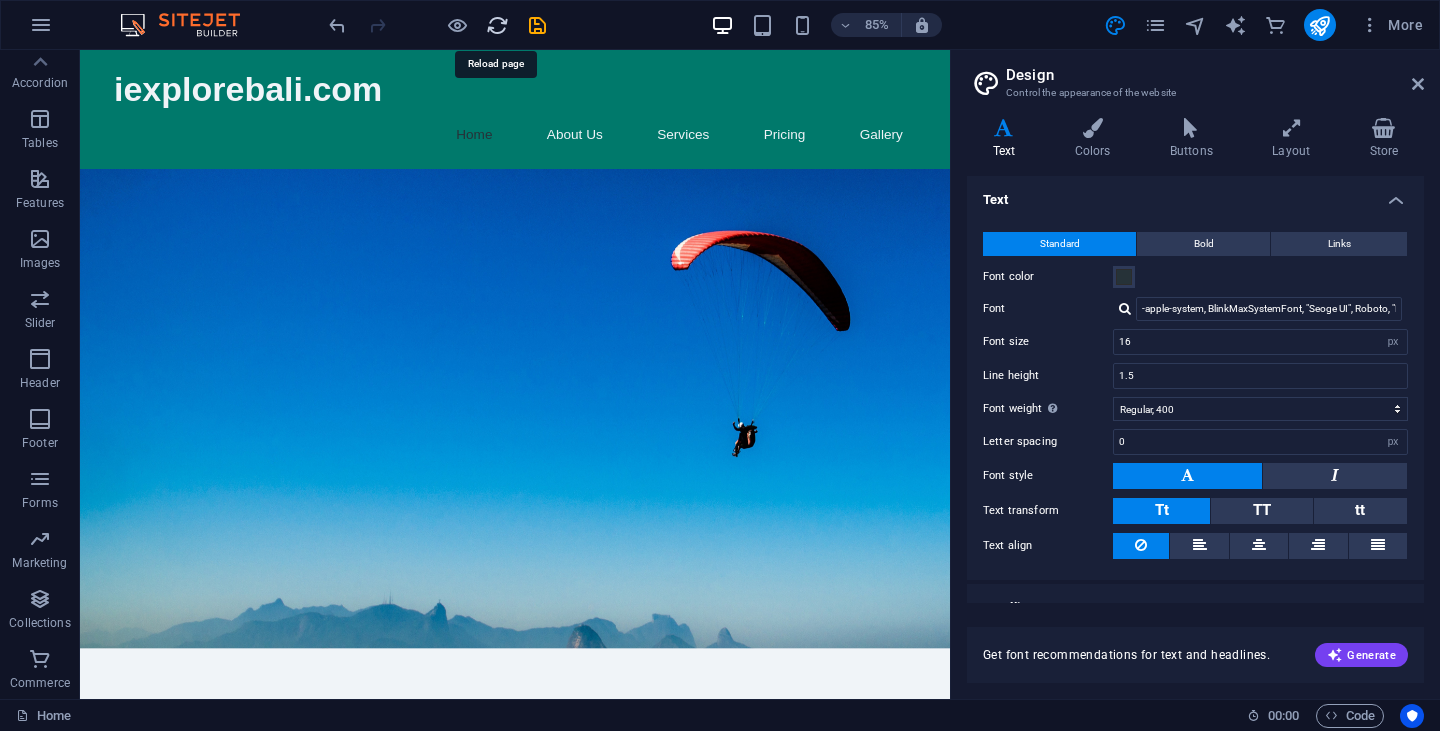click at bounding box center [497, 25] 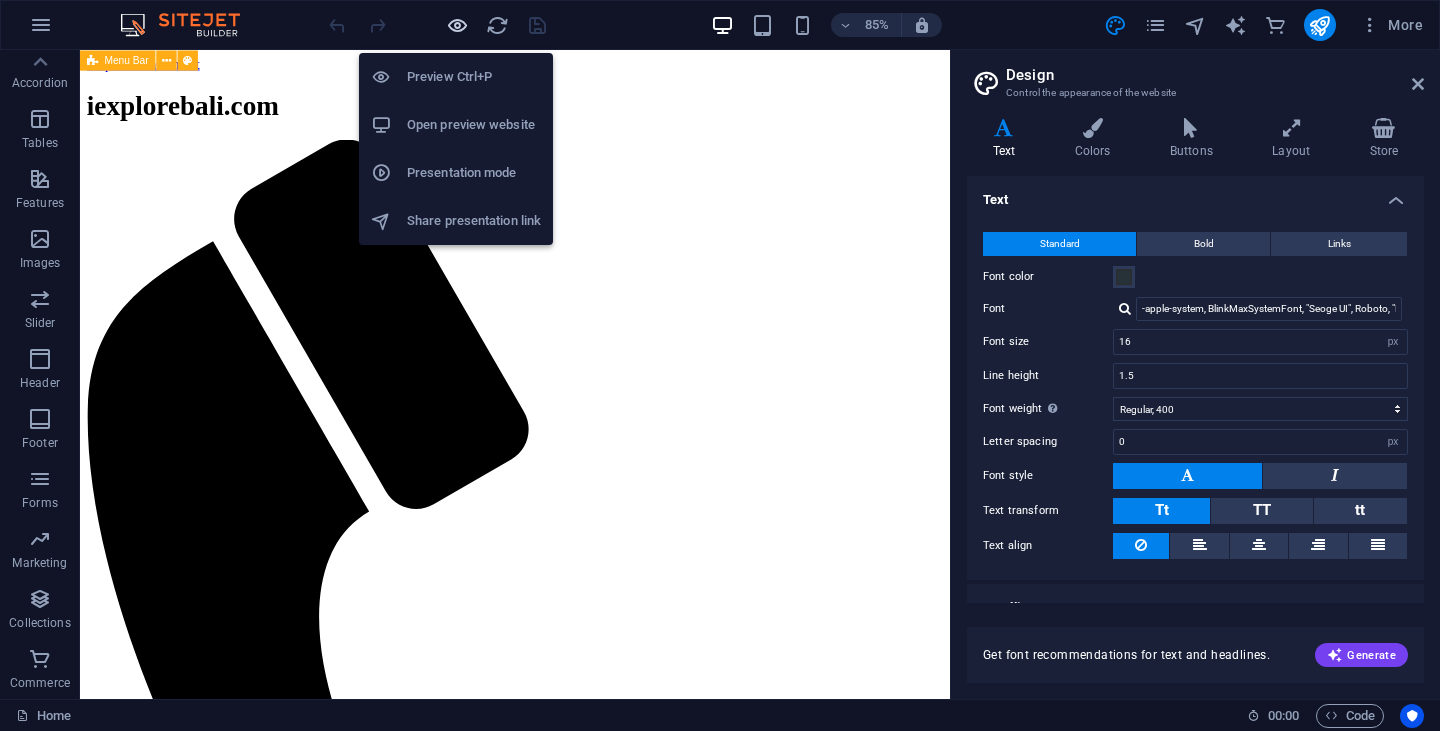 scroll, scrollTop: 0, scrollLeft: 0, axis: both 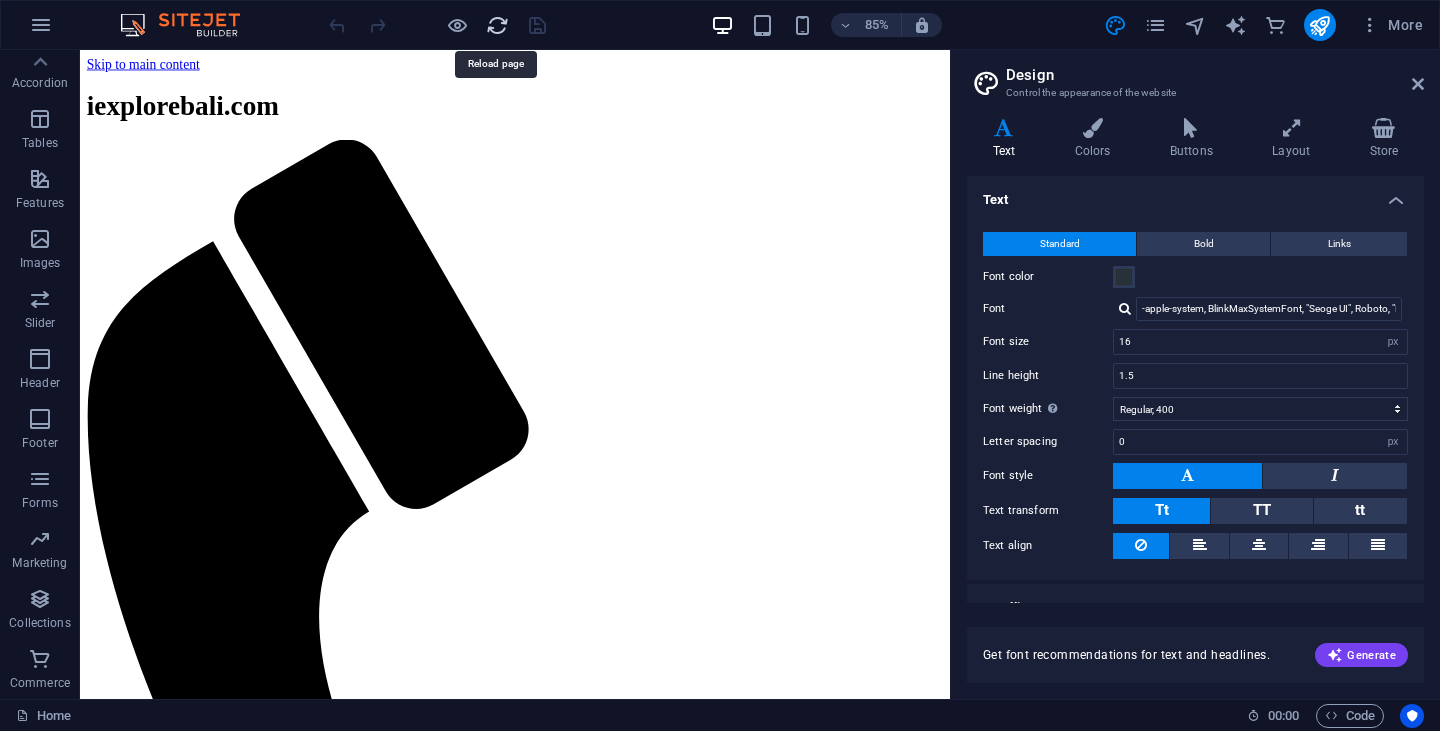 click at bounding box center [497, 25] 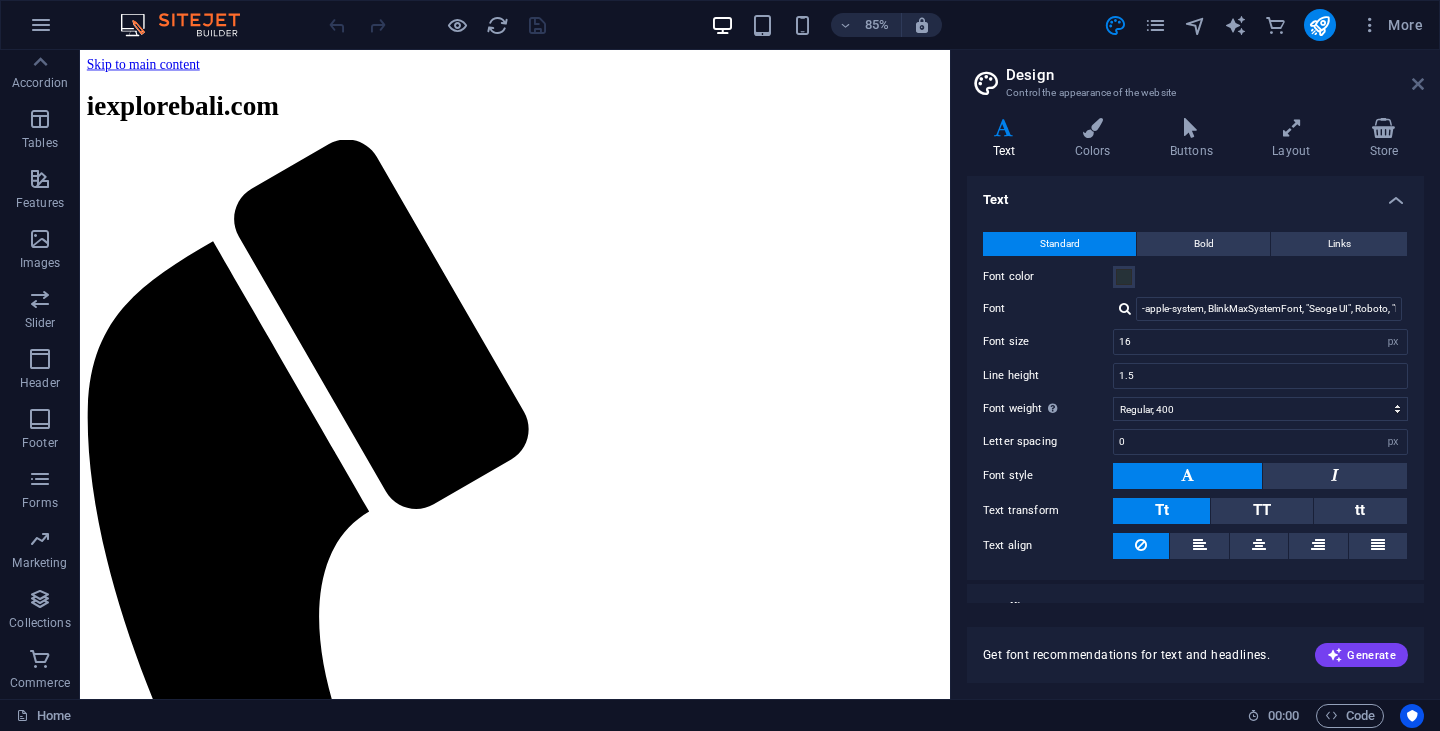 click at bounding box center (1418, 84) 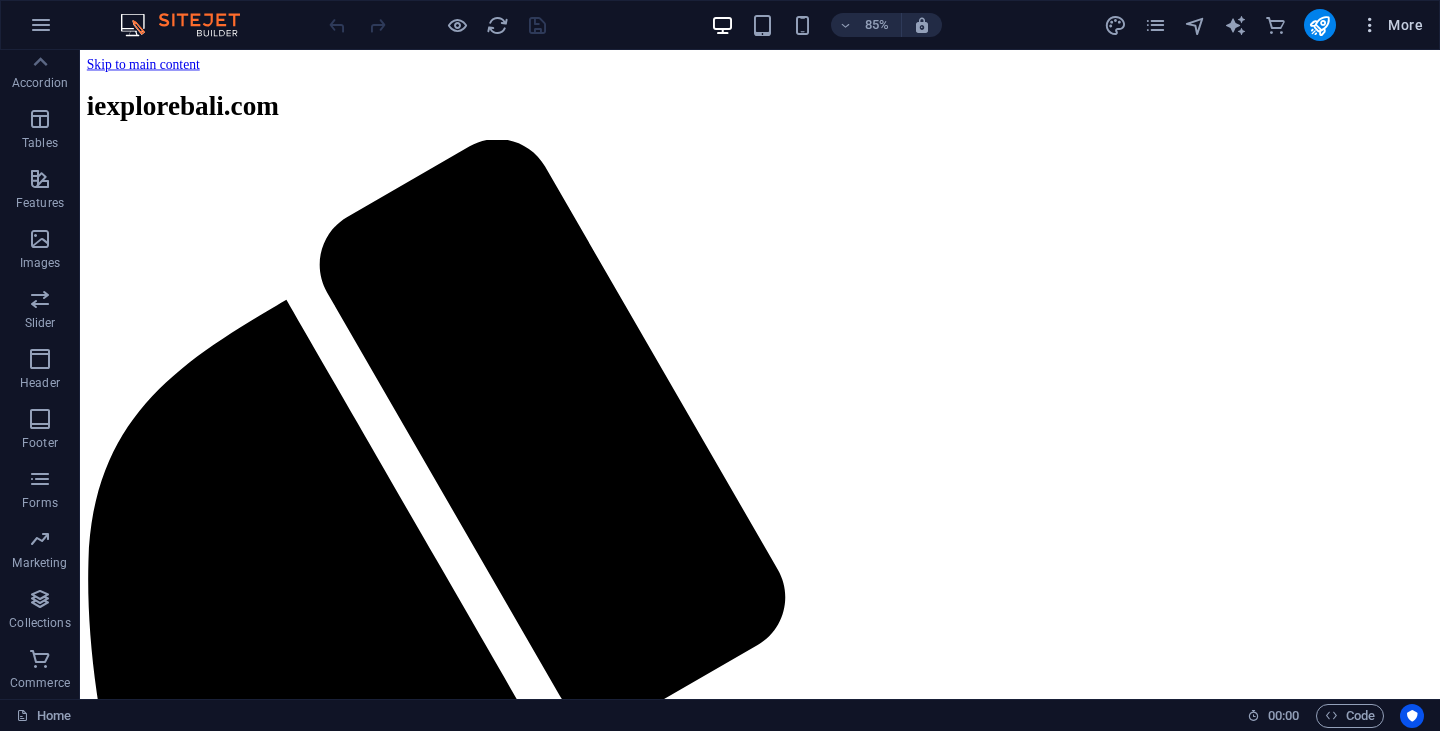 click at bounding box center (1370, 25) 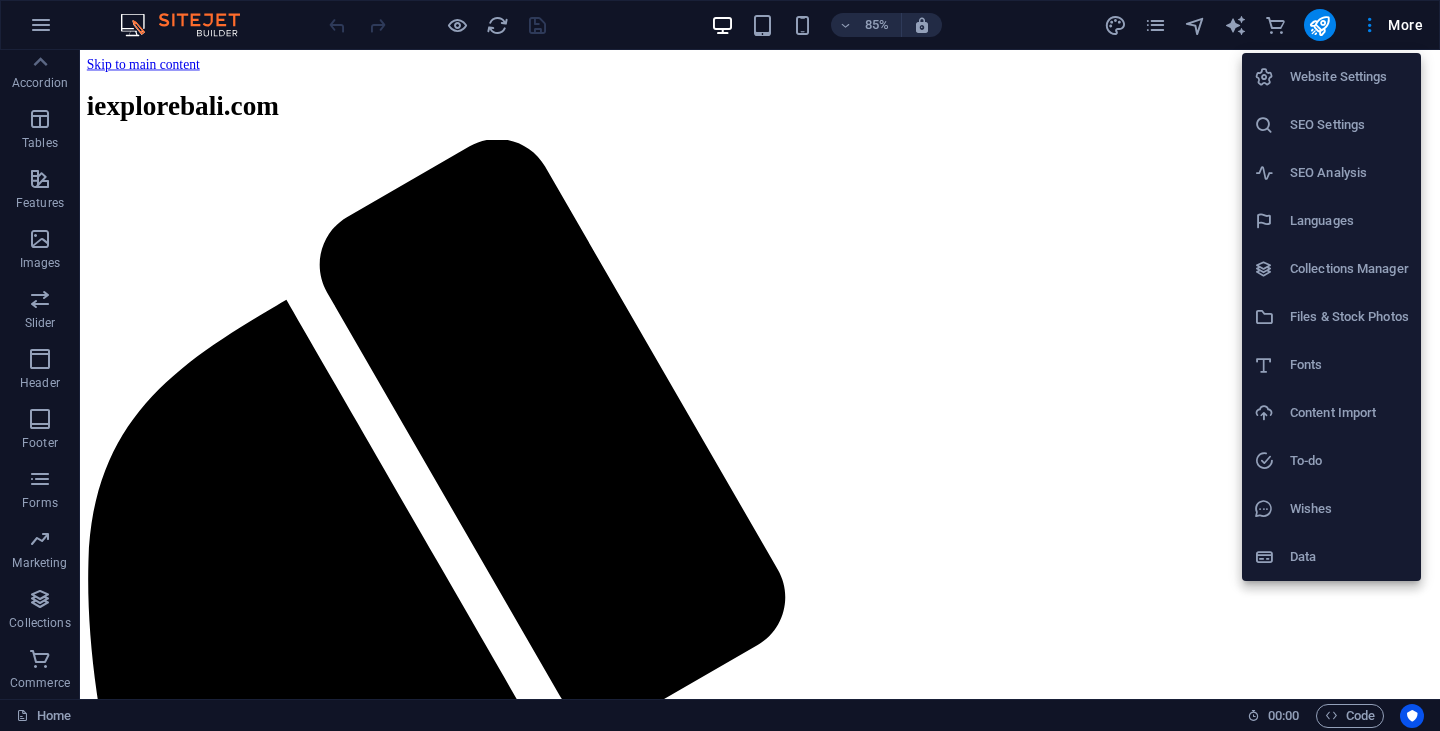 click on "SEO Settings" at bounding box center [1331, 125] 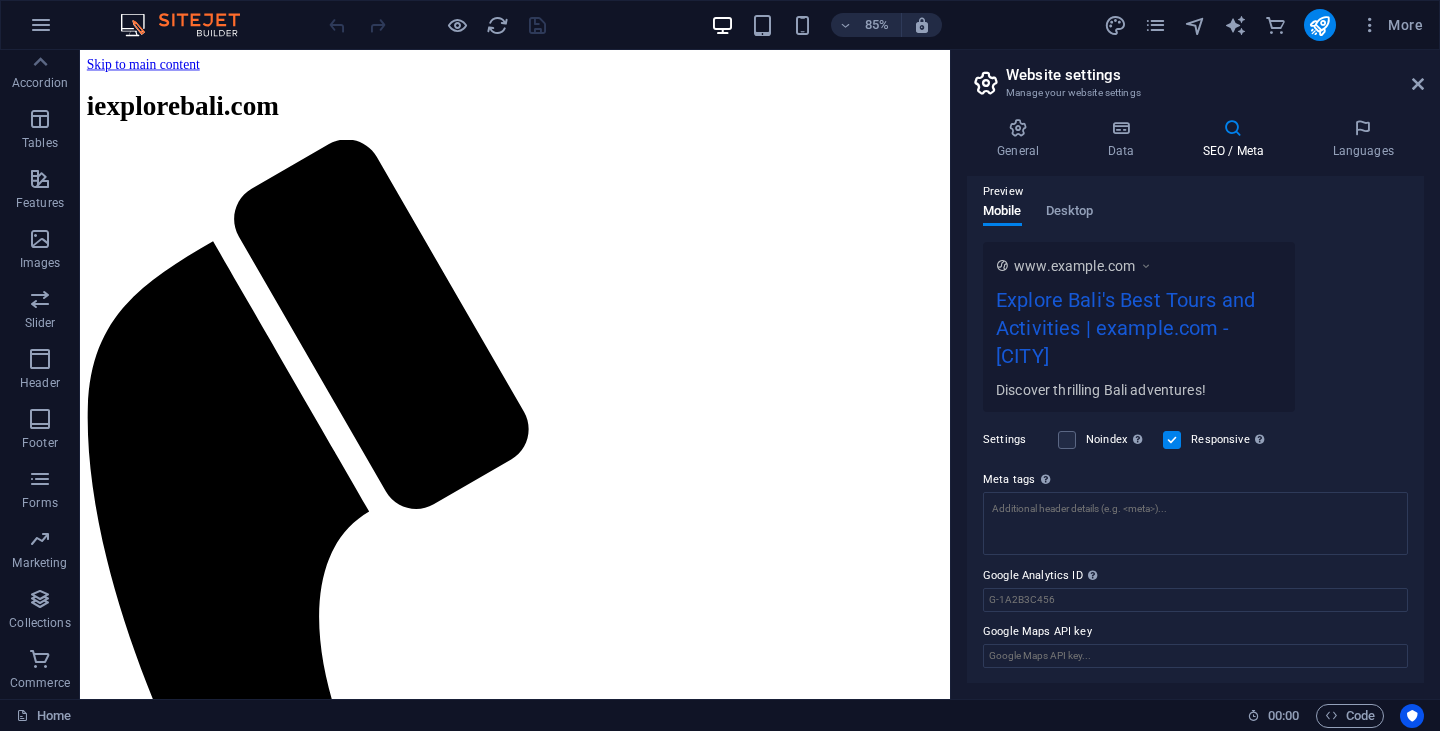 scroll, scrollTop: 0, scrollLeft: 0, axis: both 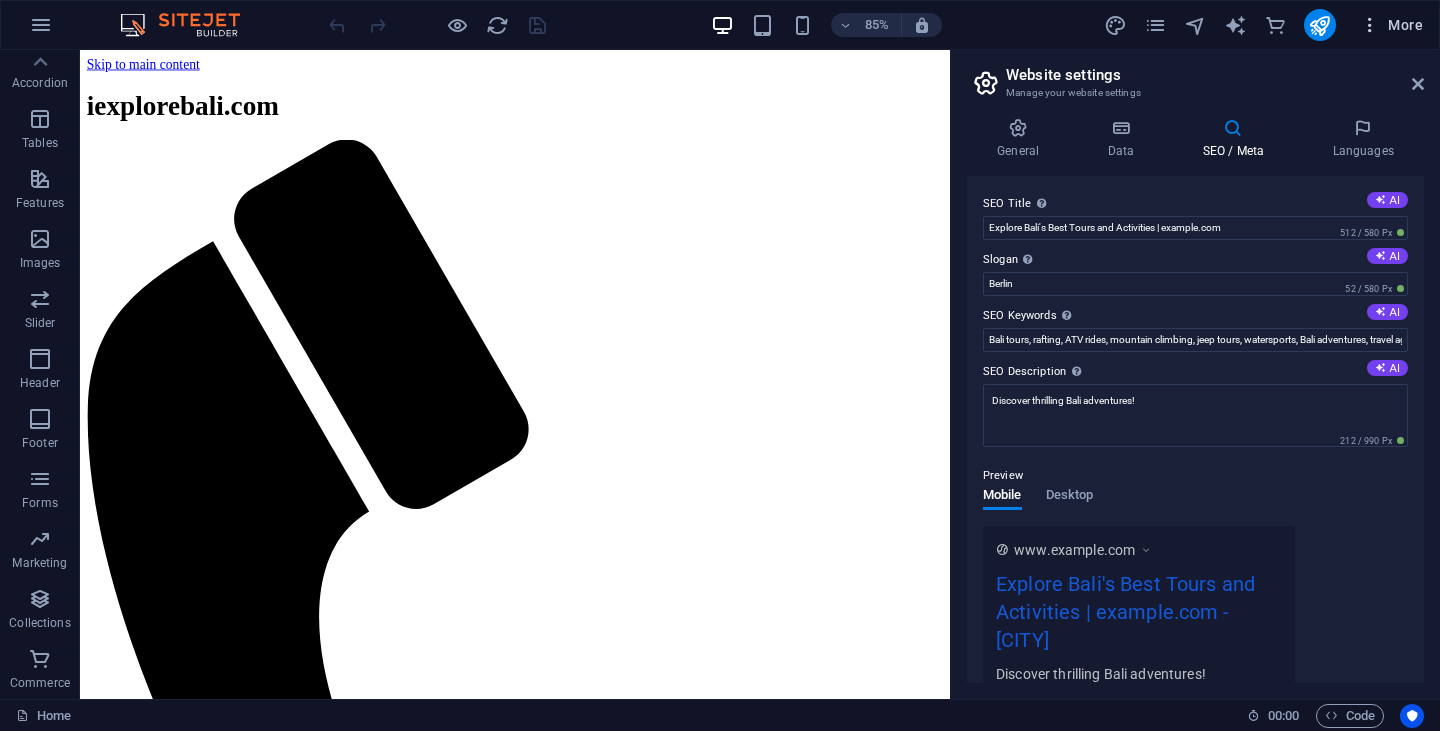 click at bounding box center (1370, 25) 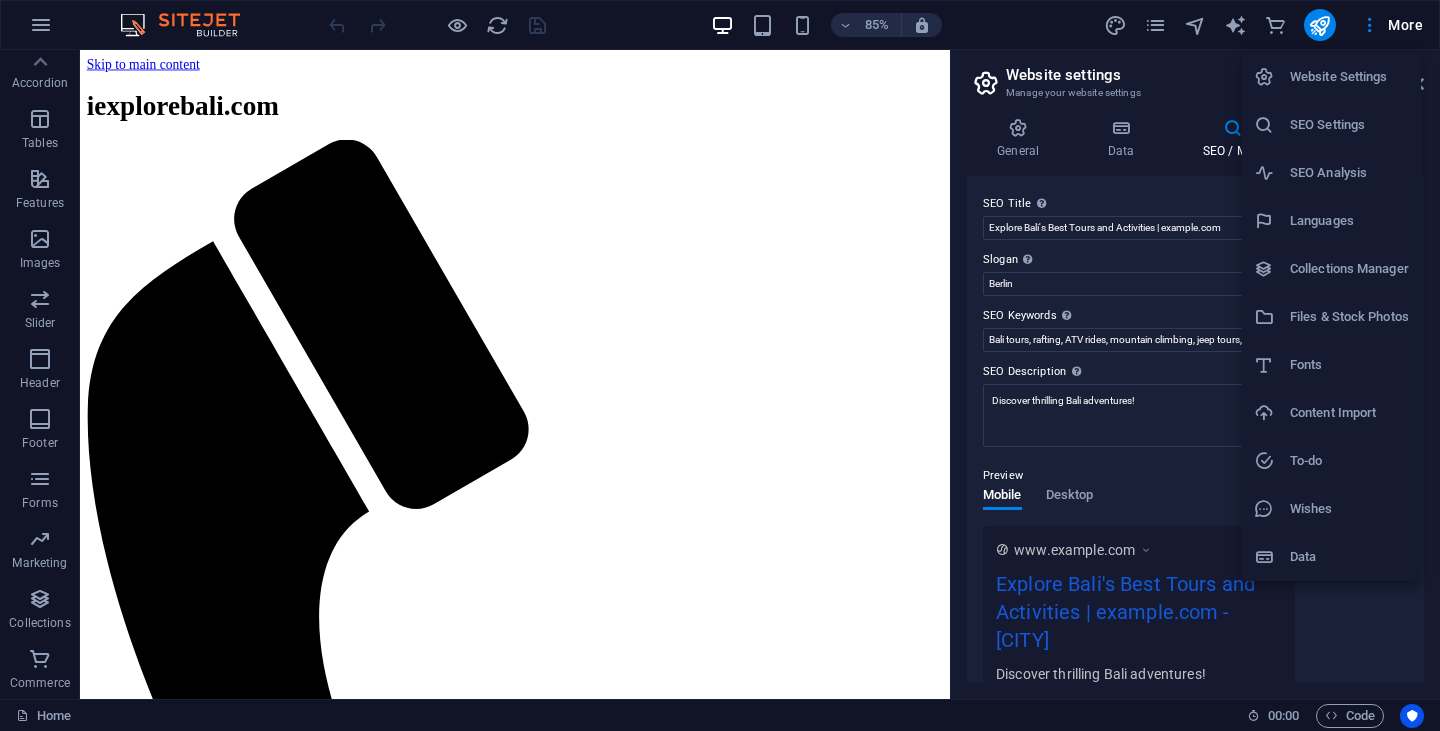 click on "Files & Stock Photos" at bounding box center [1349, 317] 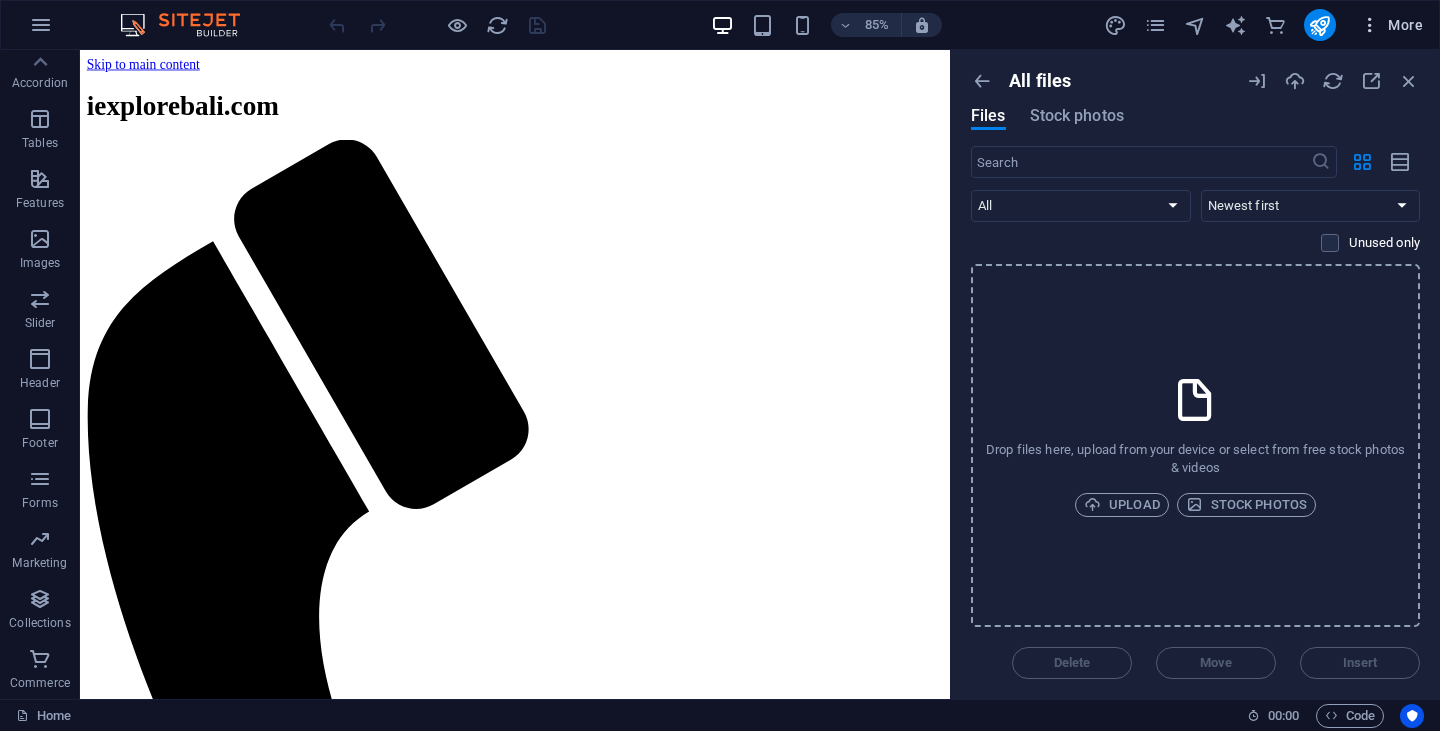 click on "More" at bounding box center (1391, 25) 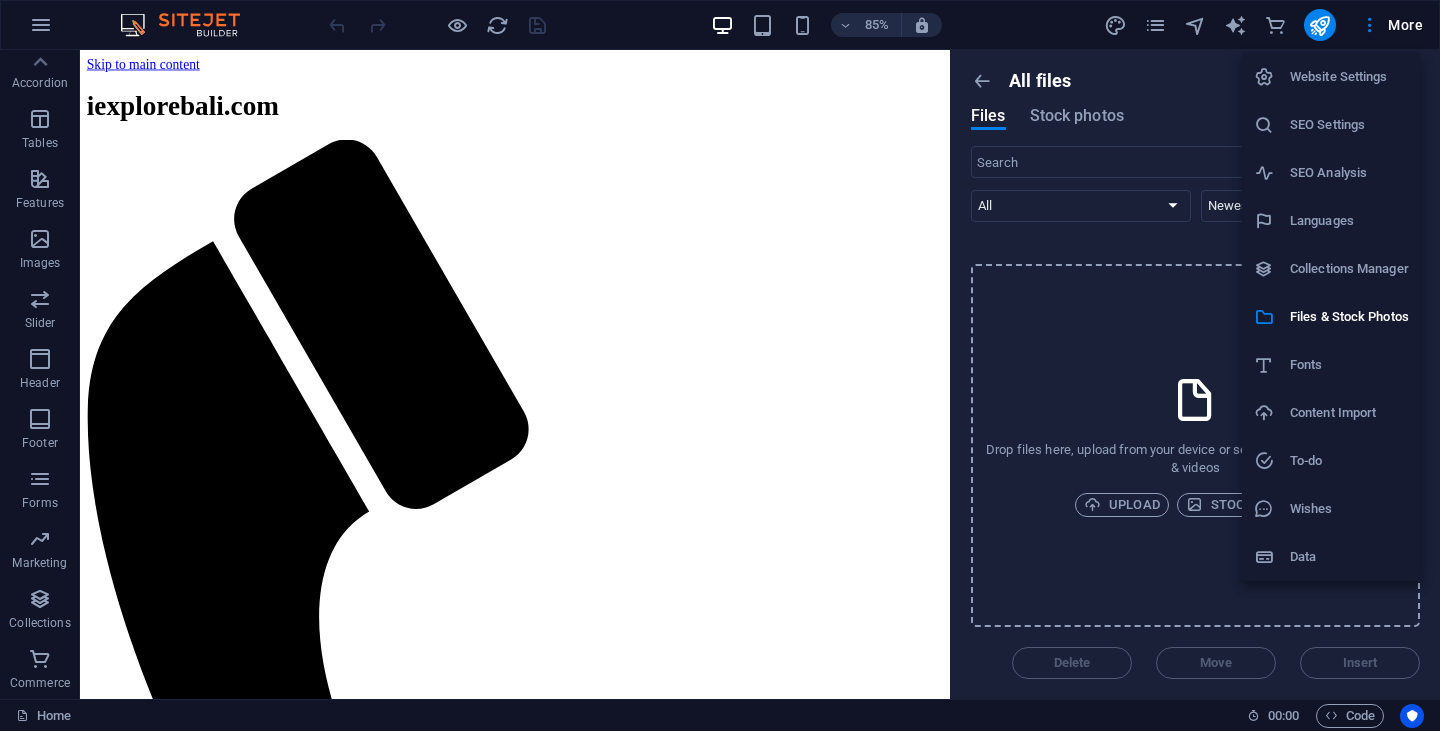 click at bounding box center (720, 365) 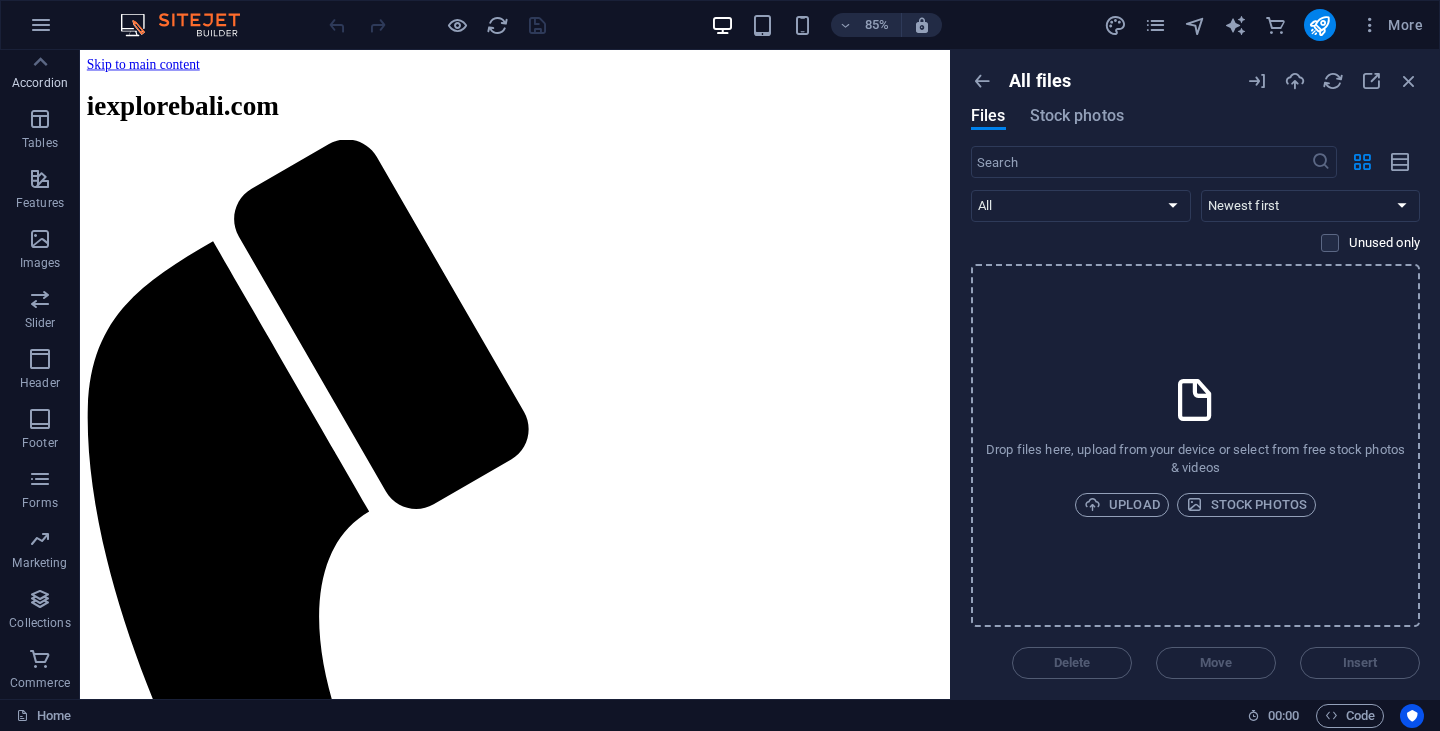 click on "Accordion" at bounding box center (40, 83) 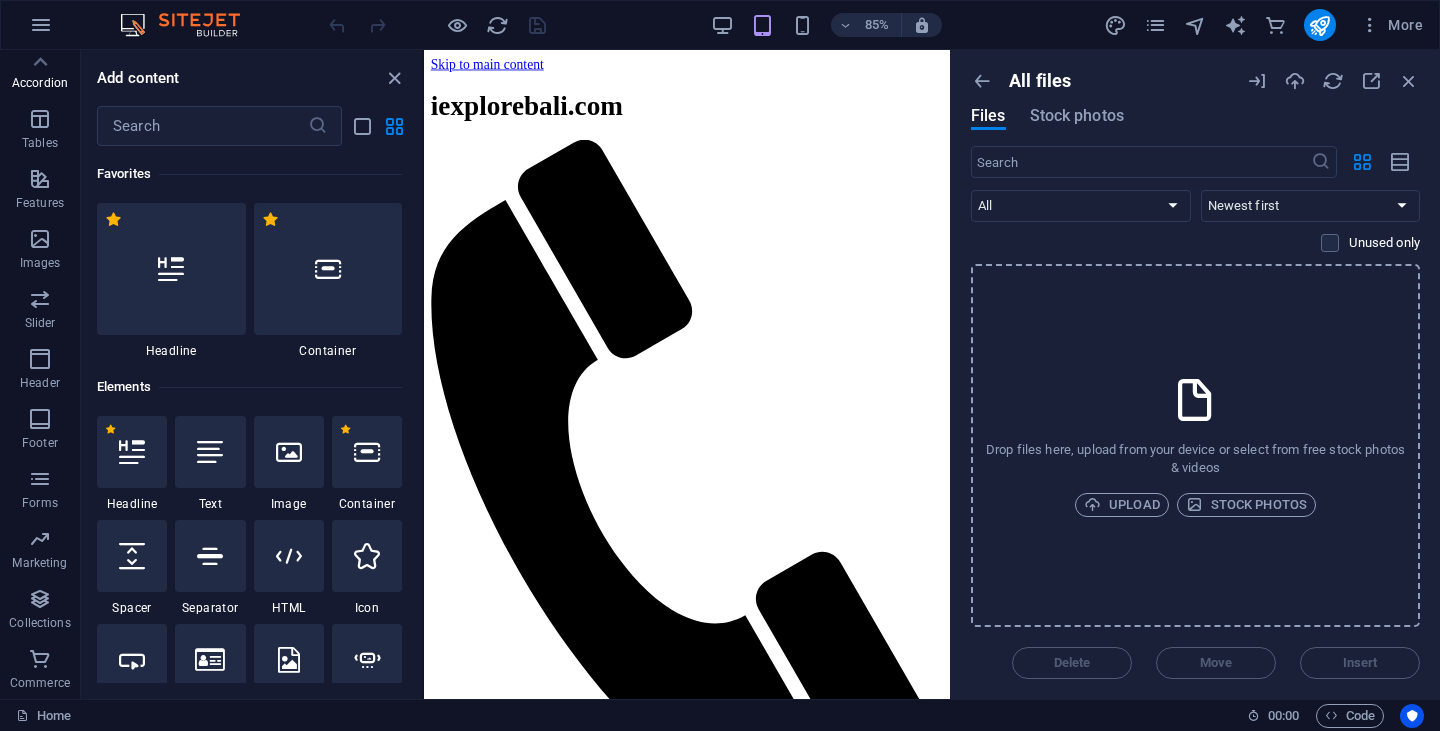 click on "Accordion" at bounding box center (40, 83) 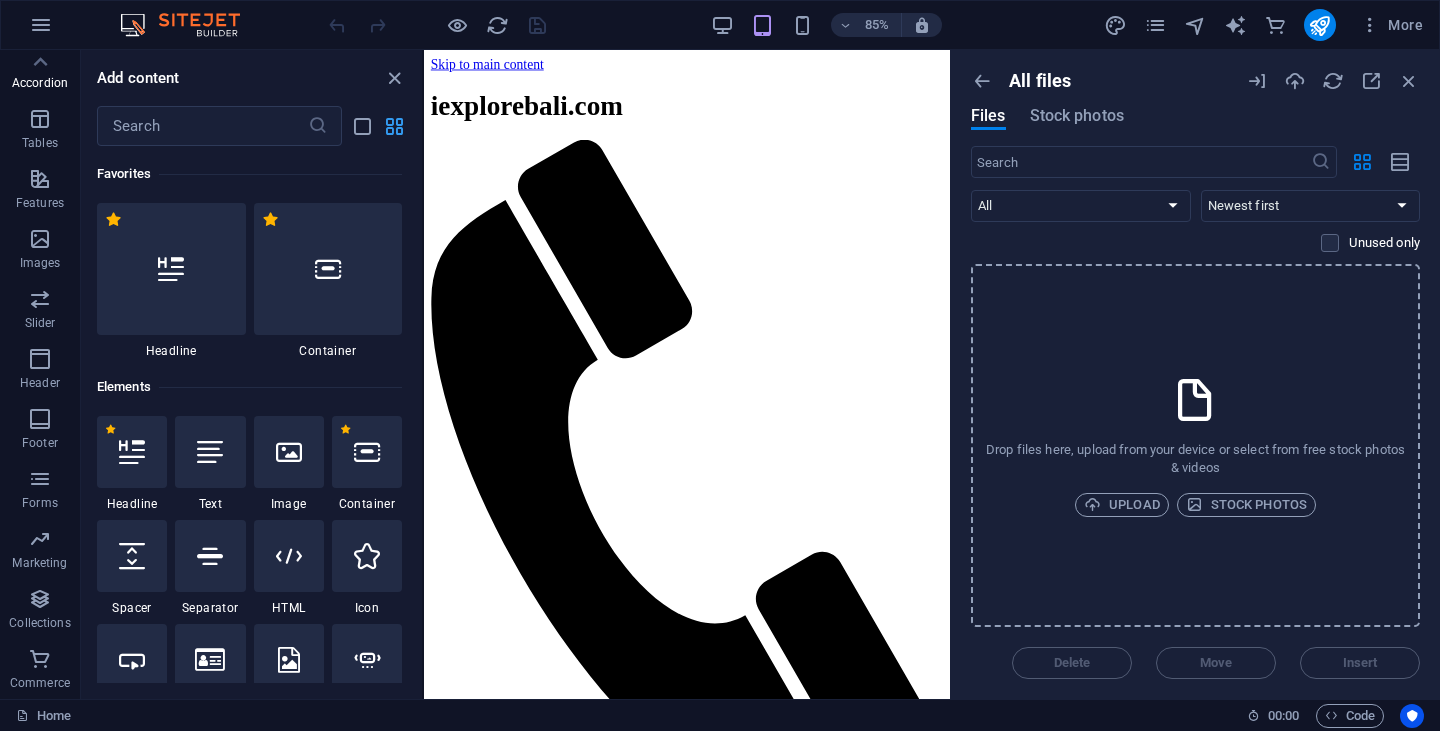 click at bounding box center (394, 126) 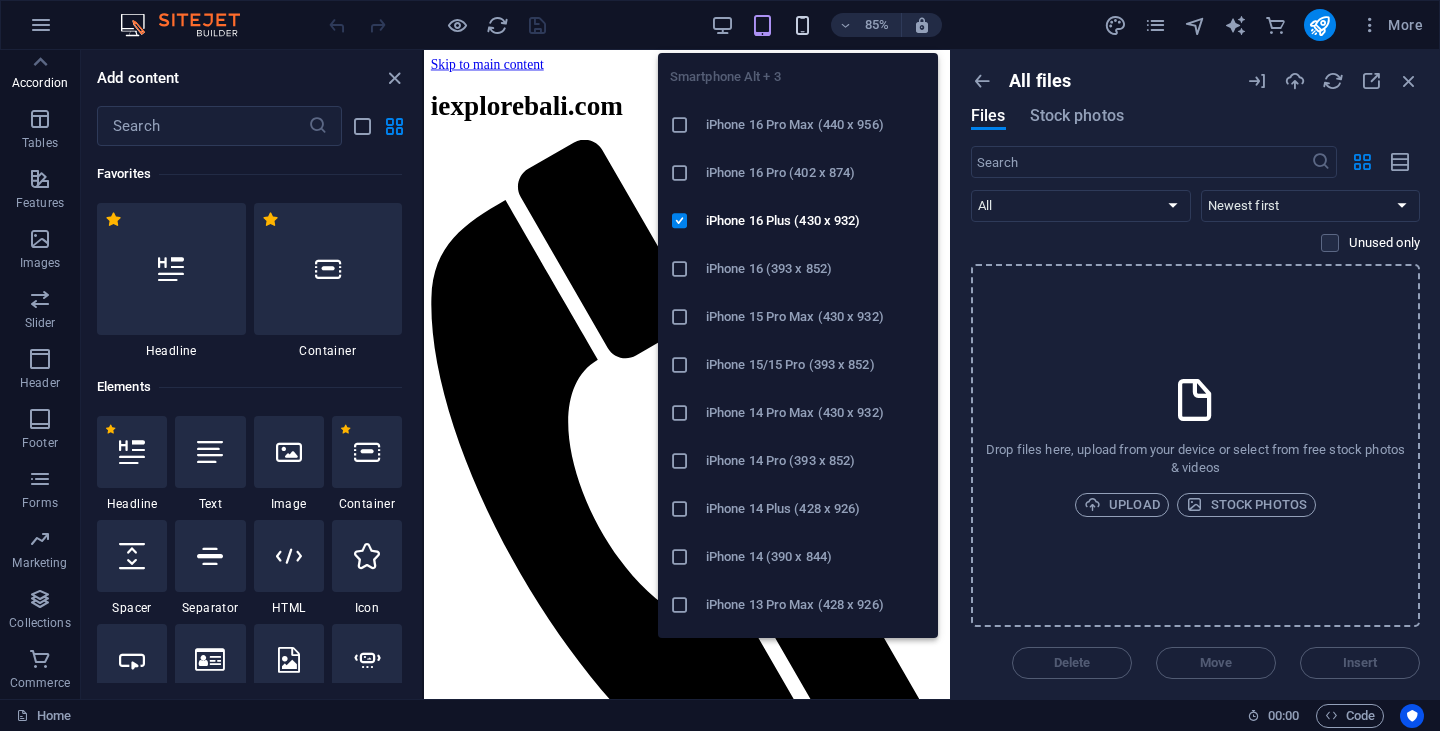 click at bounding box center (802, 25) 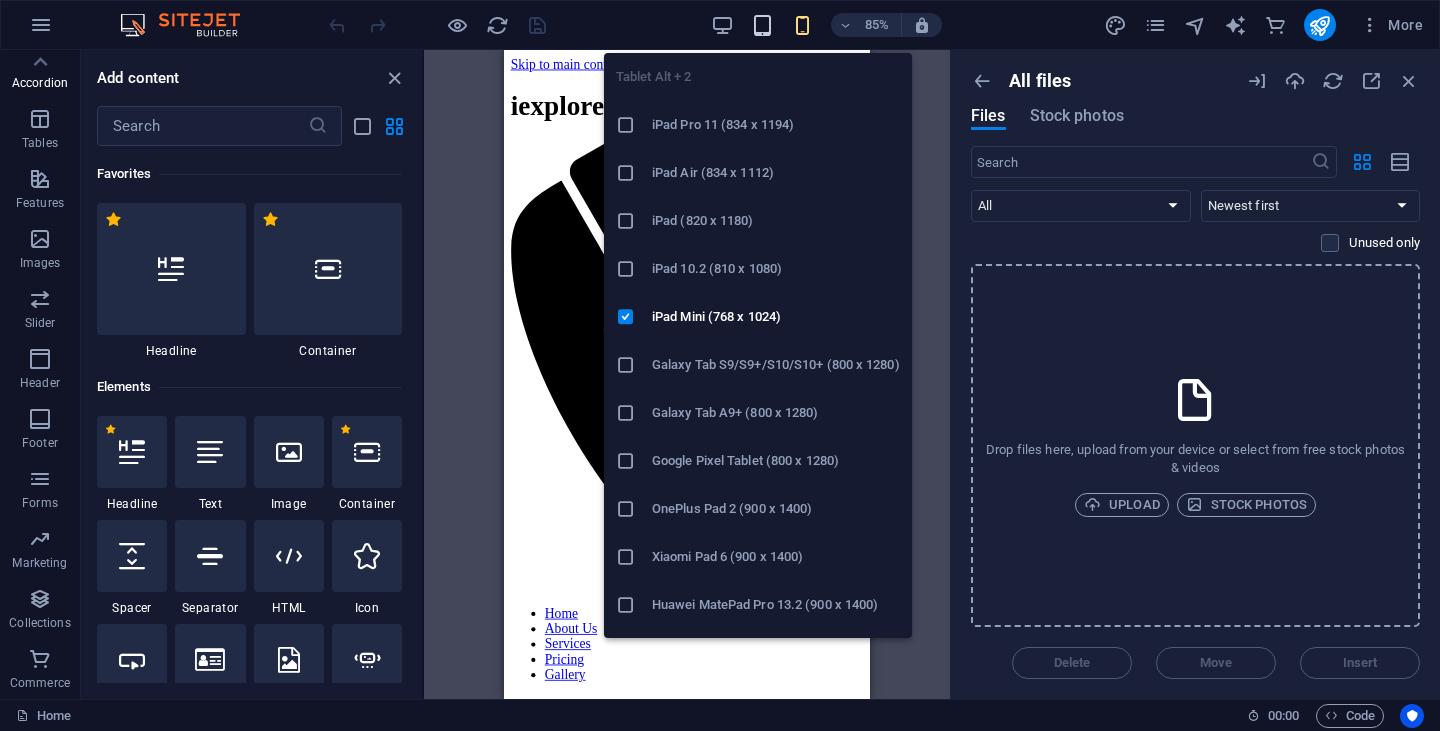 click at bounding box center [762, 25] 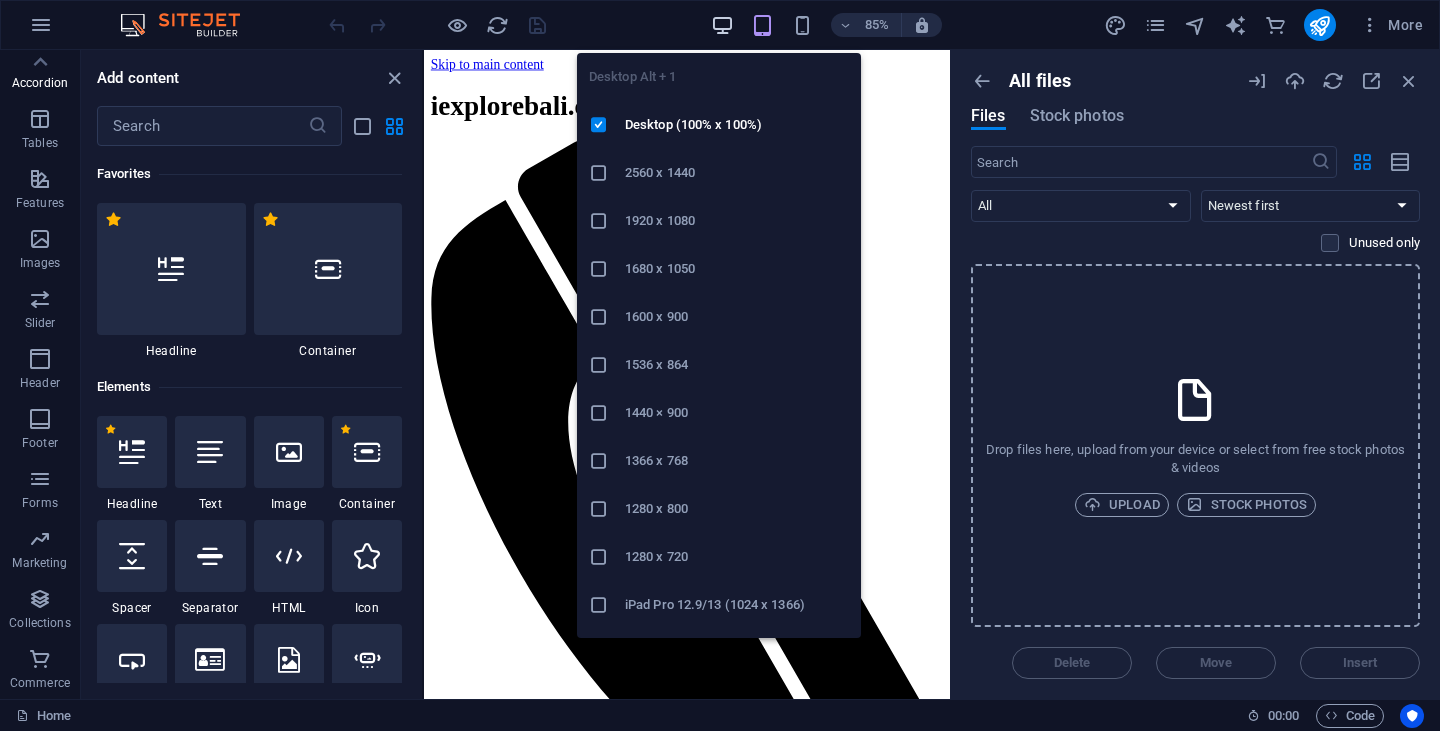 click at bounding box center (722, 25) 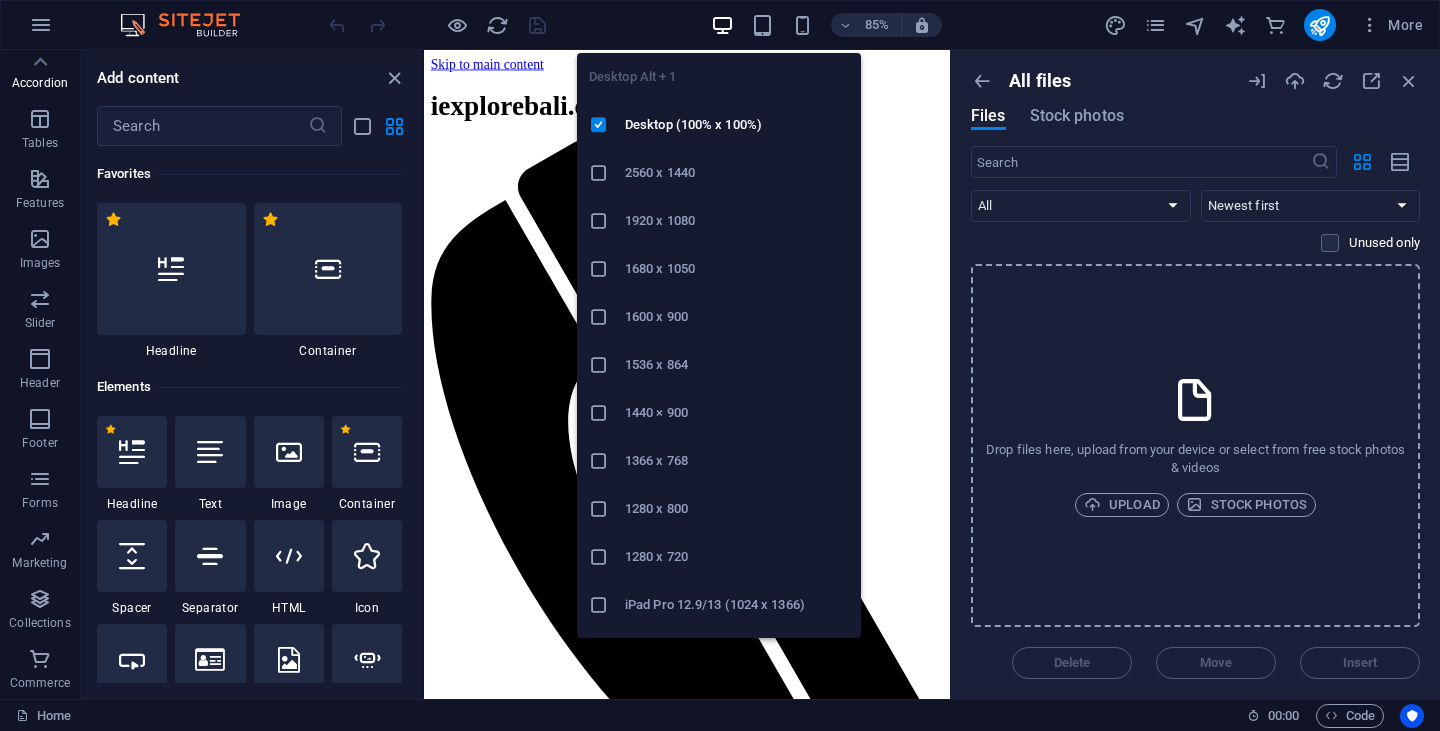 click at bounding box center (722, 25) 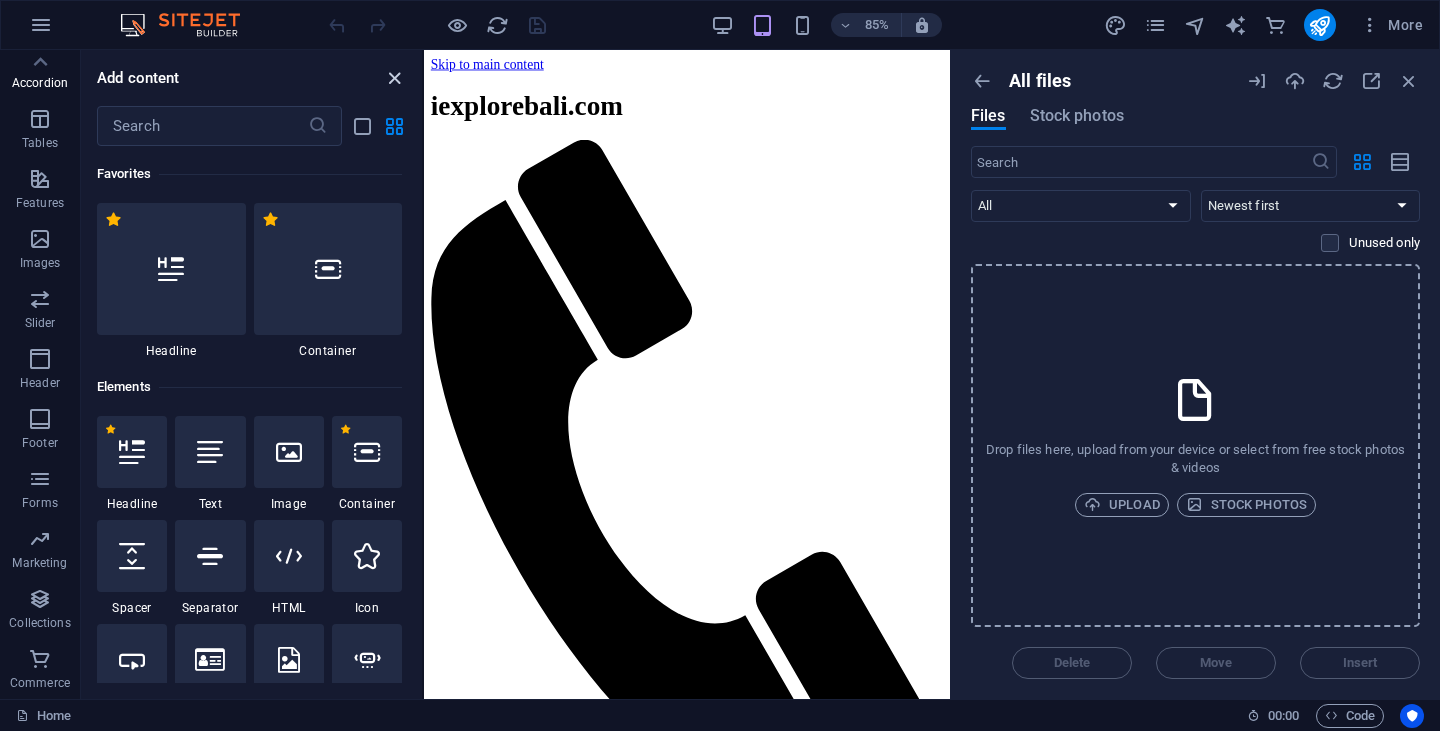 click at bounding box center [394, 78] 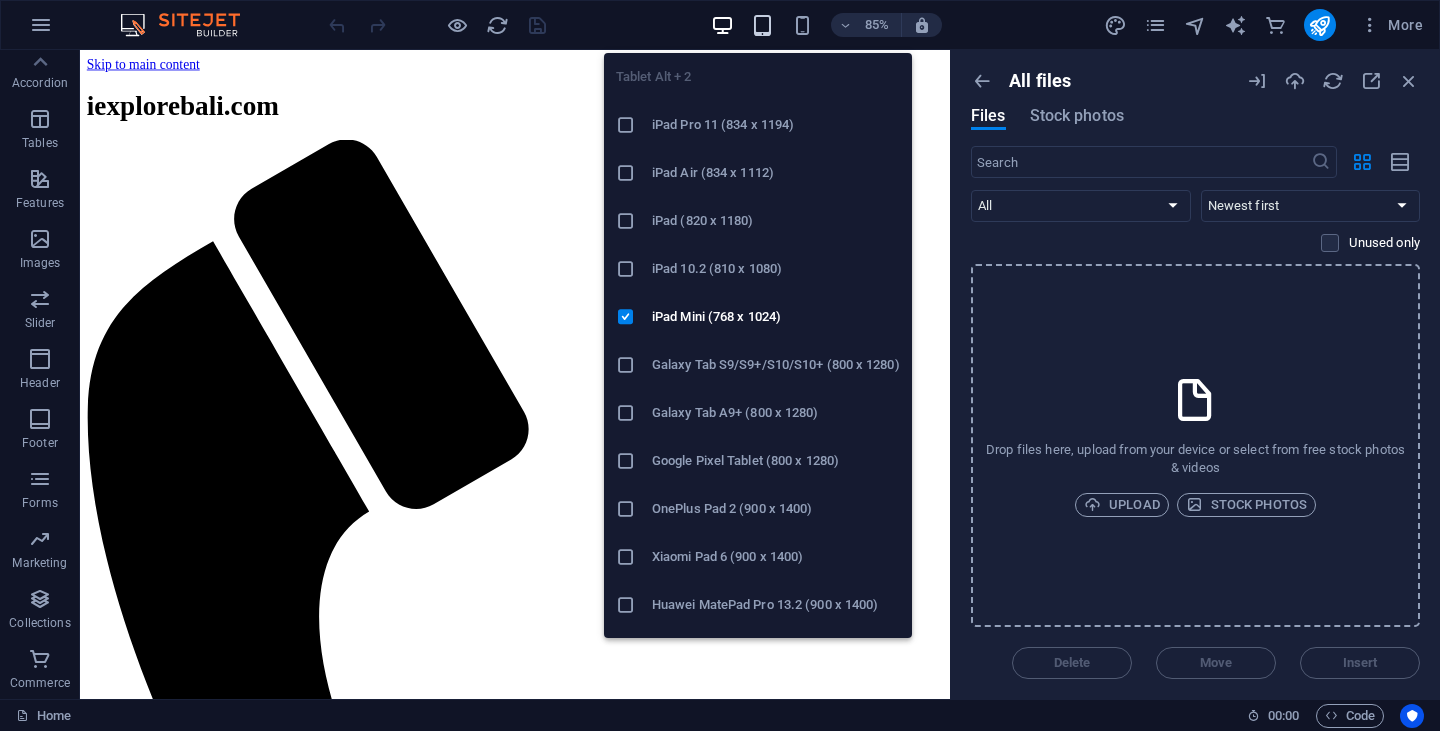 click at bounding box center [762, 25] 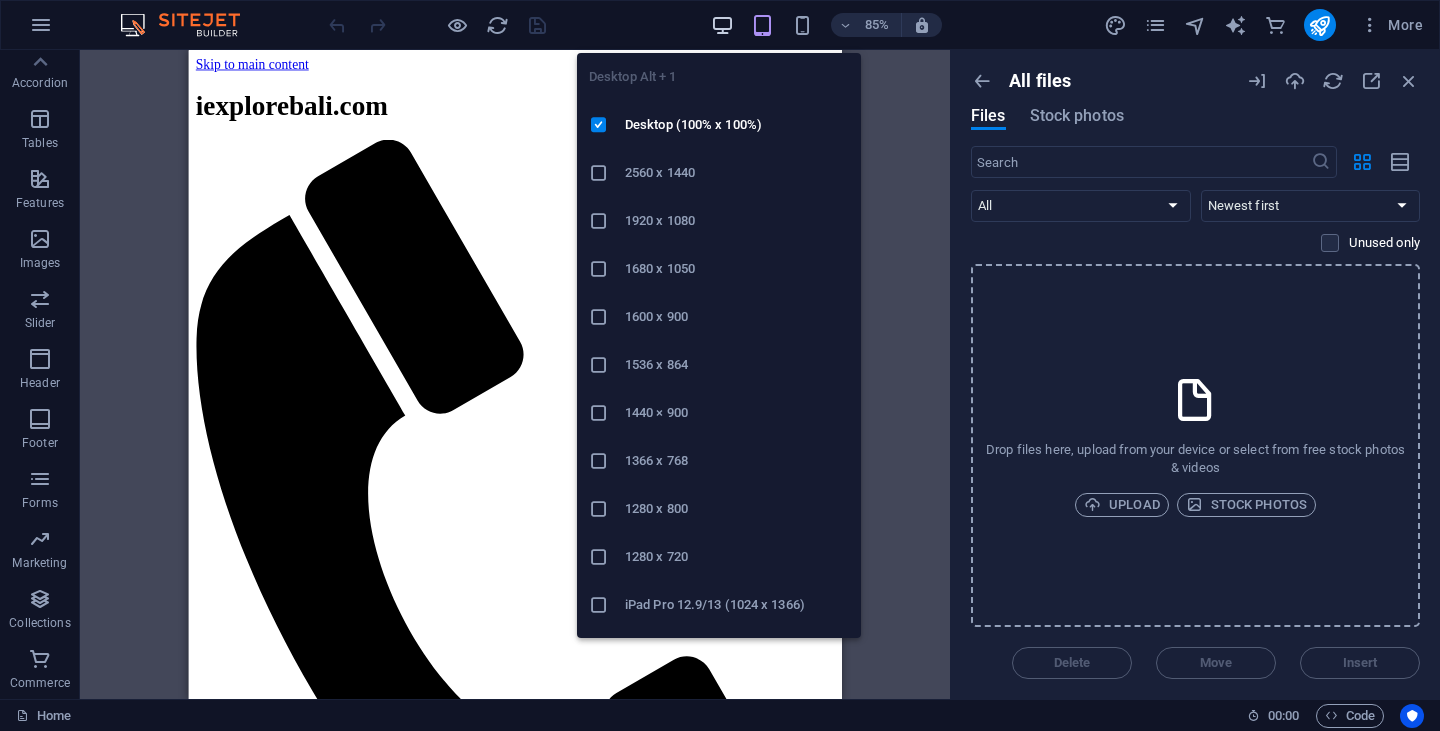 click at bounding box center (722, 25) 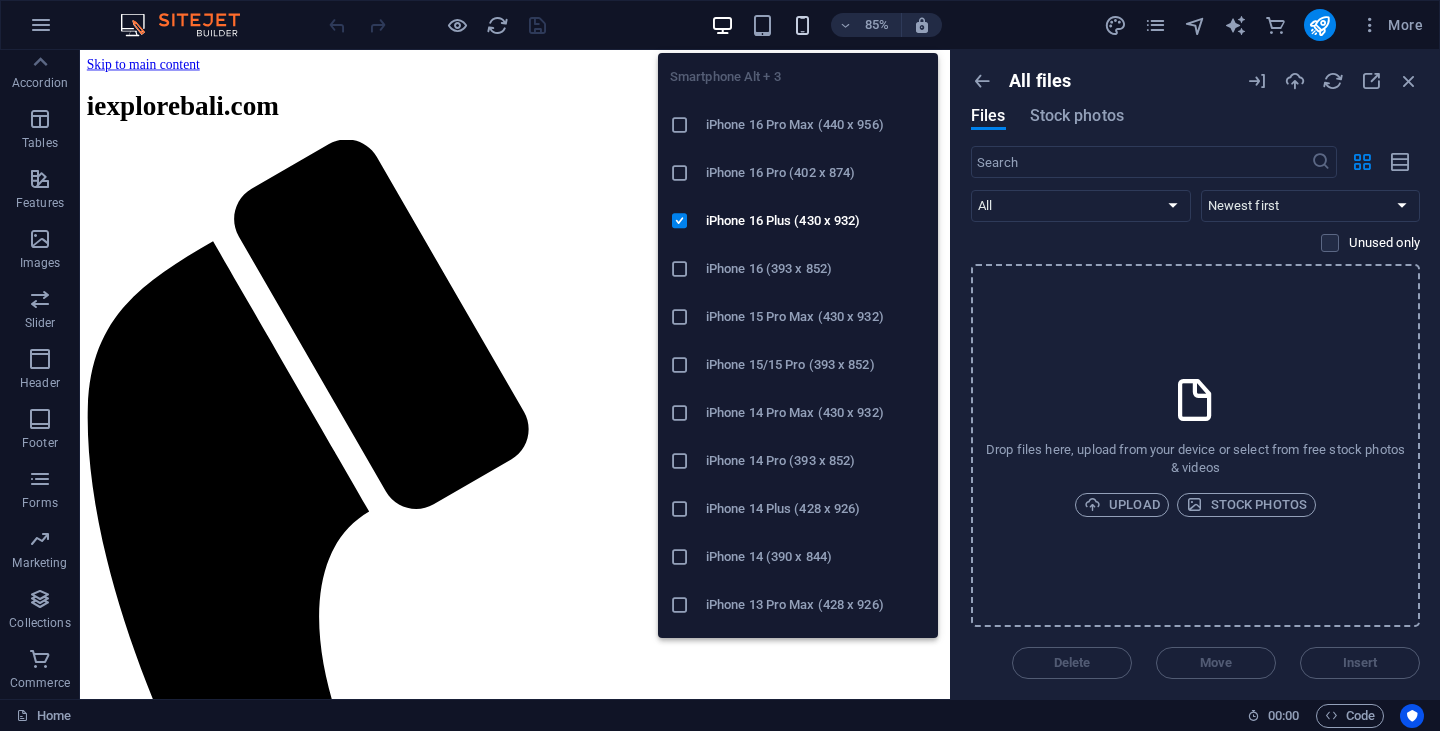 click at bounding box center (802, 25) 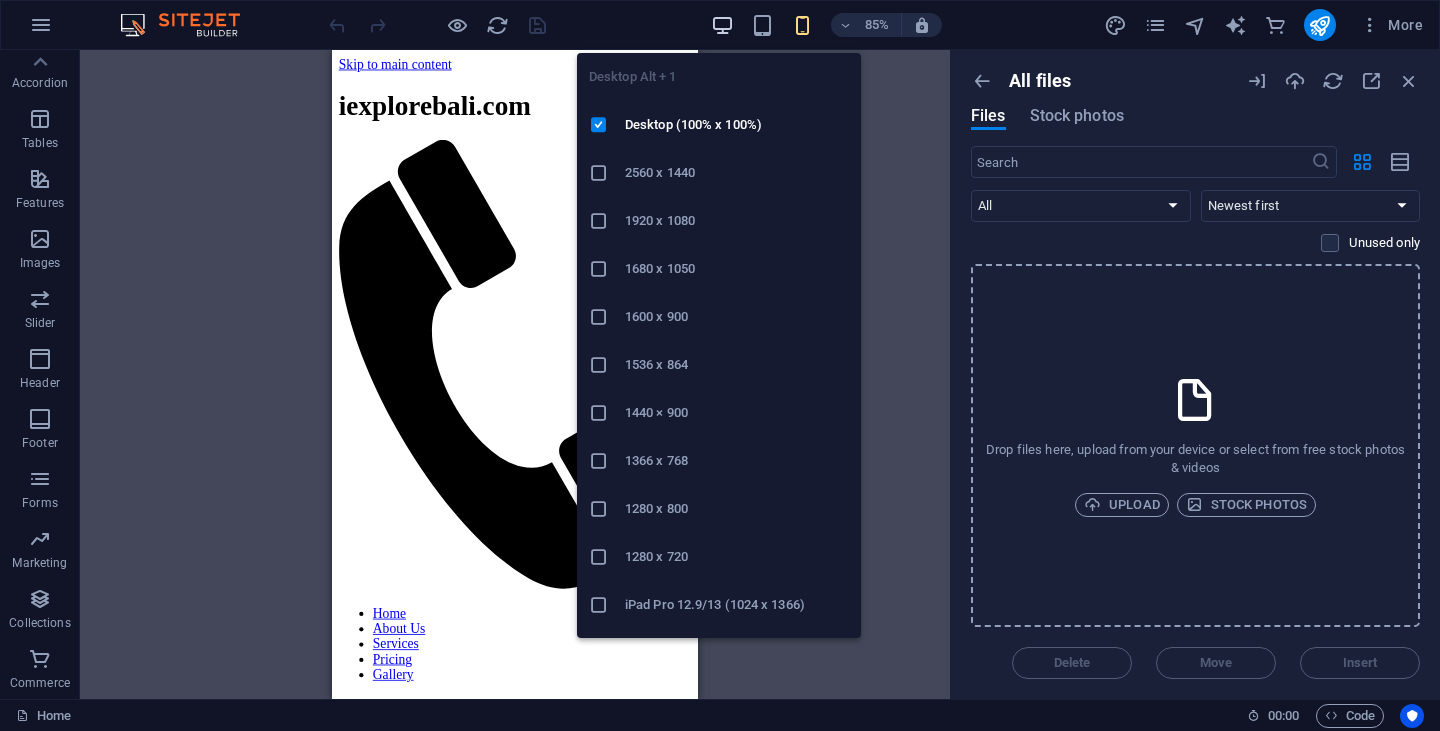 click at bounding box center [722, 25] 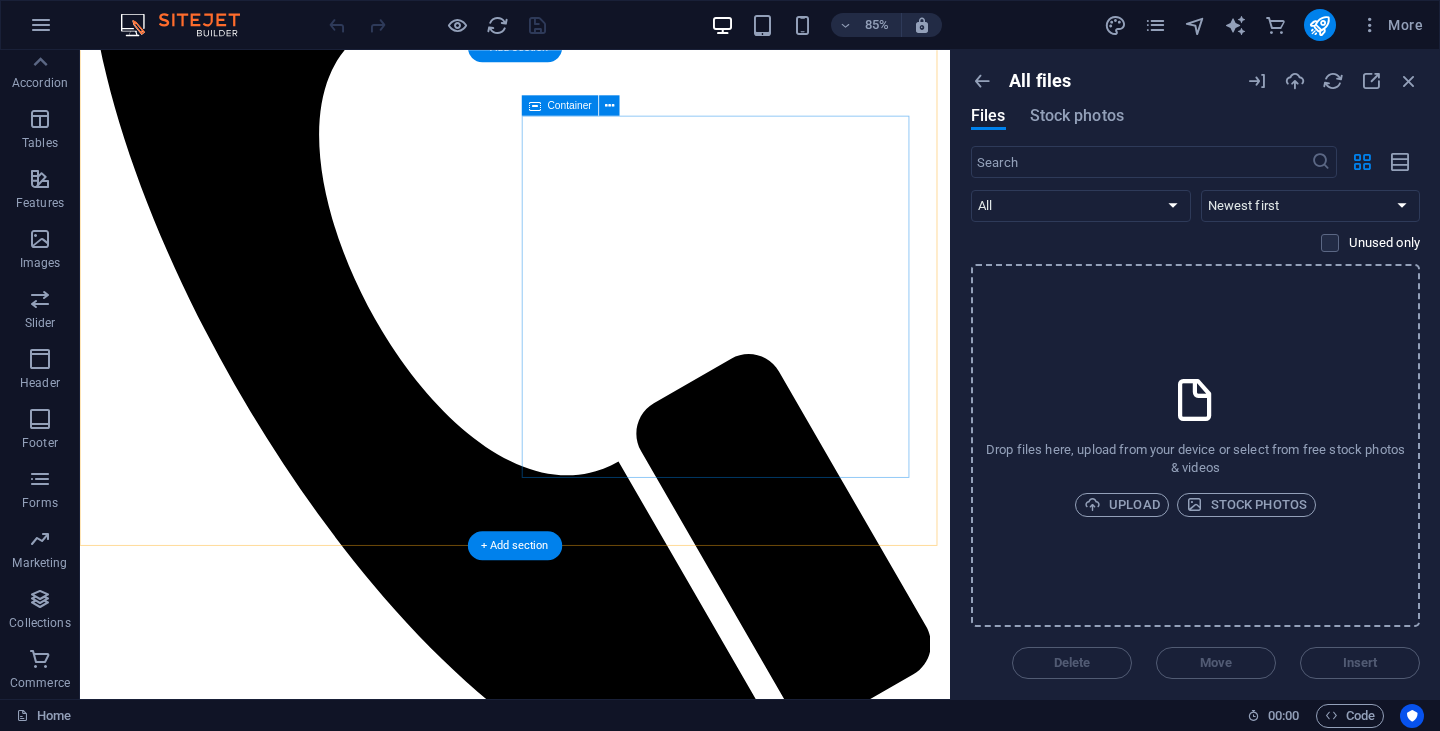 scroll, scrollTop: 568, scrollLeft: 0, axis: vertical 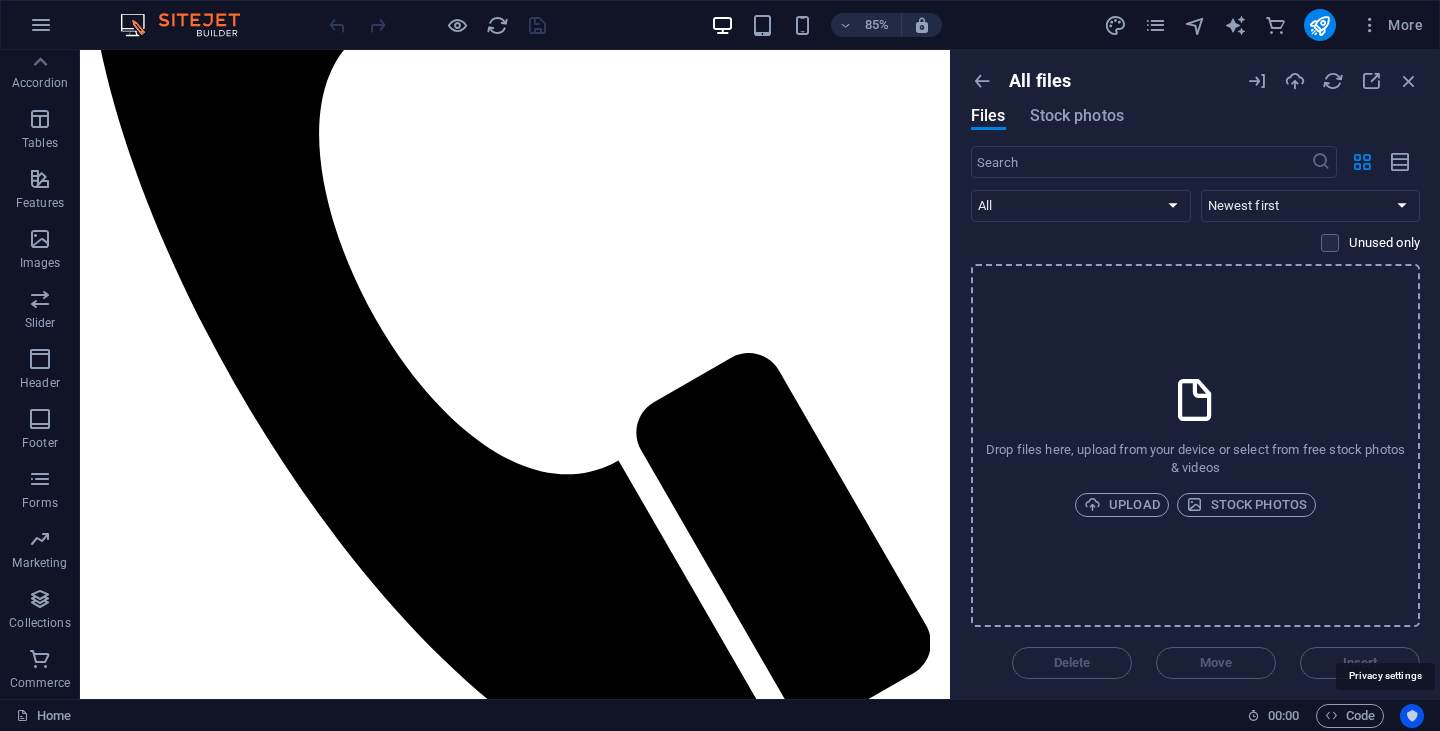 click at bounding box center [1412, 716] 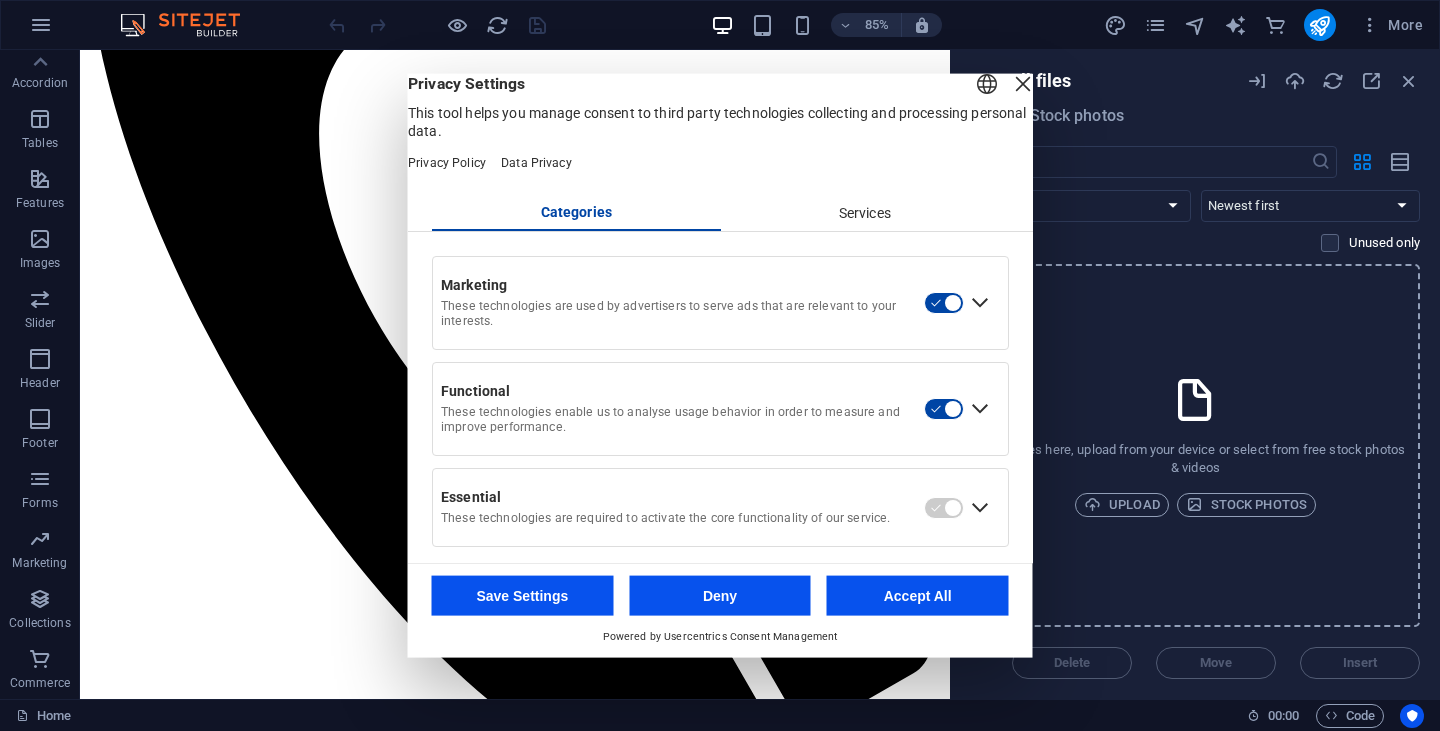 scroll, scrollTop: 31, scrollLeft: 0, axis: vertical 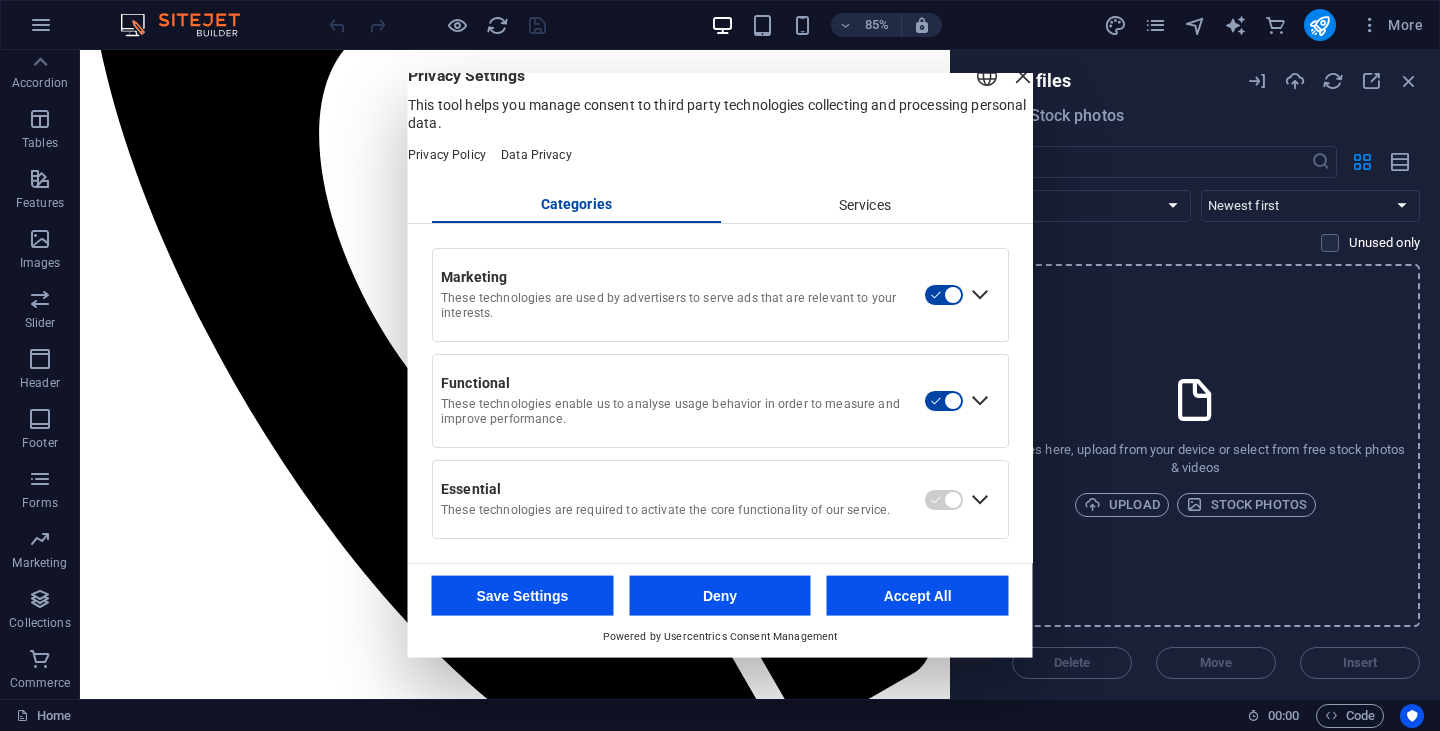 click on "Services" at bounding box center [864, 205] 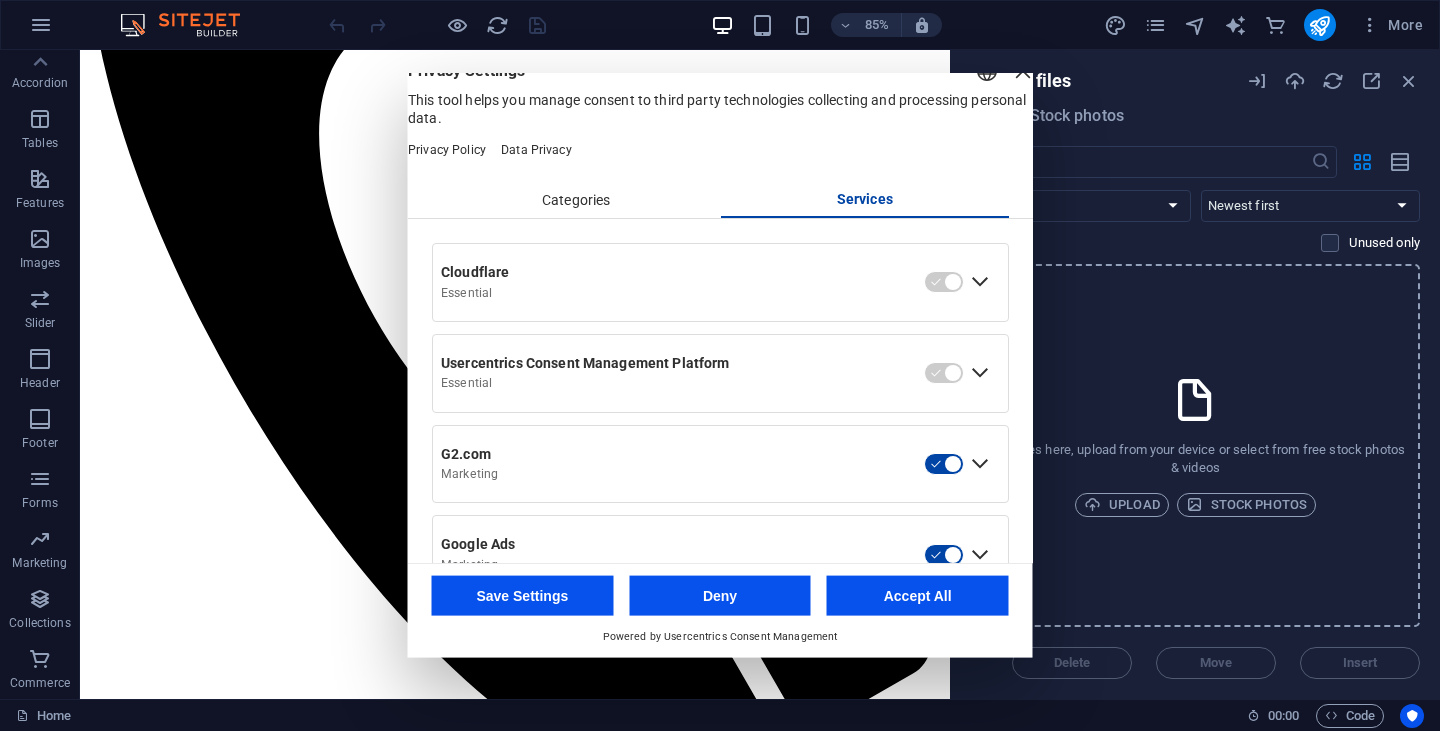 scroll, scrollTop: 0, scrollLeft: 0, axis: both 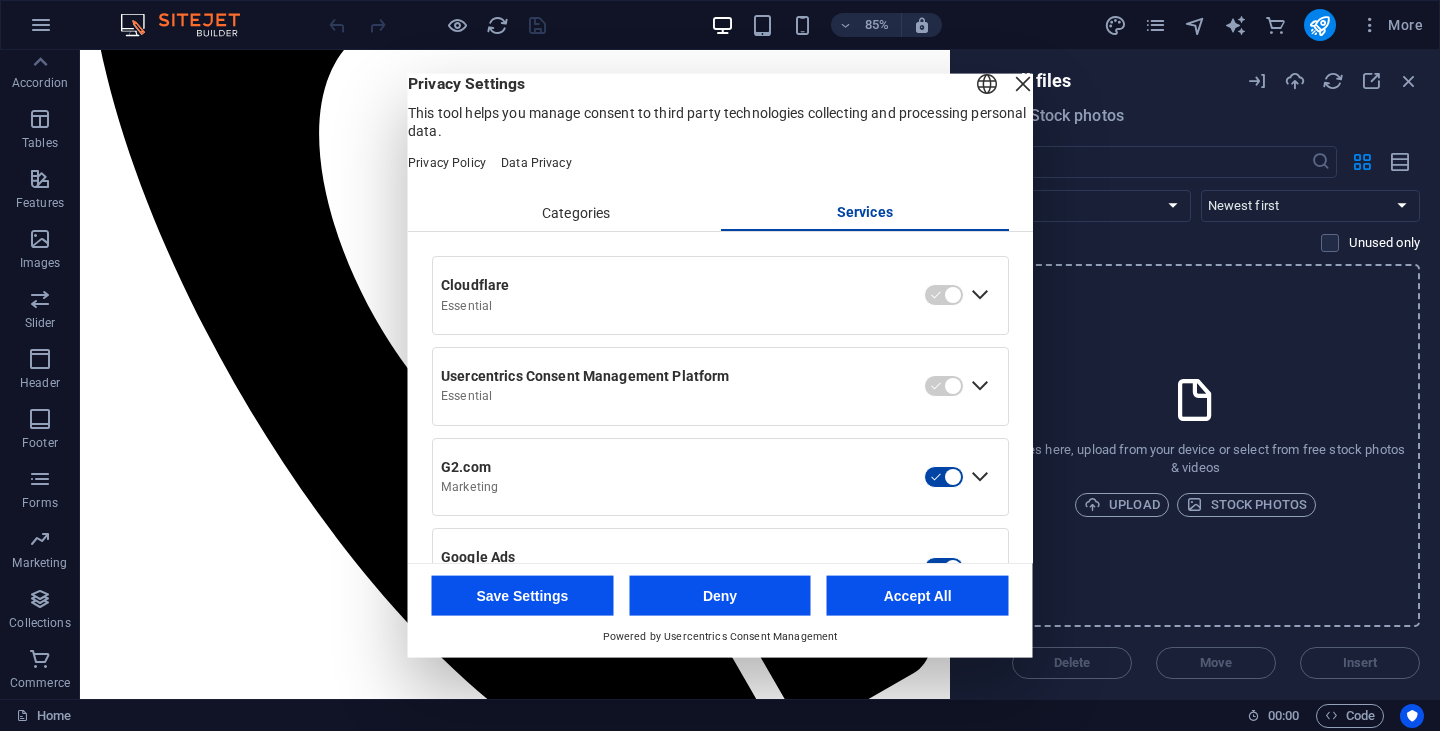 click at bounding box center [1023, 83] 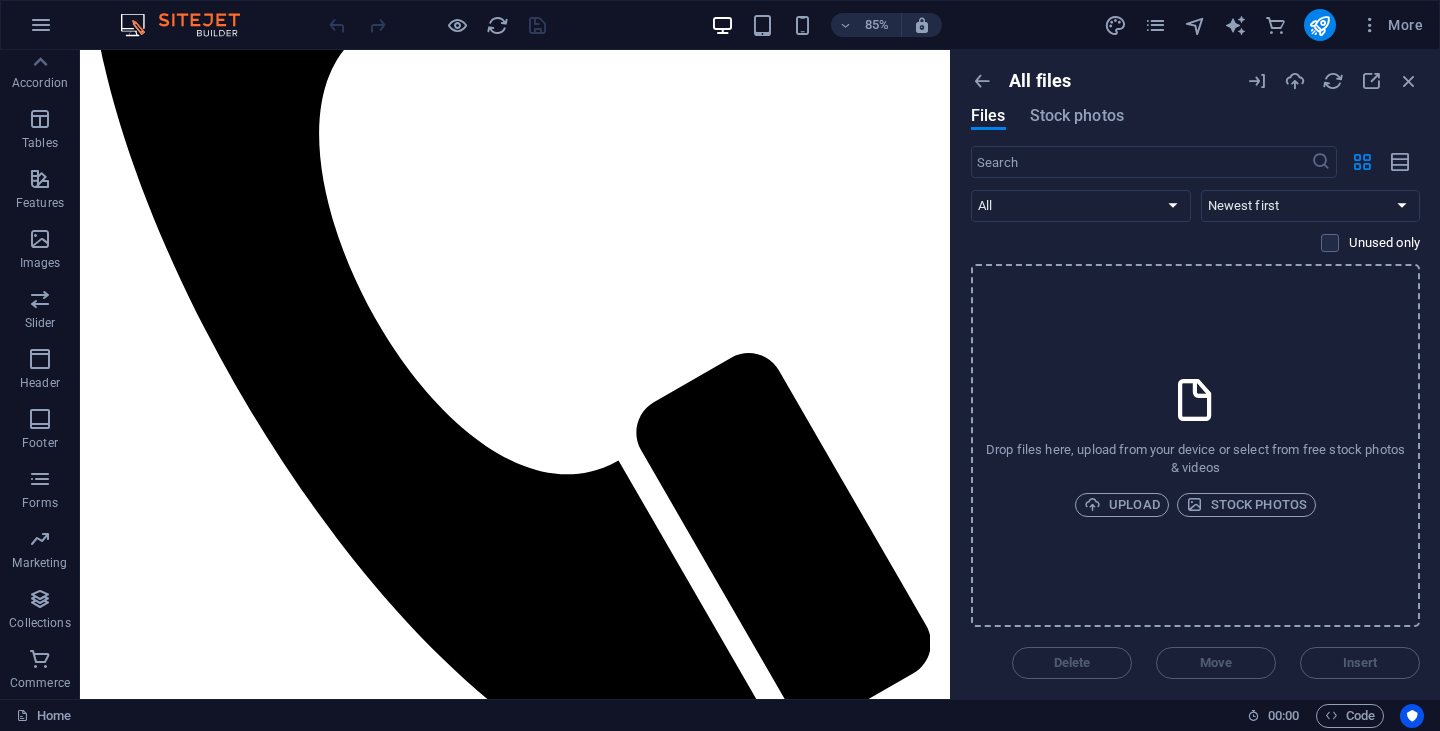 click at bounding box center [190, 25] 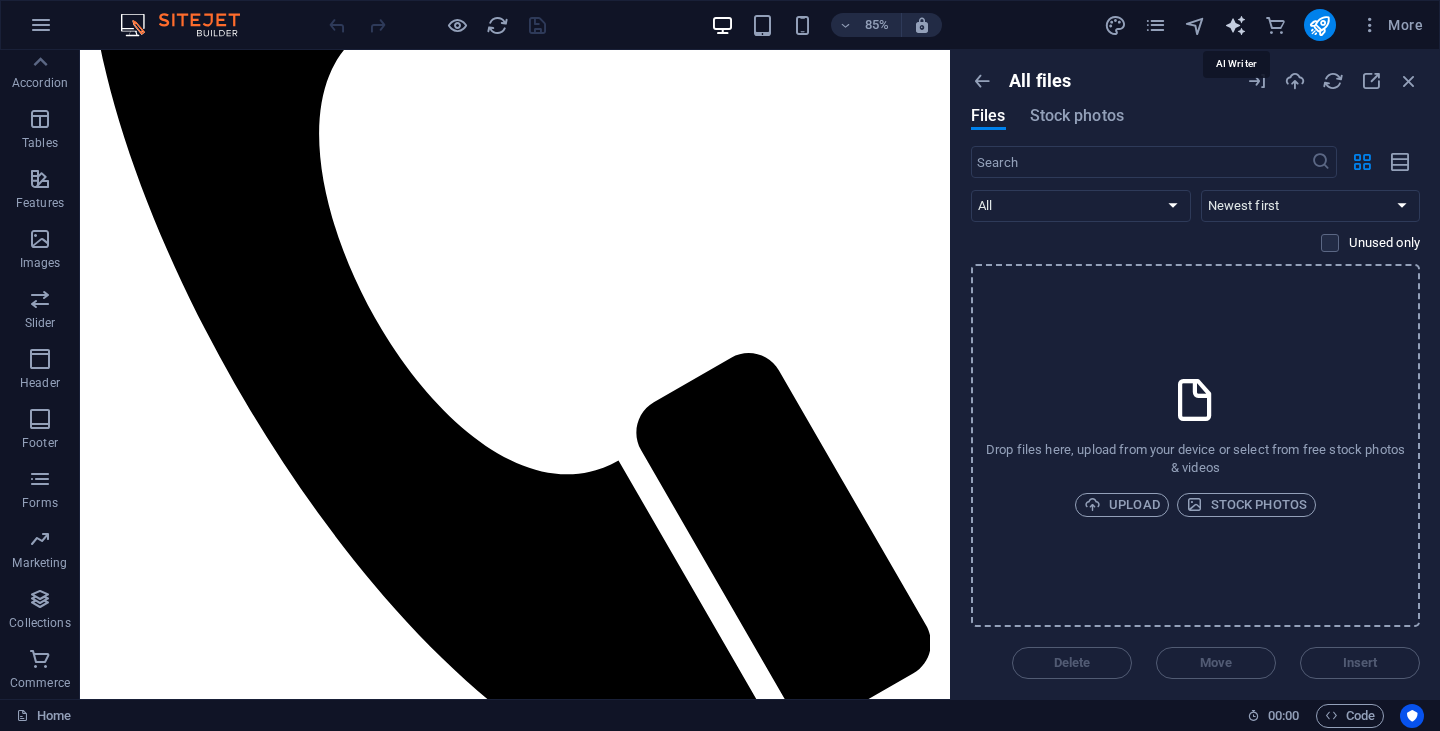 click at bounding box center [1235, 25] 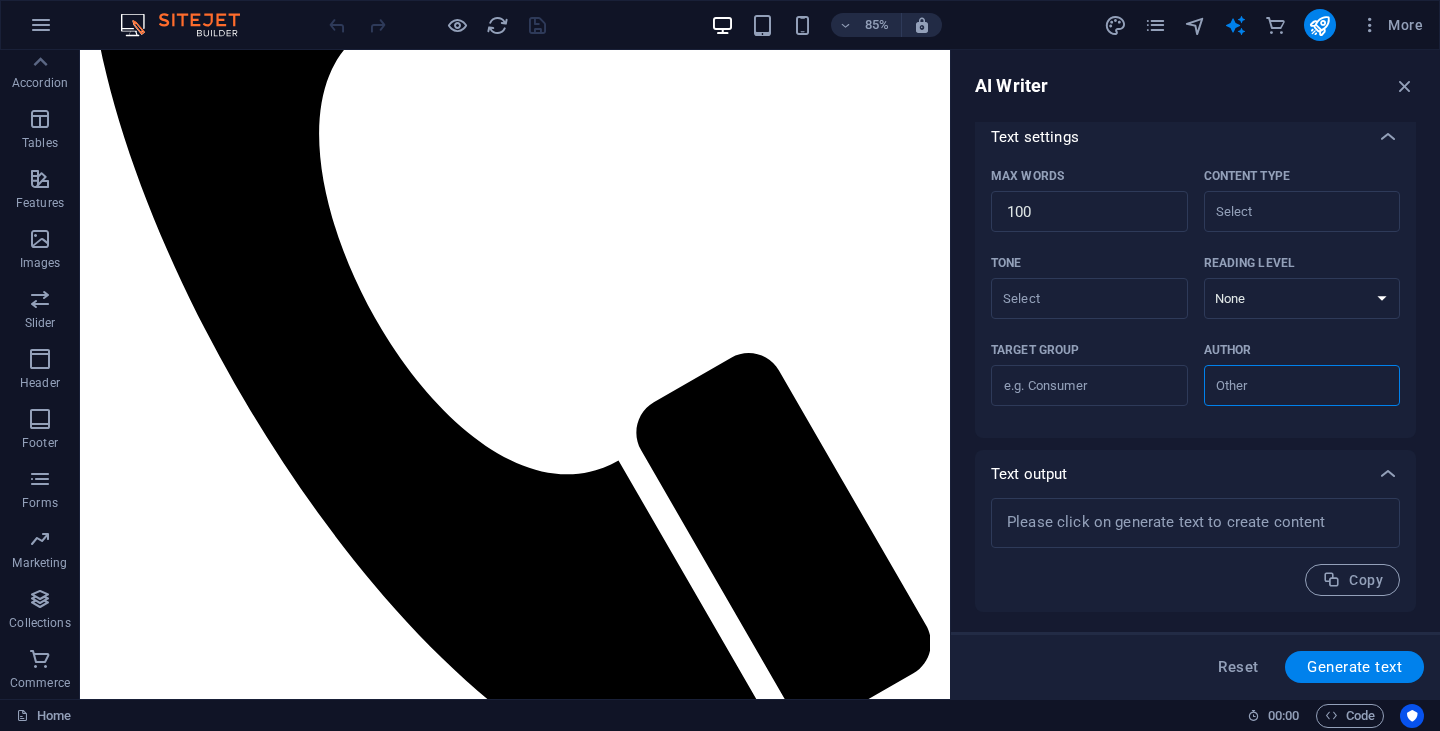 scroll, scrollTop: 0, scrollLeft: 0, axis: both 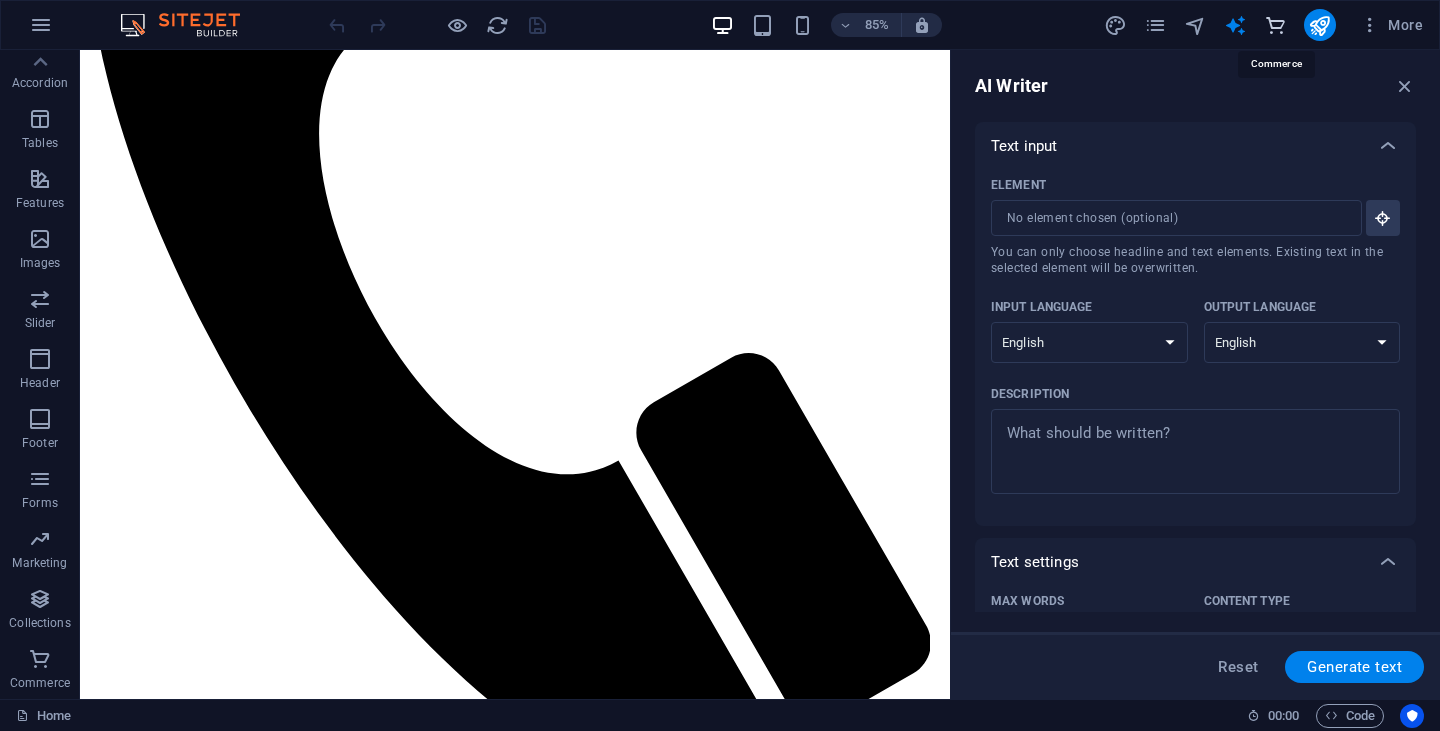 click at bounding box center [1275, 25] 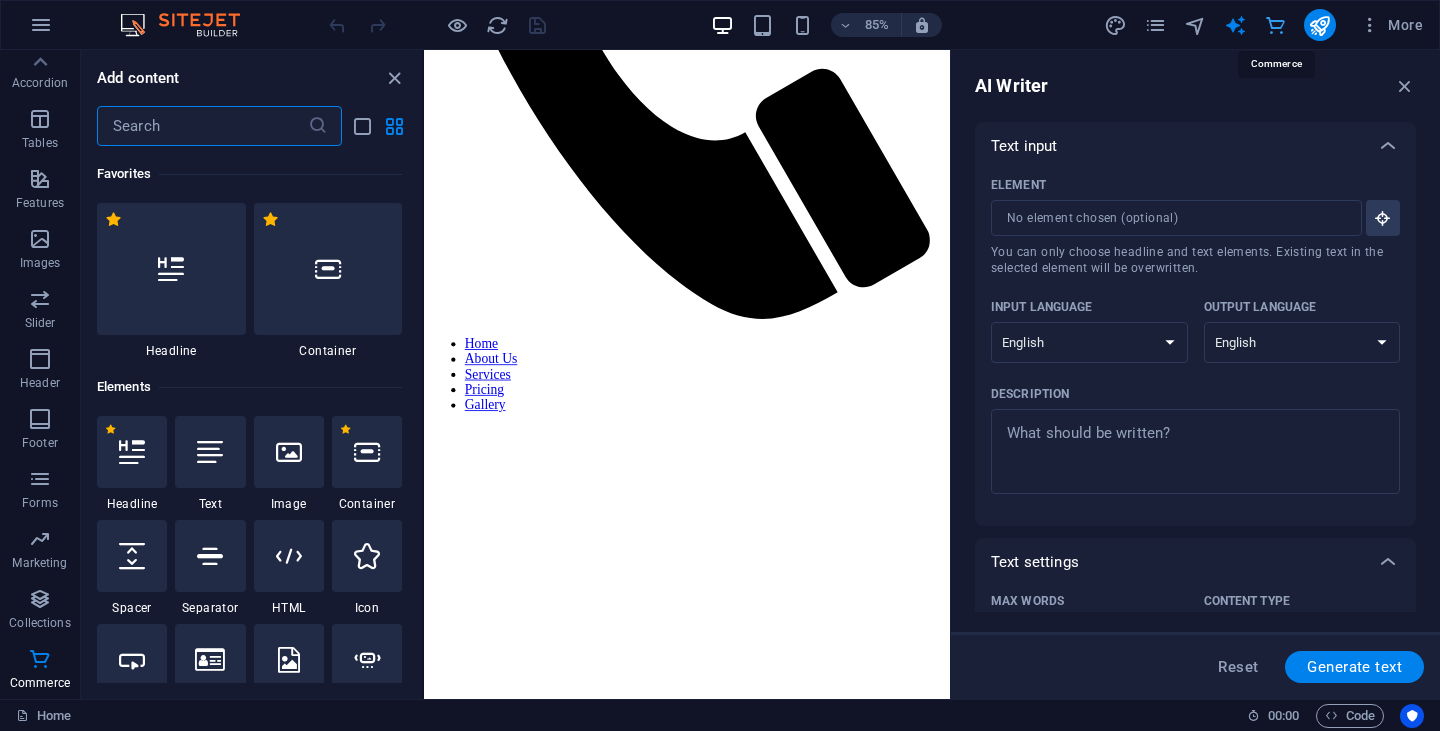 scroll, scrollTop: 697, scrollLeft: 0, axis: vertical 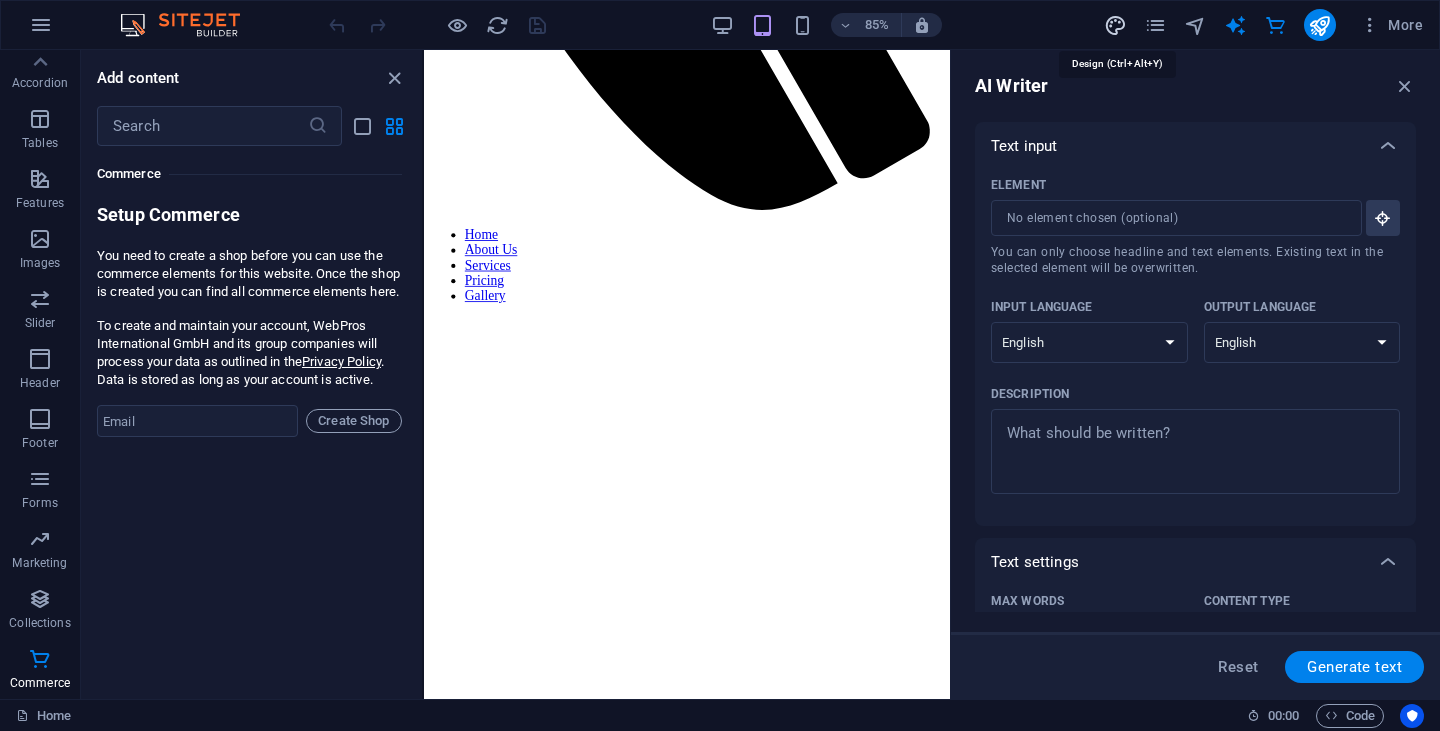 click at bounding box center (1115, 25) 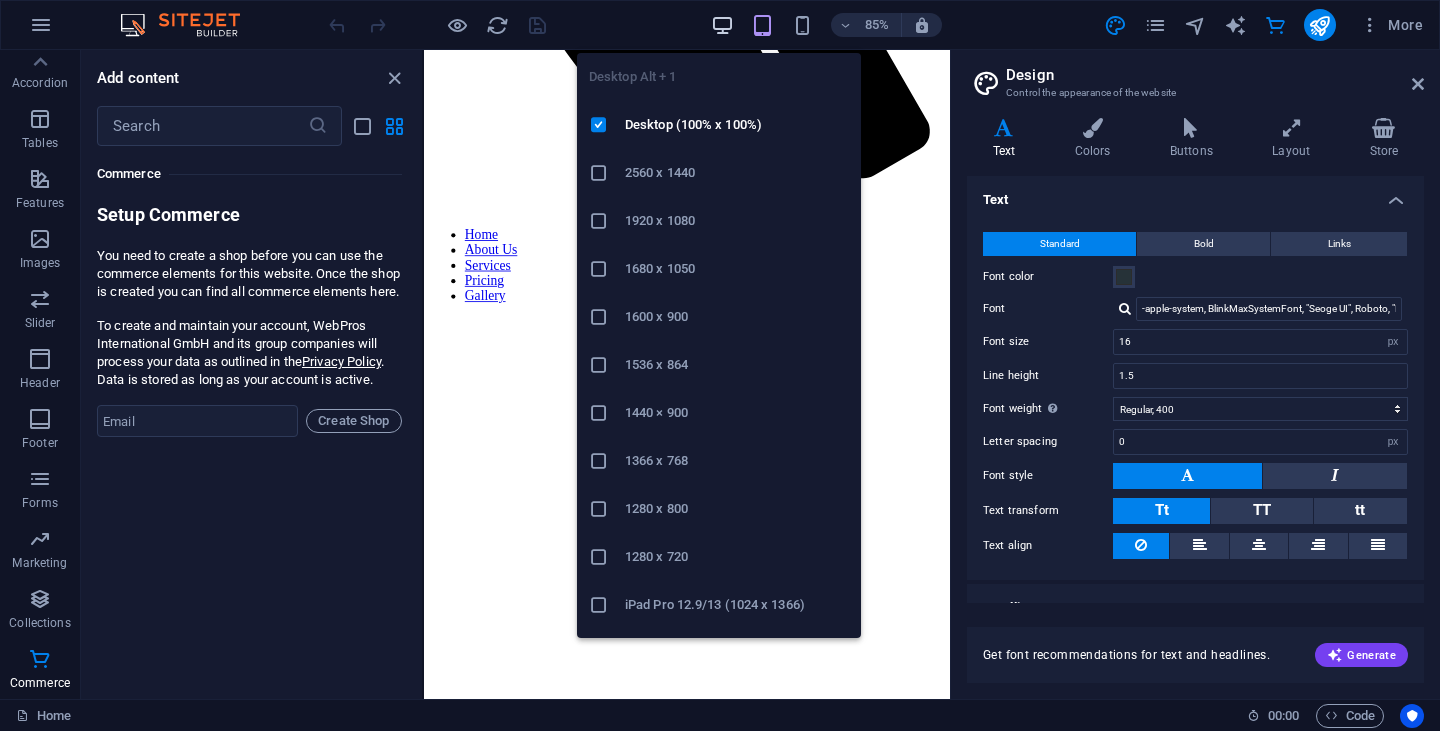 click at bounding box center [722, 25] 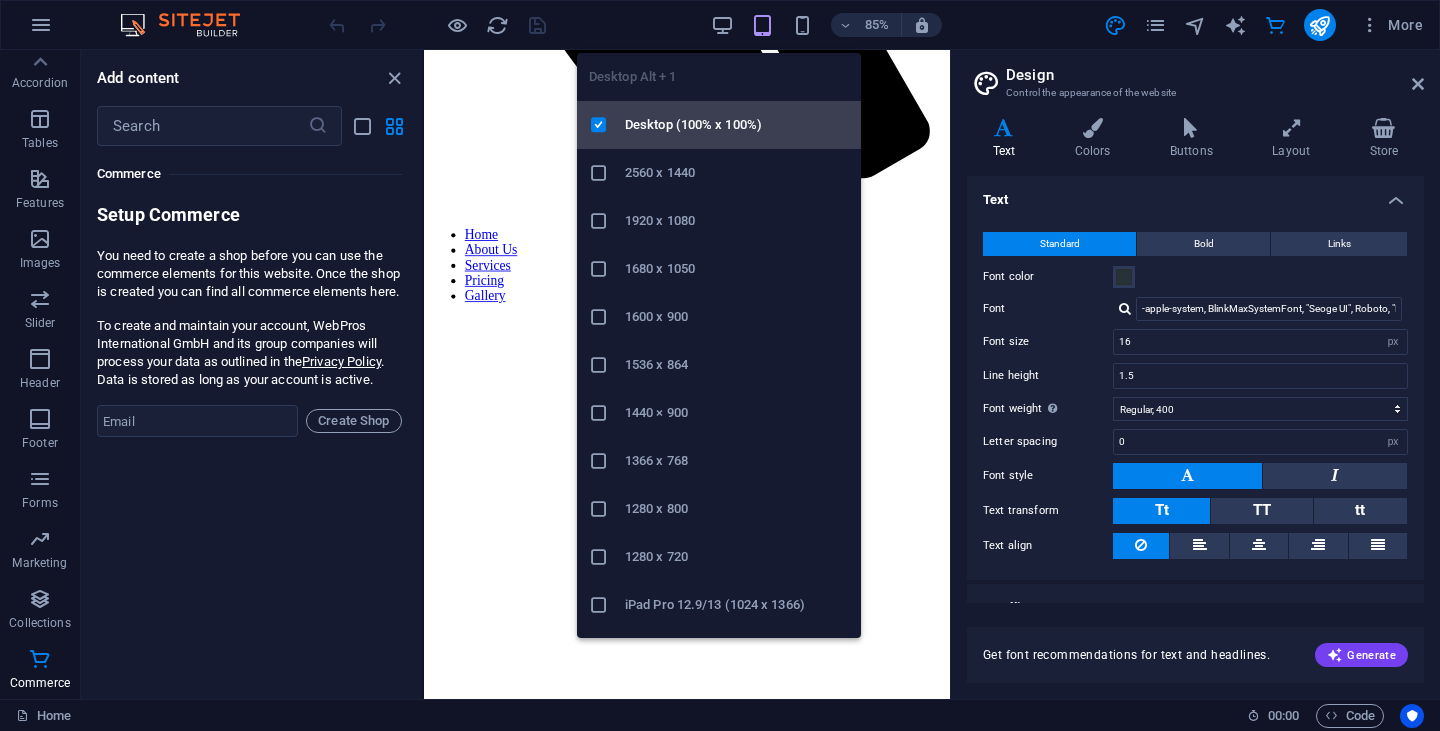 click on "Desktop (100% x 100%)" at bounding box center (737, 125) 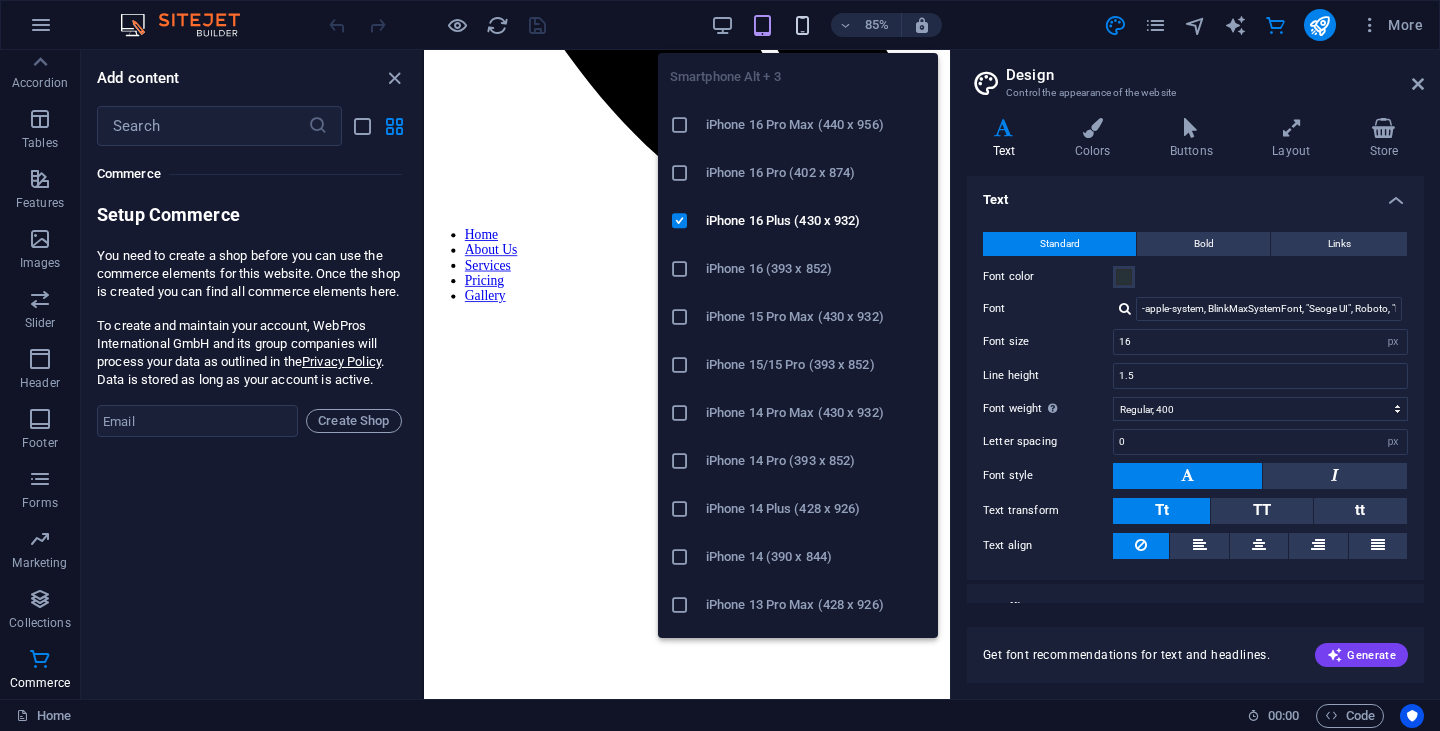 click at bounding box center (802, 25) 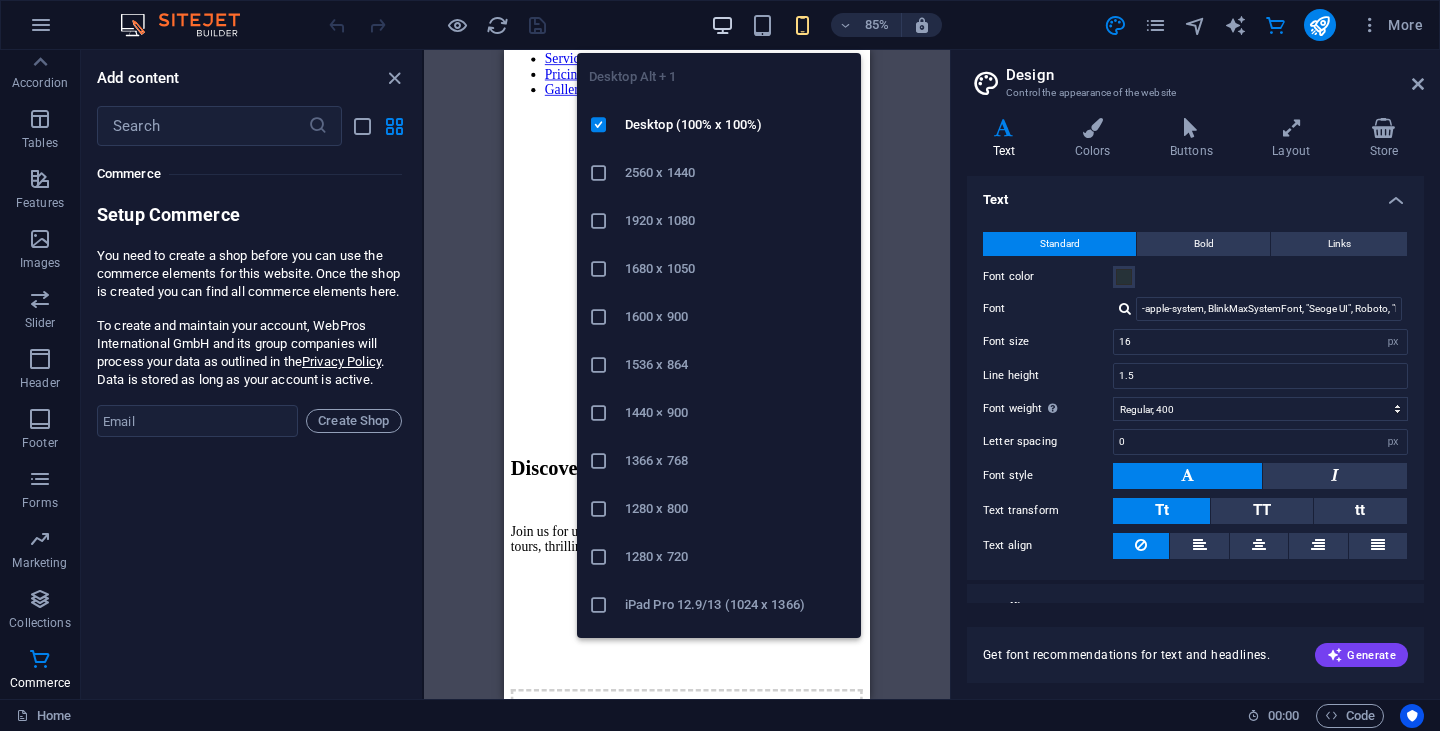 click at bounding box center (722, 25) 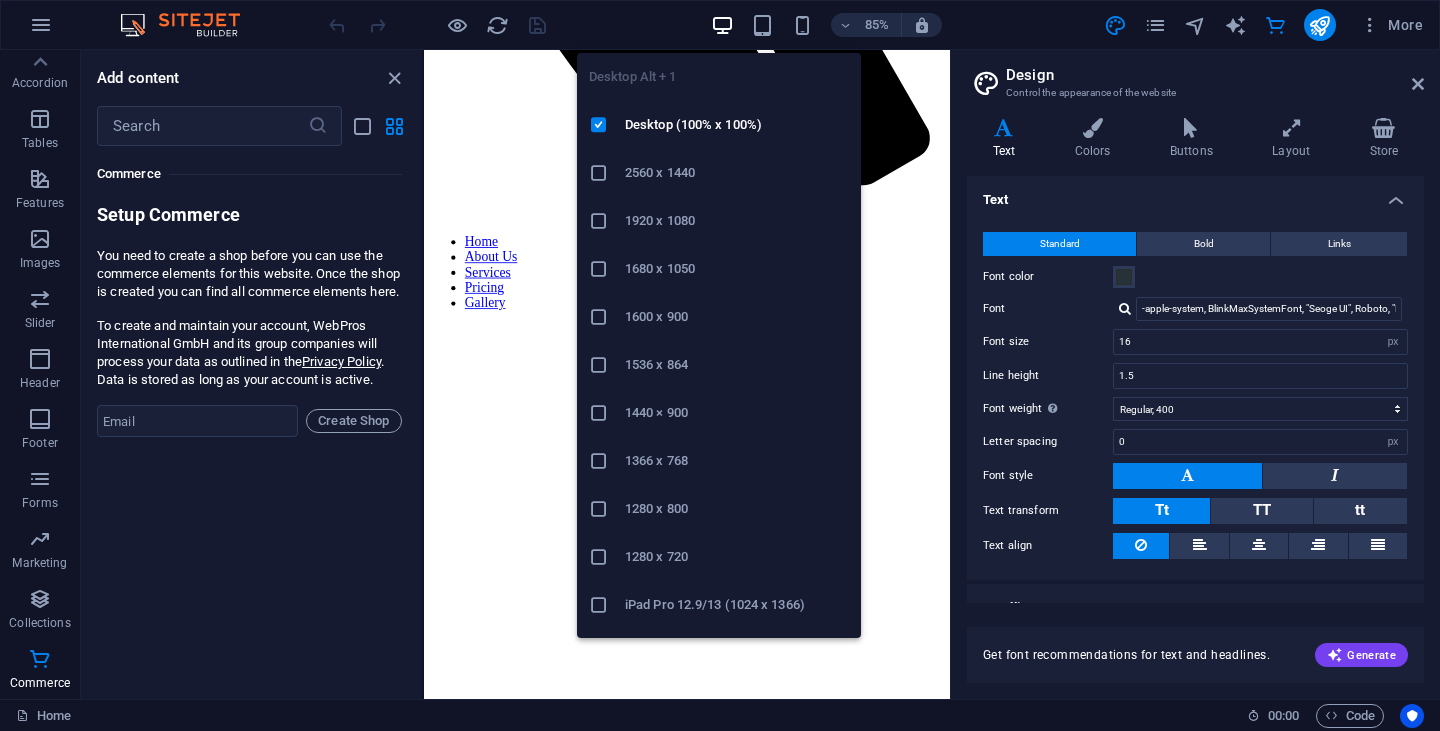 scroll, scrollTop: 697, scrollLeft: 0, axis: vertical 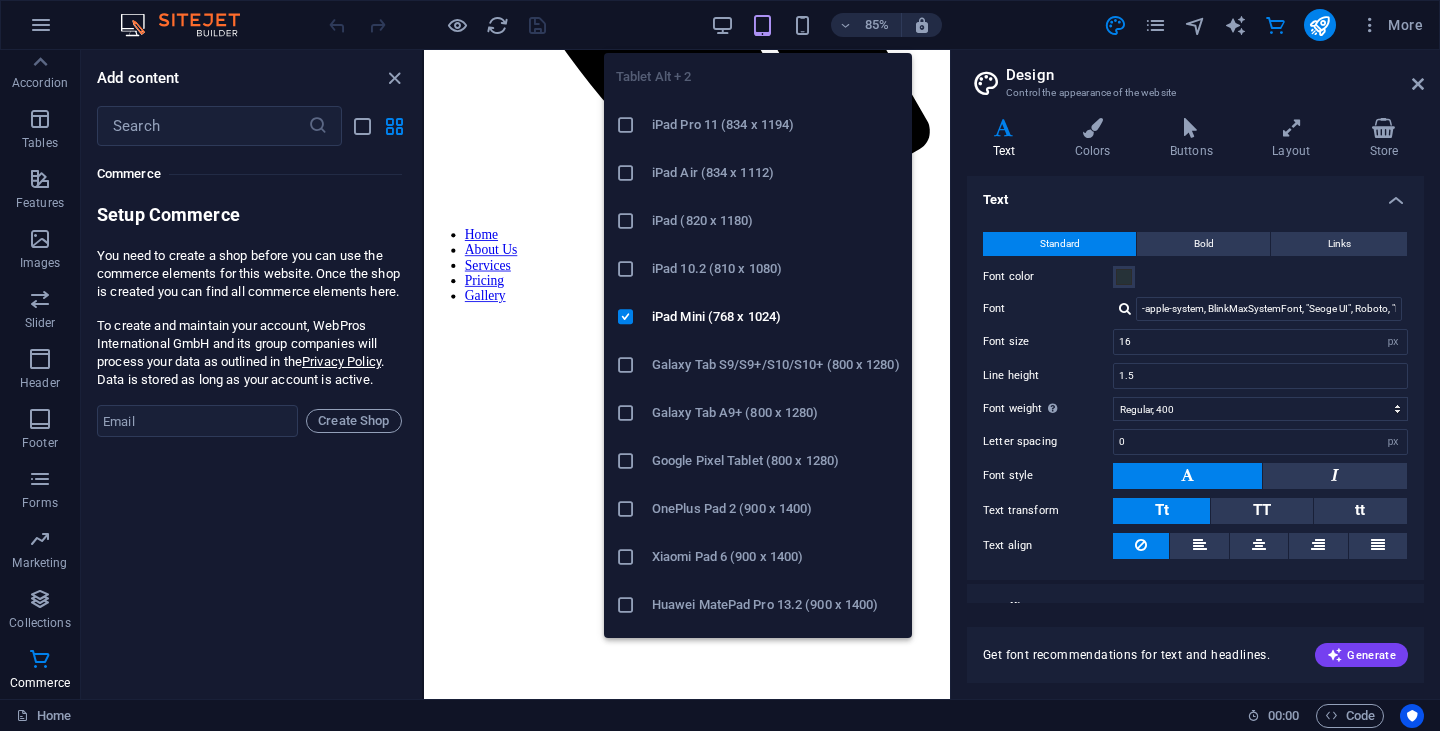 click at bounding box center [762, 25] 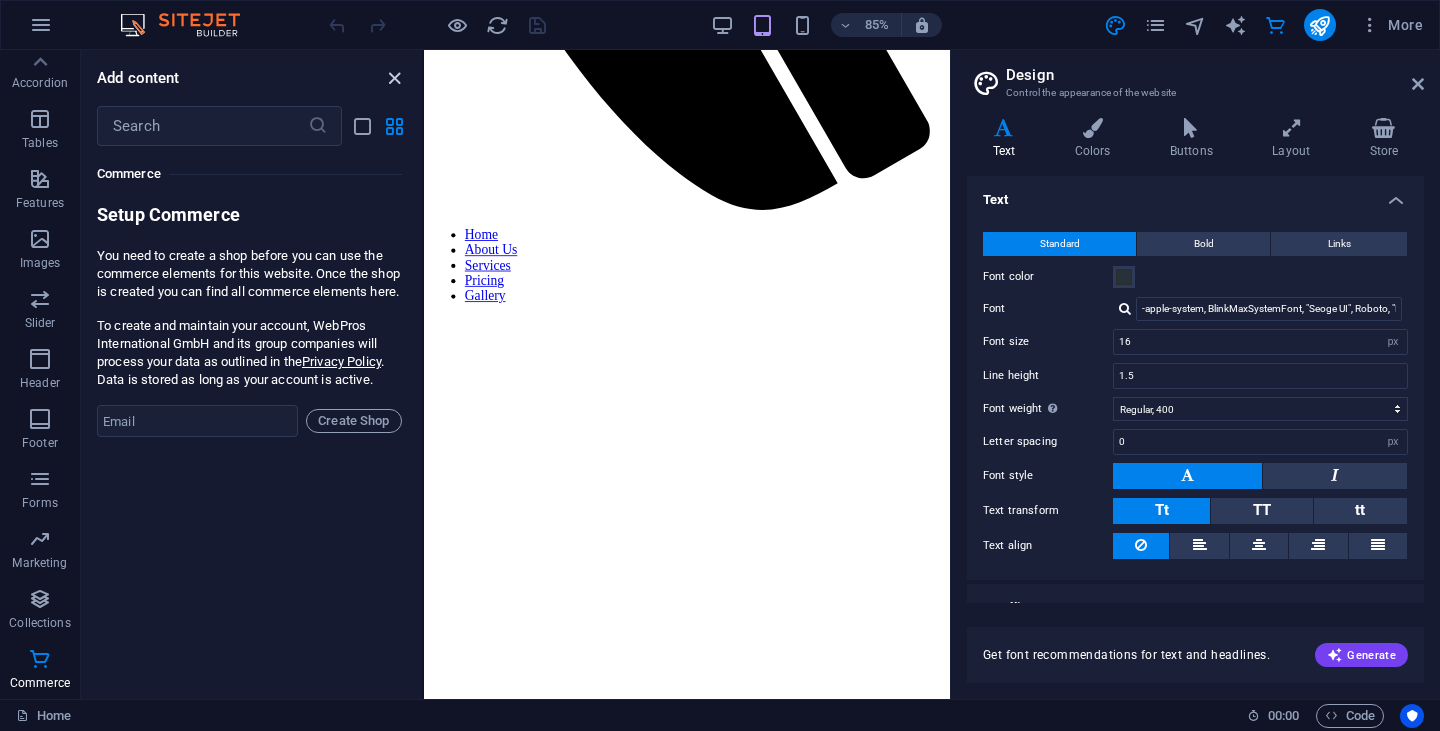 click at bounding box center [394, 78] 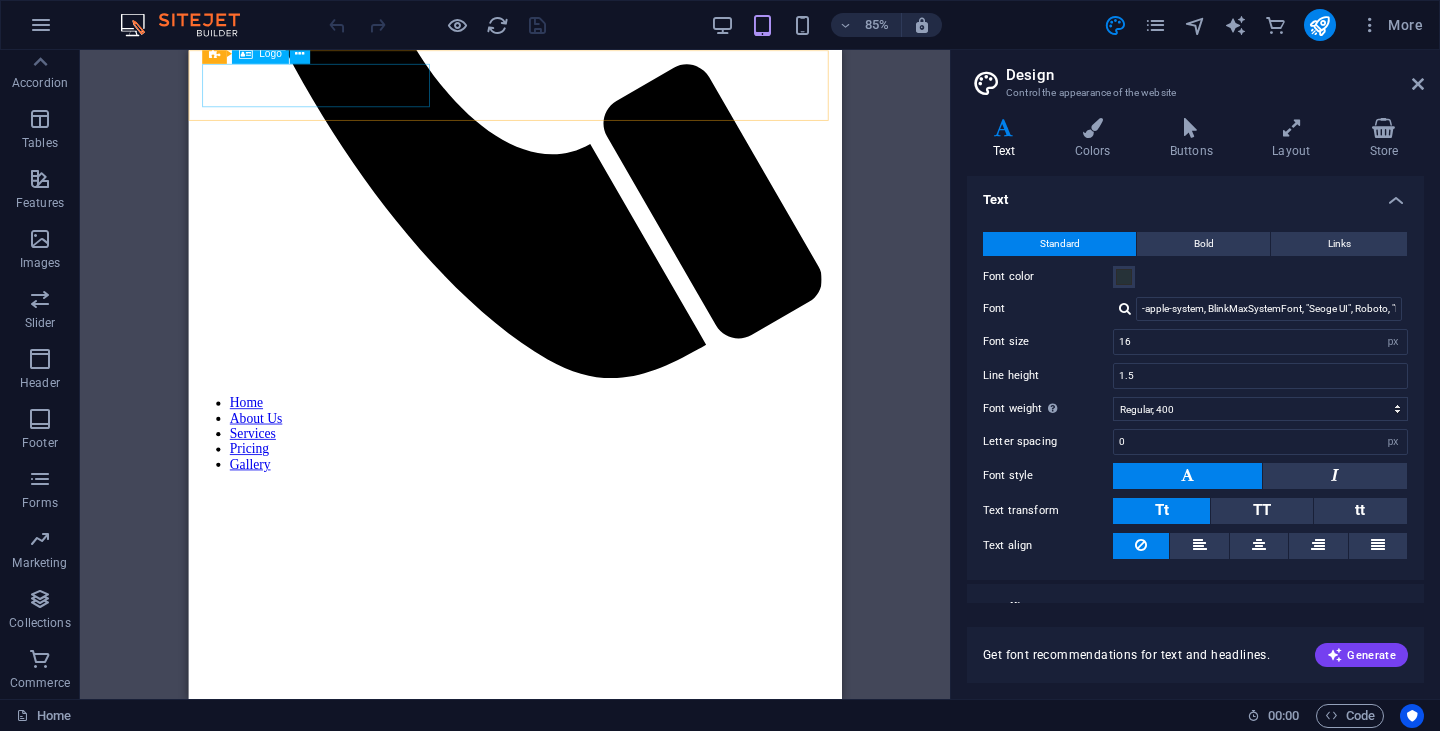 scroll, scrollTop: 568, scrollLeft: 0, axis: vertical 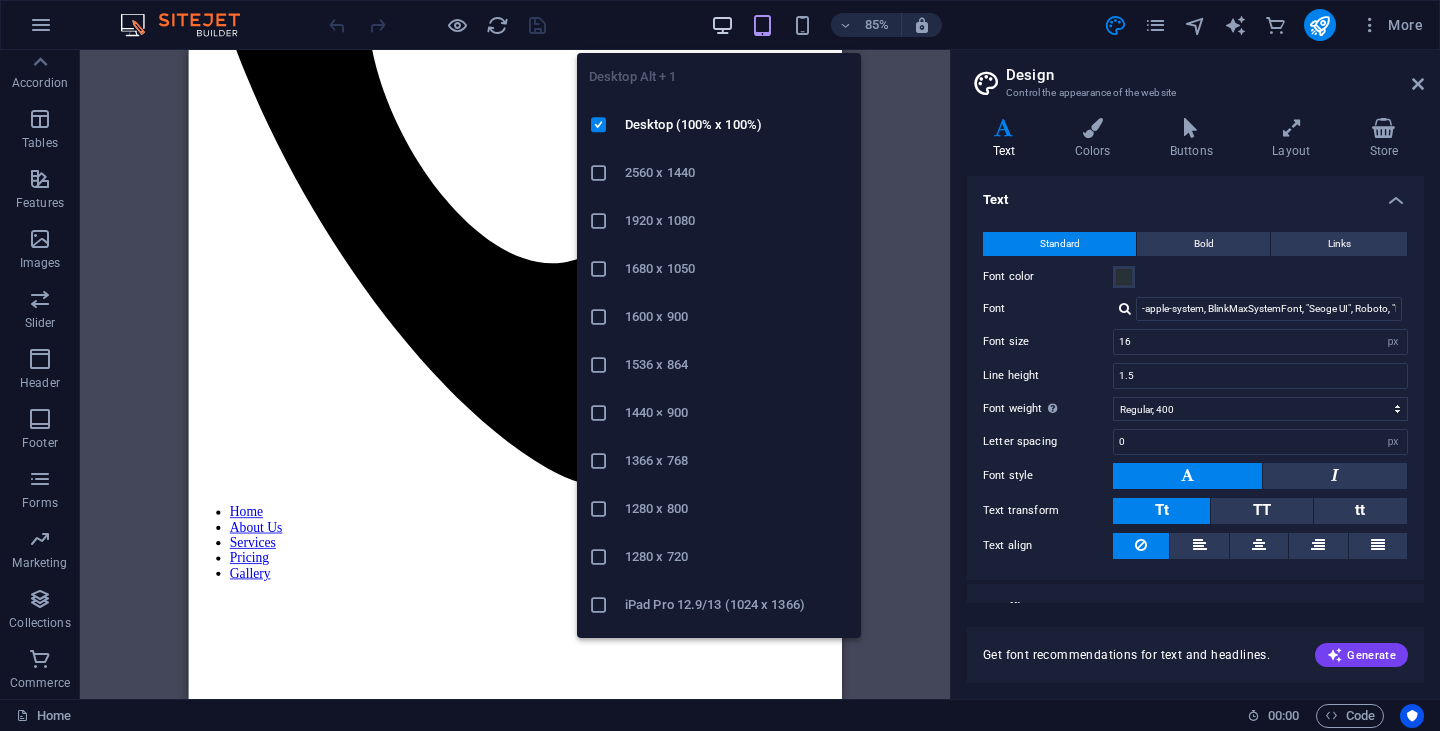 click at bounding box center [722, 25] 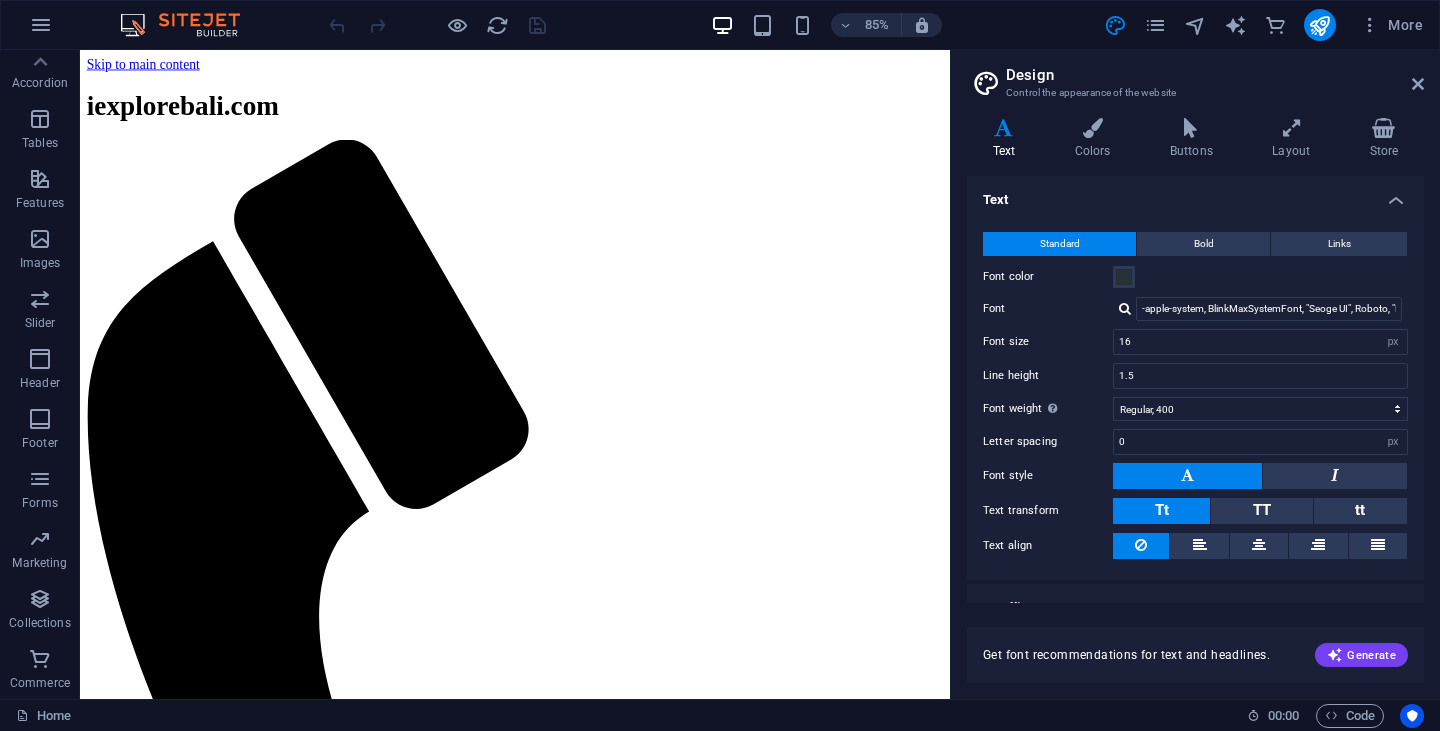 scroll, scrollTop: 0, scrollLeft: 0, axis: both 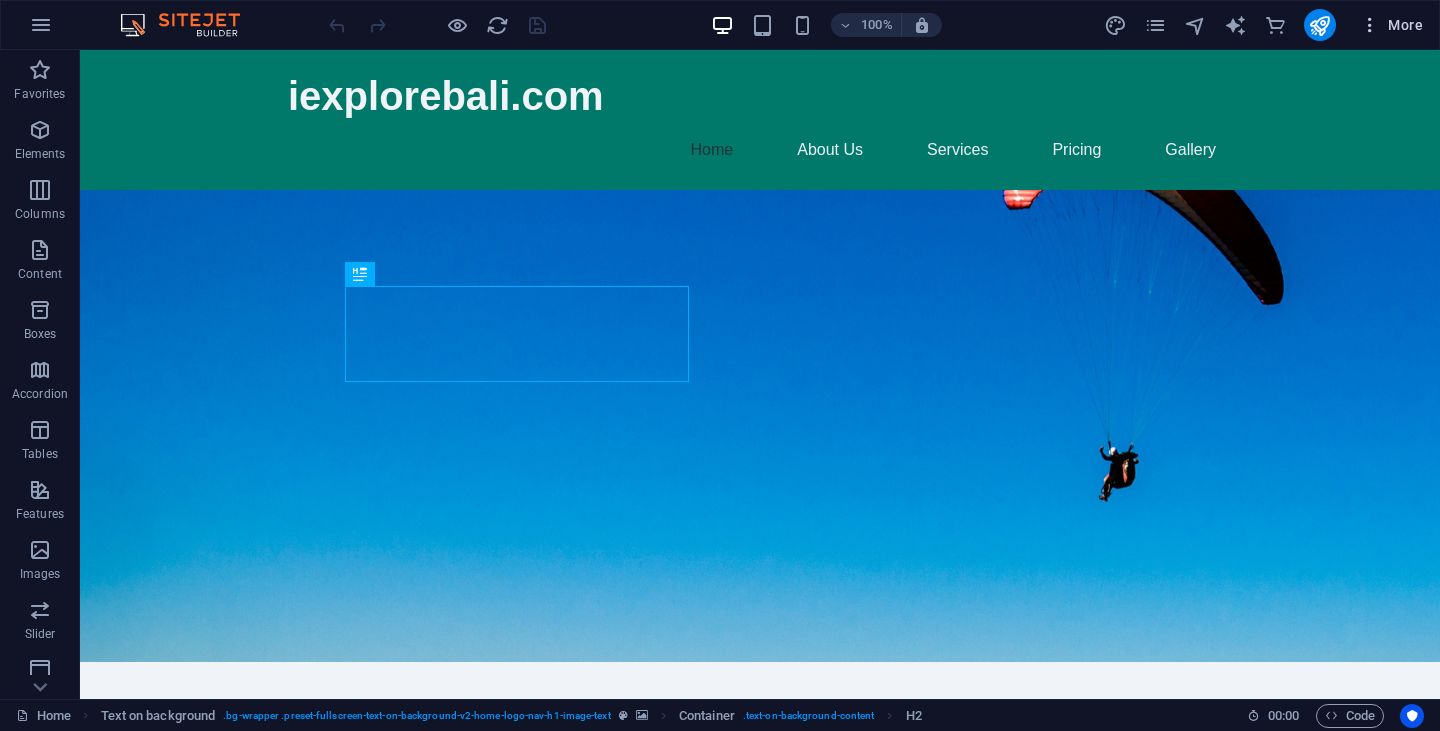 click at bounding box center (1370, 25) 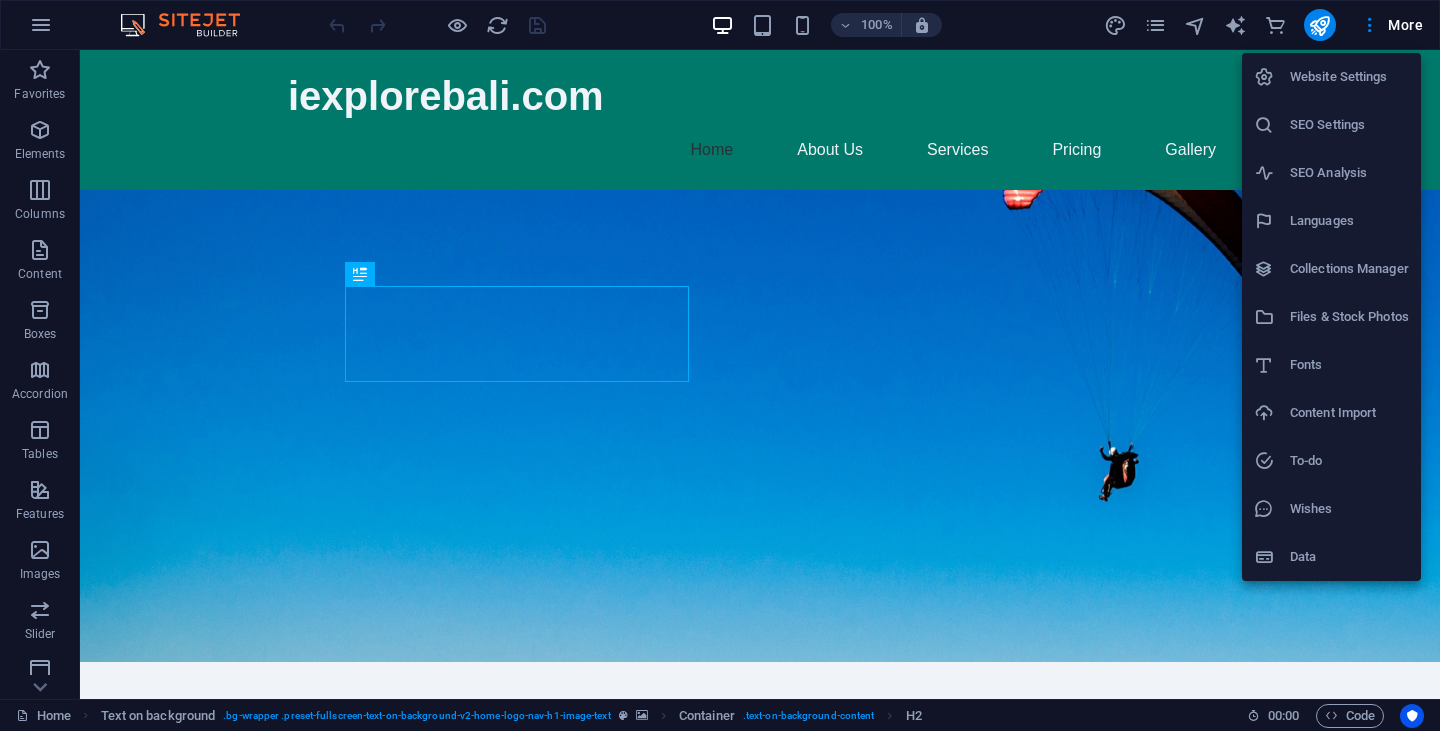 click at bounding box center [720, 365] 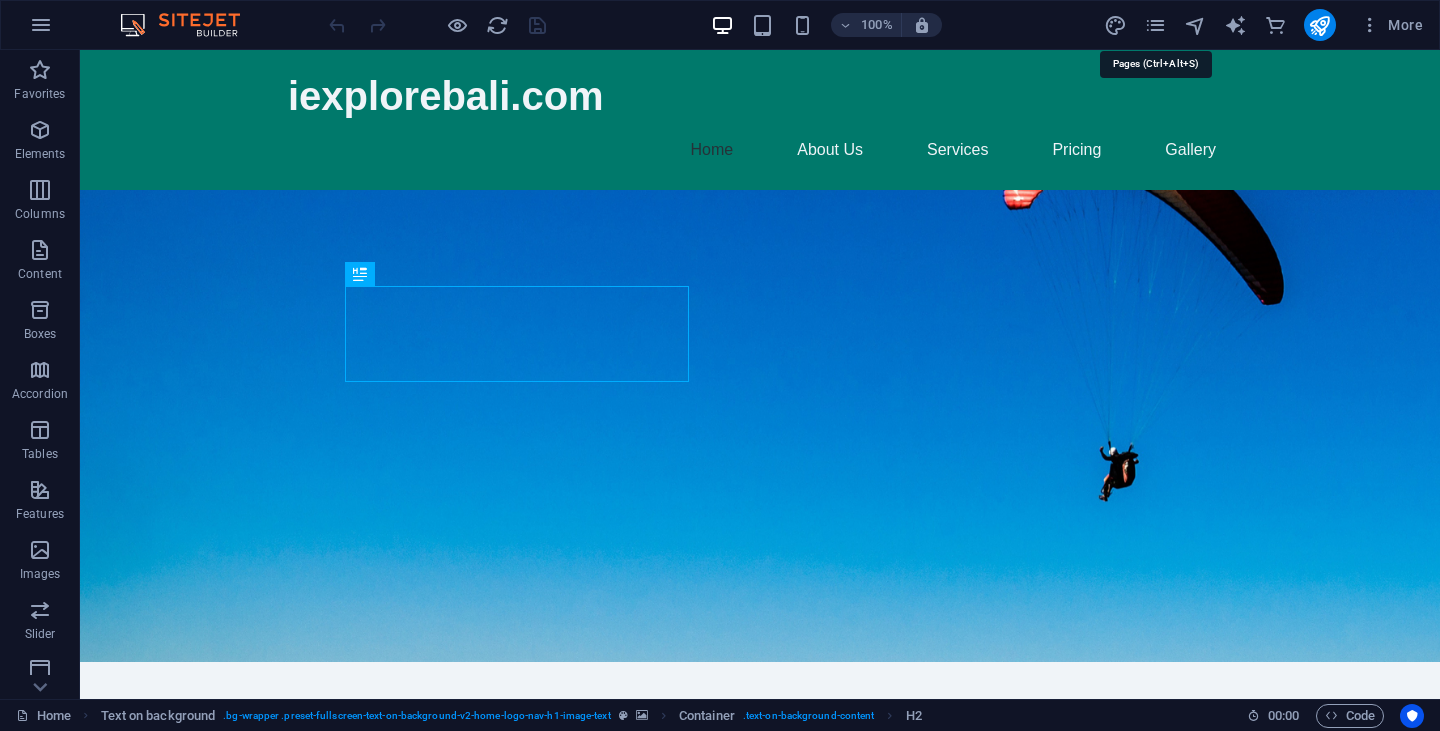 click at bounding box center [1155, 25] 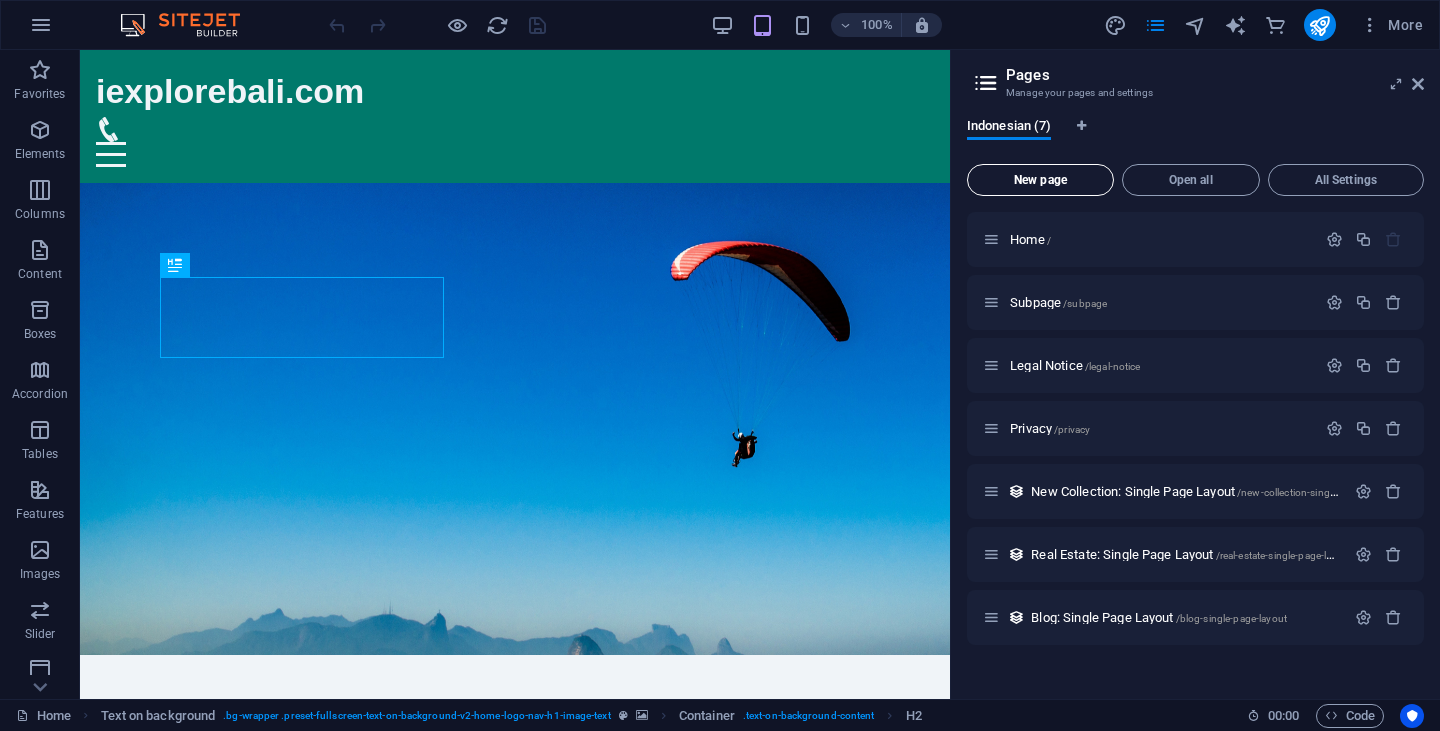 click on "New page" at bounding box center [1040, 180] 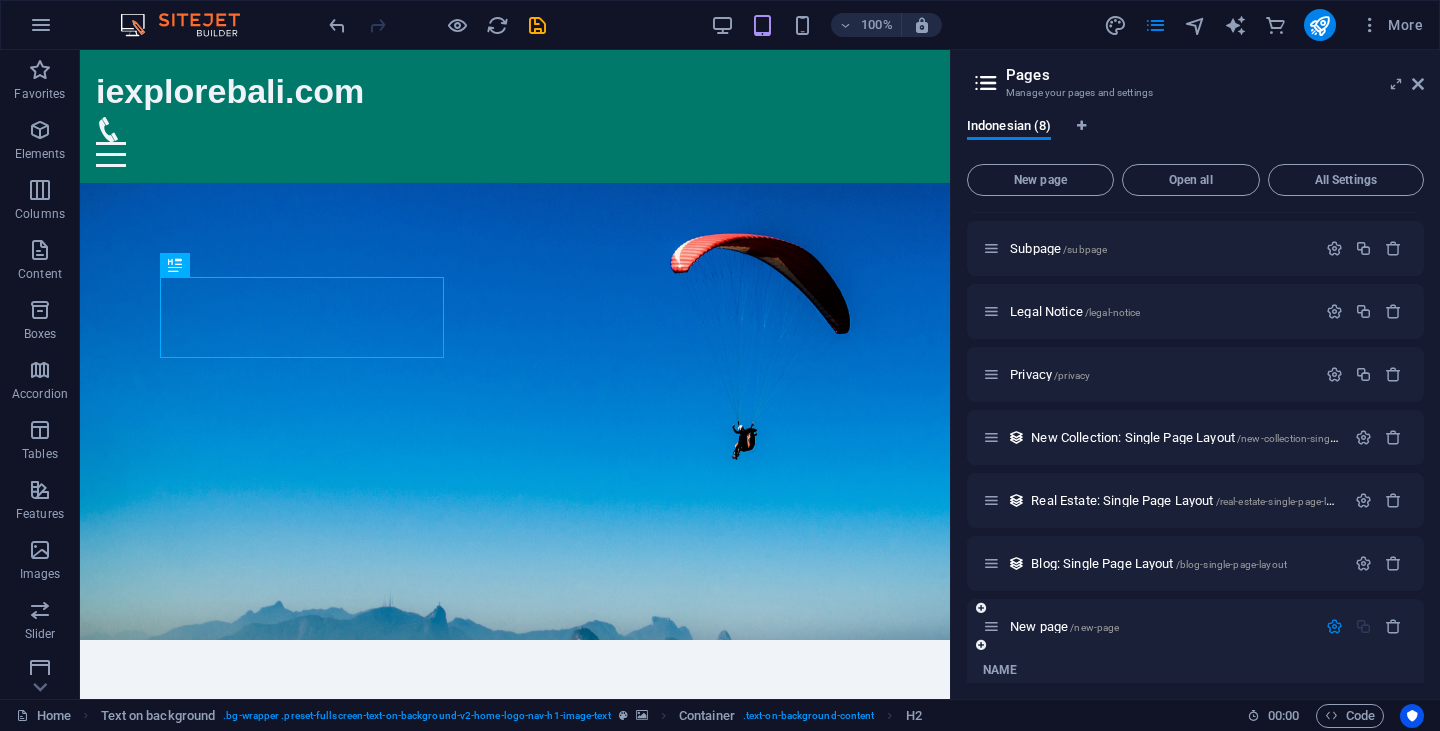 scroll, scrollTop: 0, scrollLeft: 0, axis: both 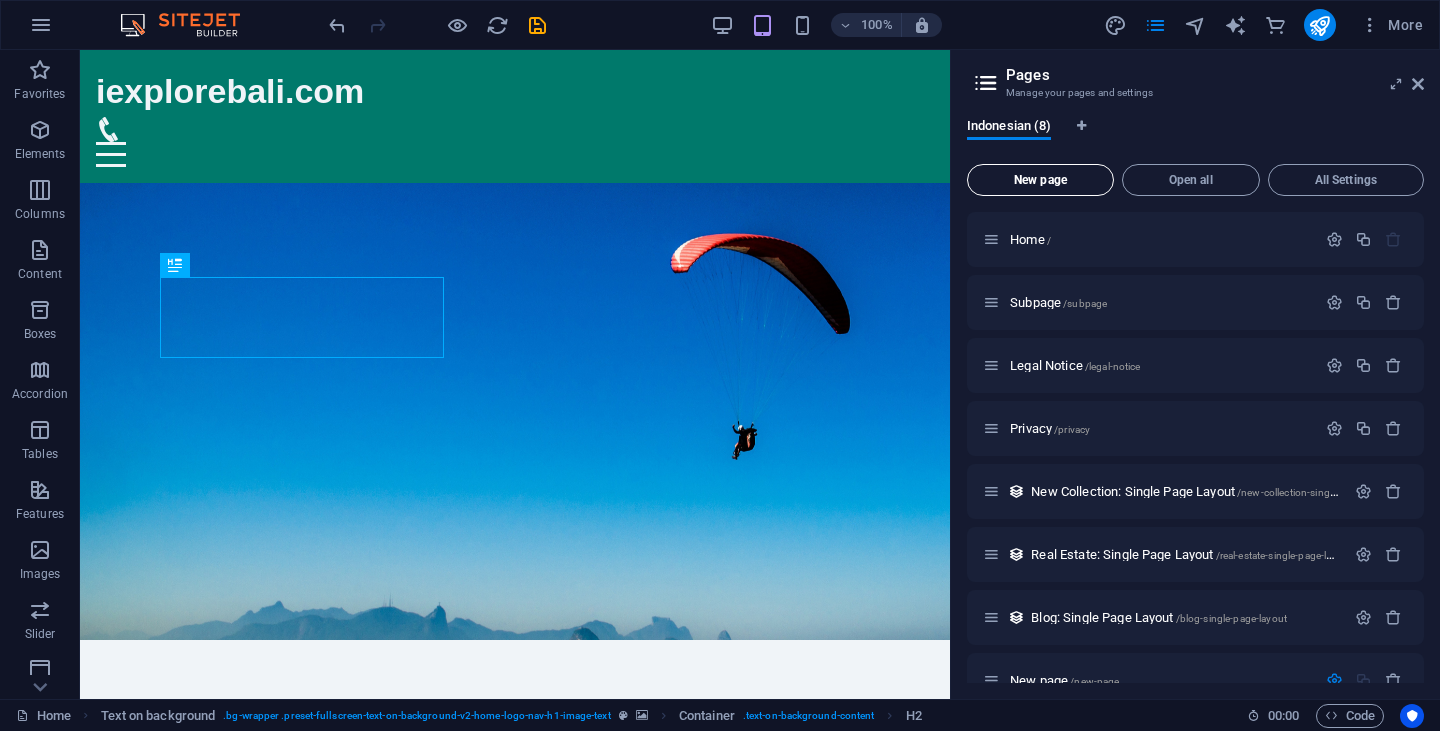 click on "New page" at bounding box center [1040, 180] 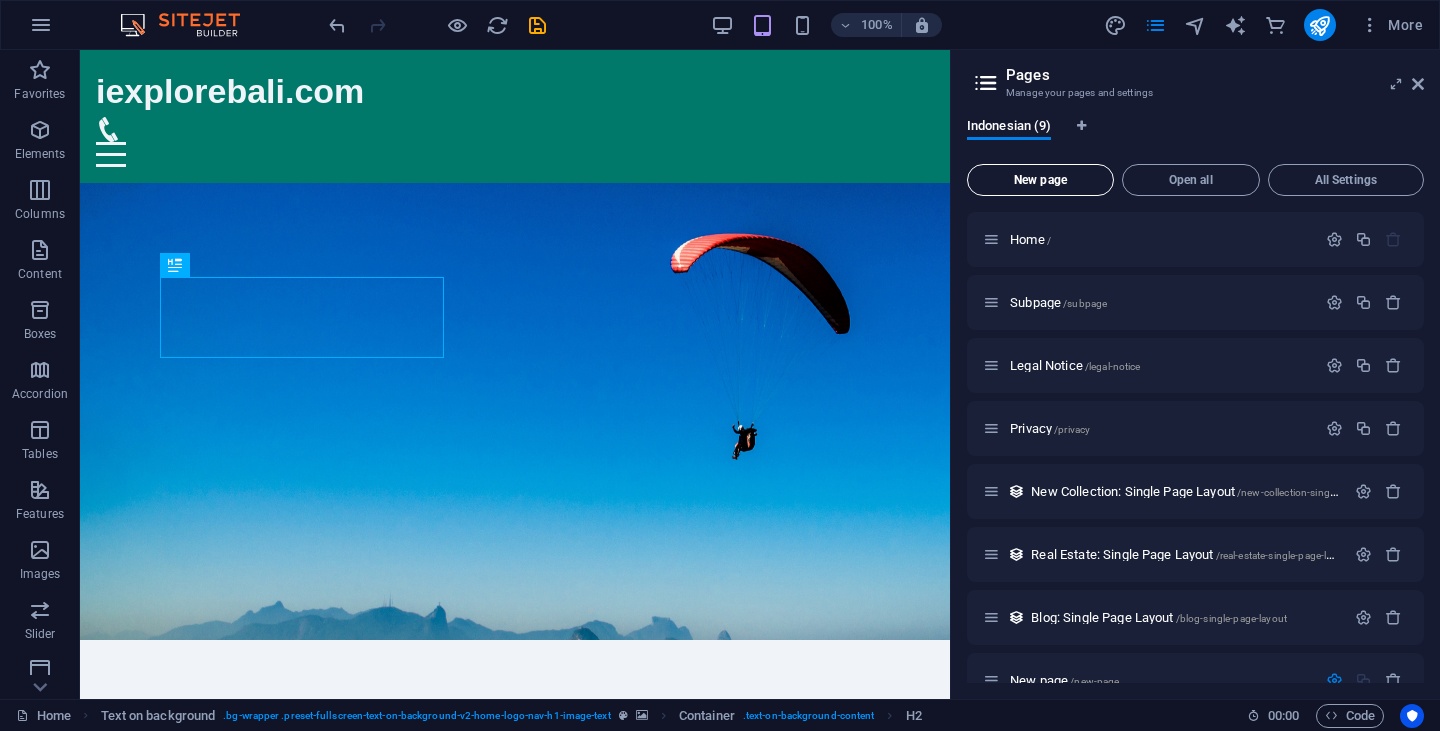 scroll, scrollTop: 1069, scrollLeft: 0, axis: vertical 